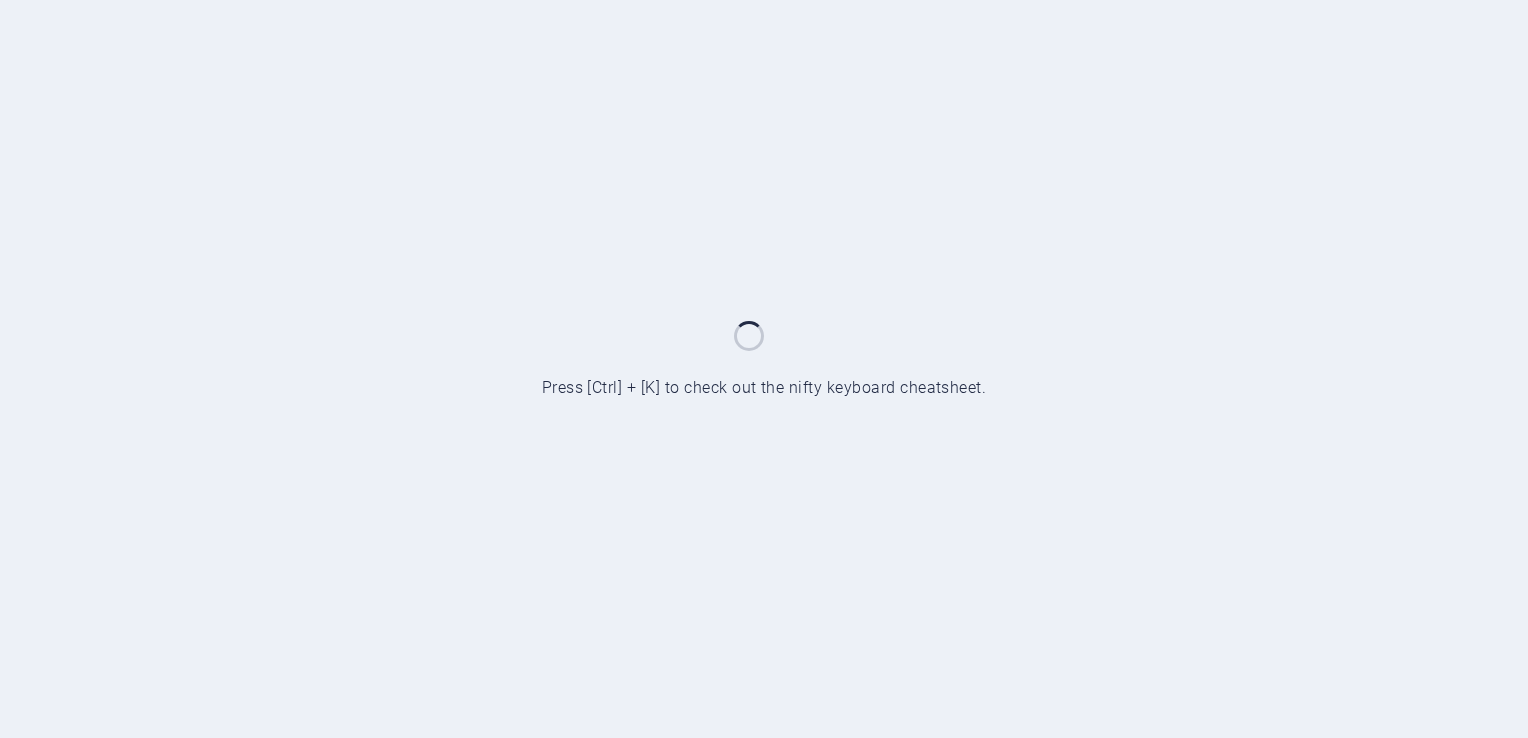 scroll, scrollTop: 0, scrollLeft: 0, axis: both 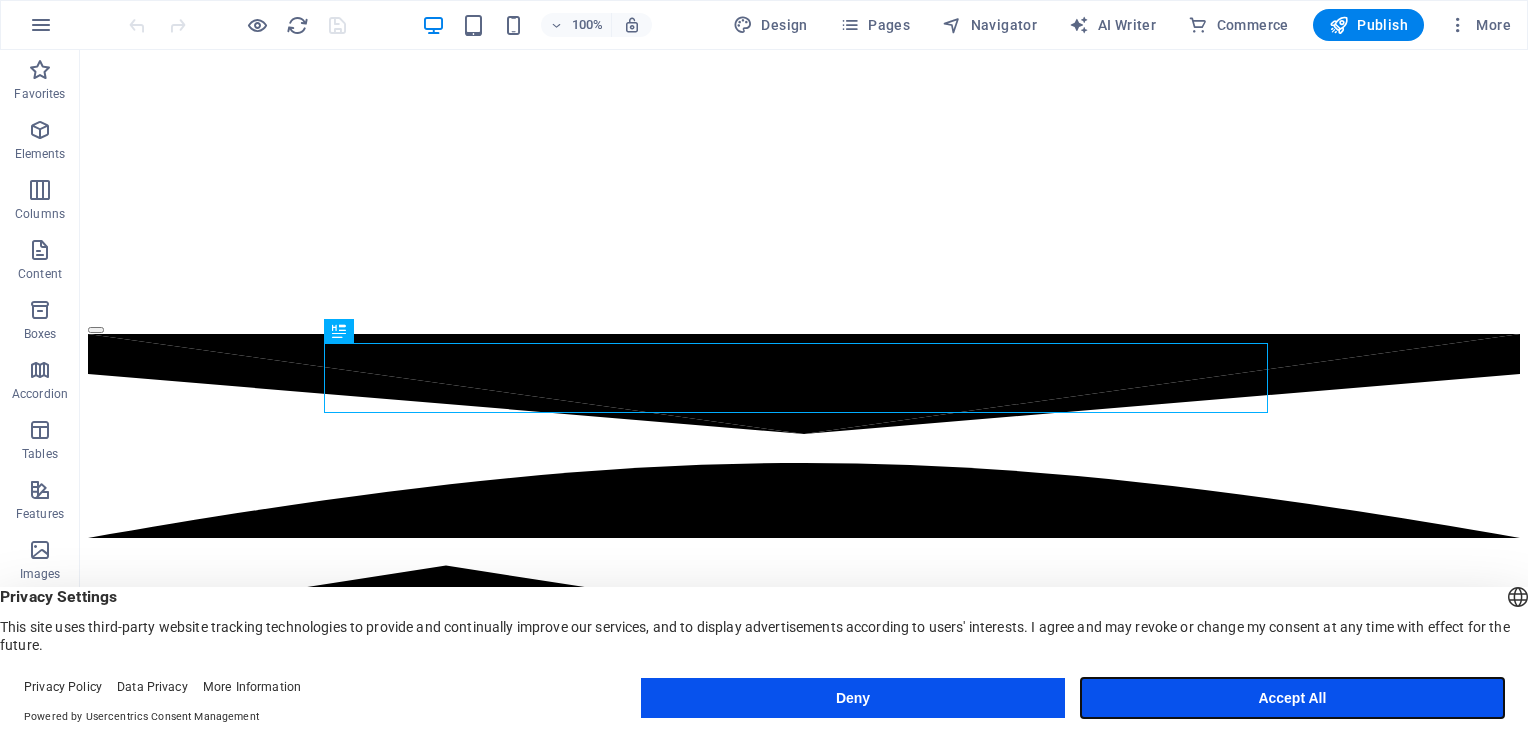 click on "Accept All" at bounding box center [1292, 698] 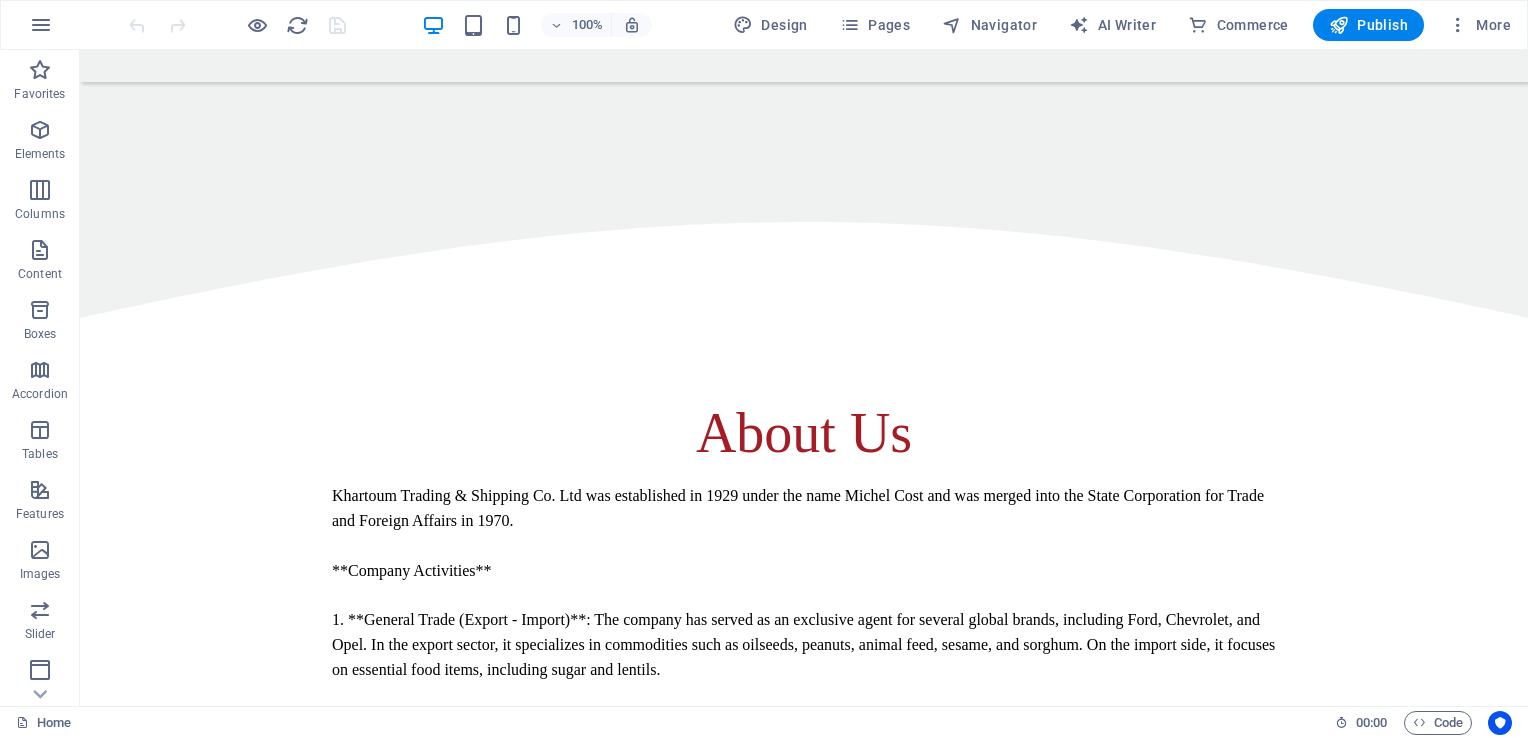 scroll, scrollTop: 956, scrollLeft: 0, axis: vertical 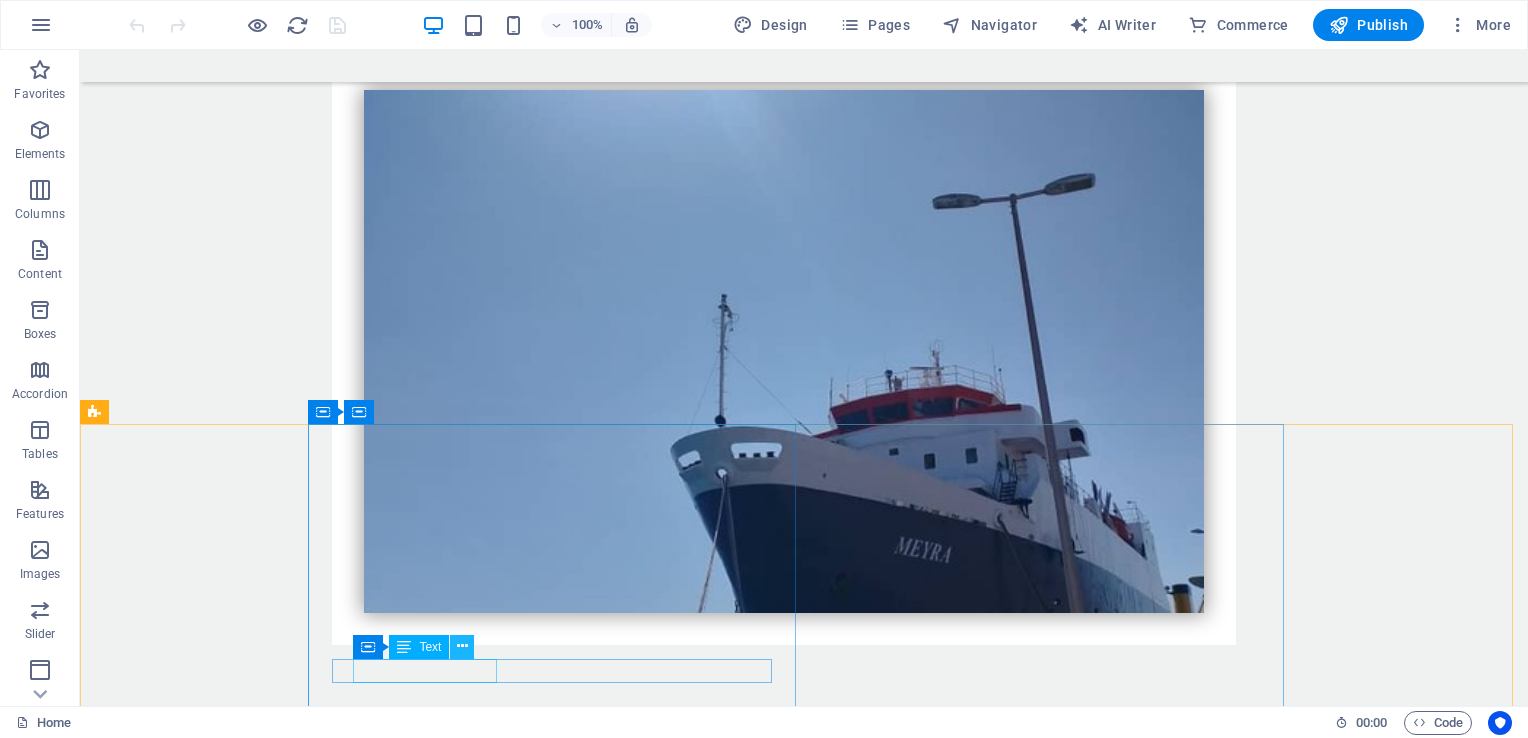 click at bounding box center [462, 646] 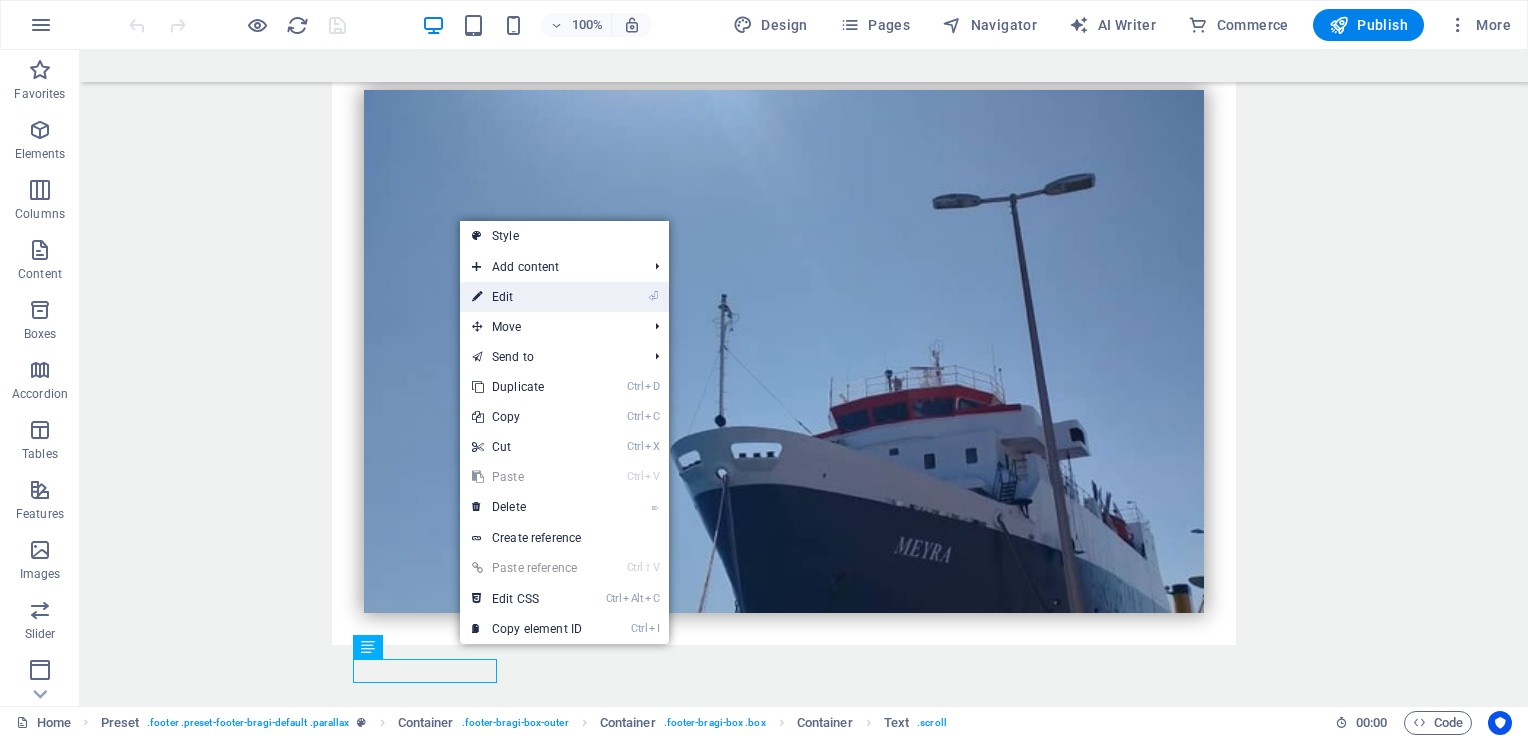 click on "⏎  Edit" at bounding box center [527, 297] 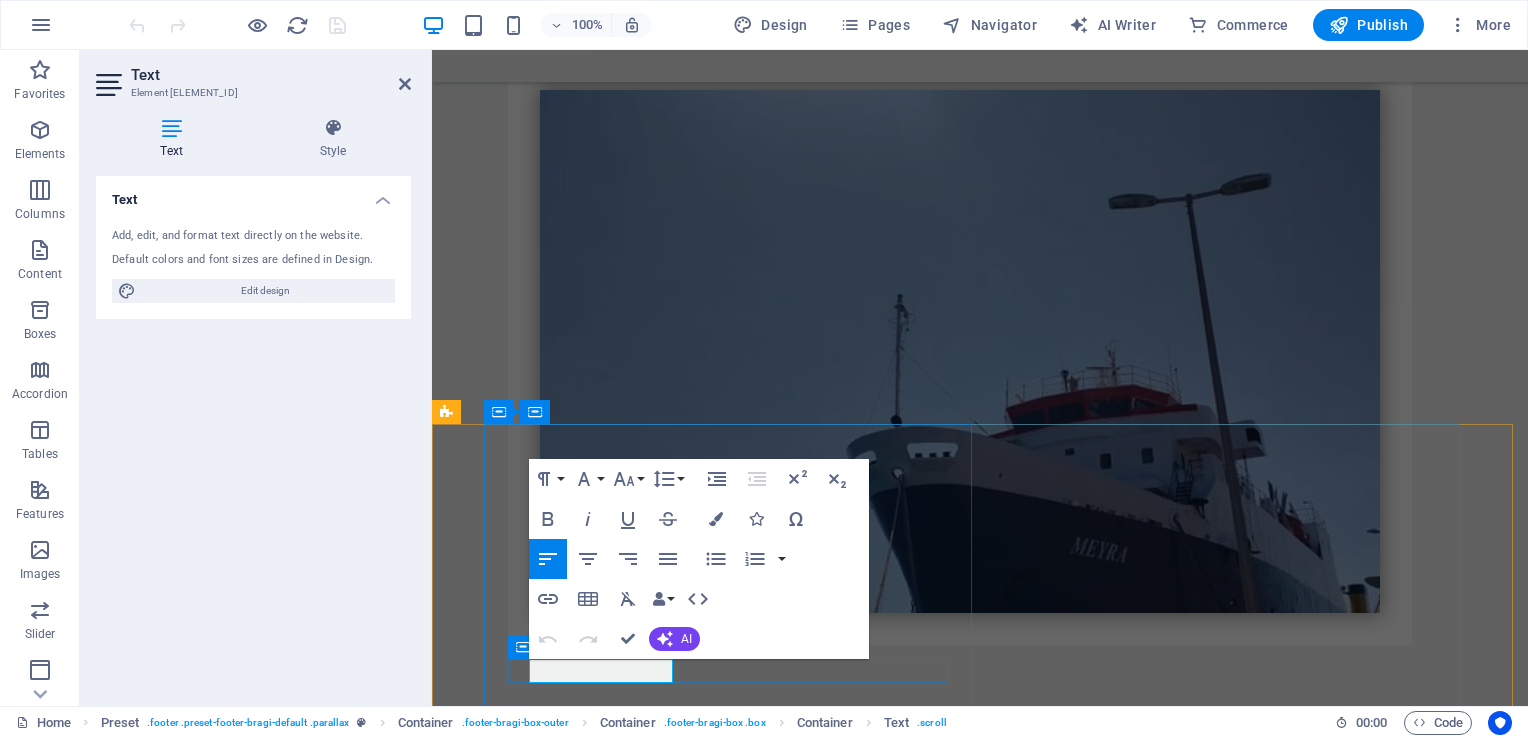 drag, startPoint x: 670, startPoint y: 670, endPoint x: 528, endPoint y: 674, distance: 142.05632 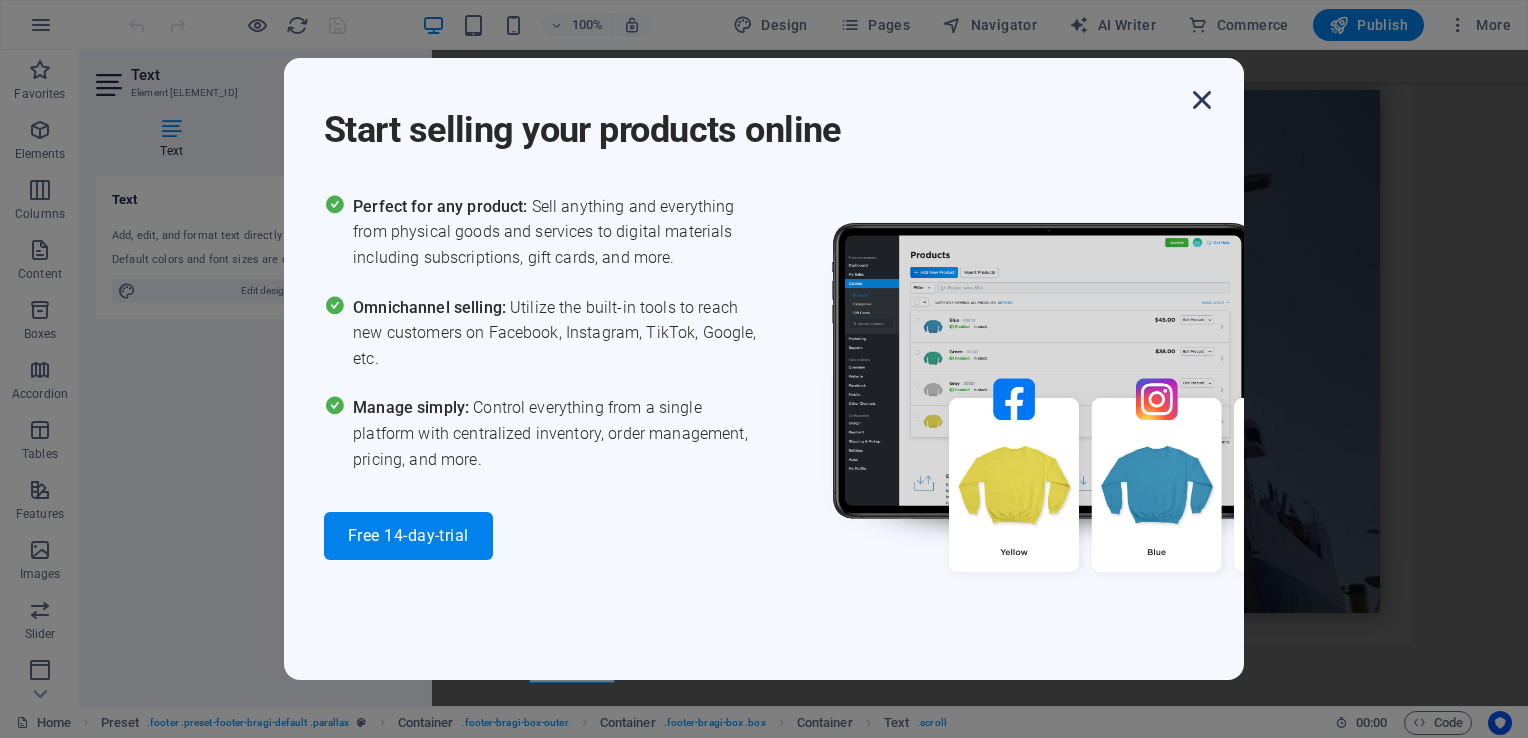 click at bounding box center [1202, 100] 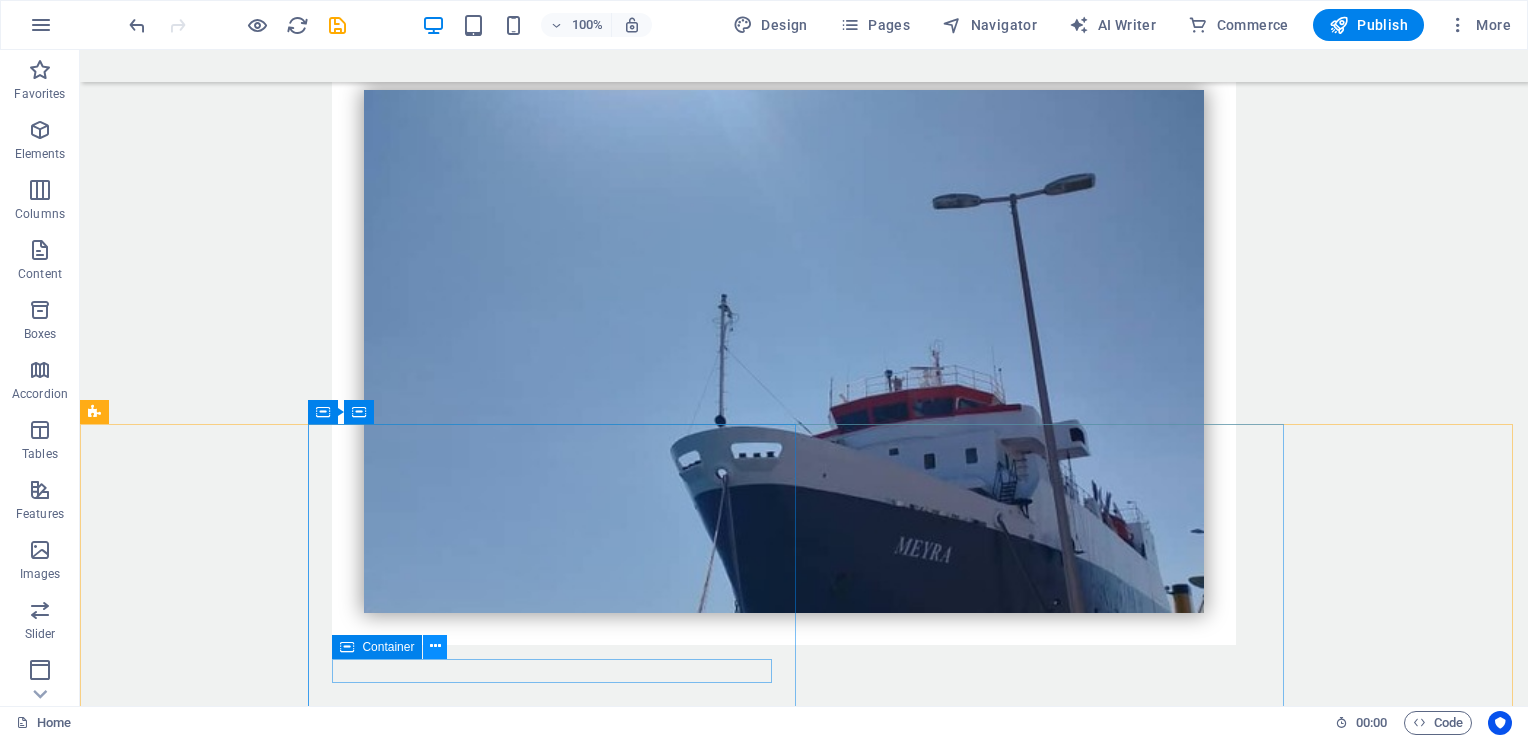 click at bounding box center [435, 646] 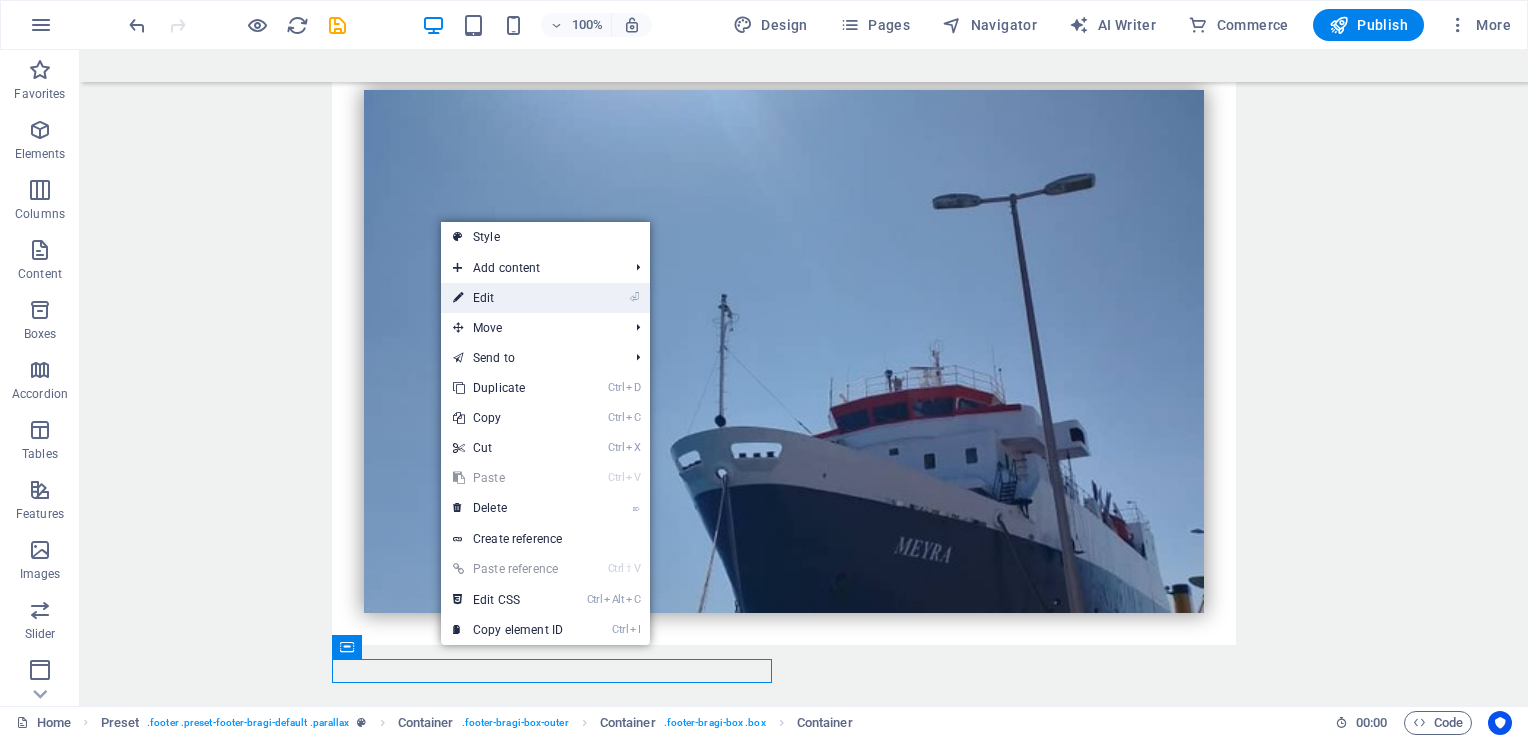 click on "⏎  Edit" at bounding box center (508, 298) 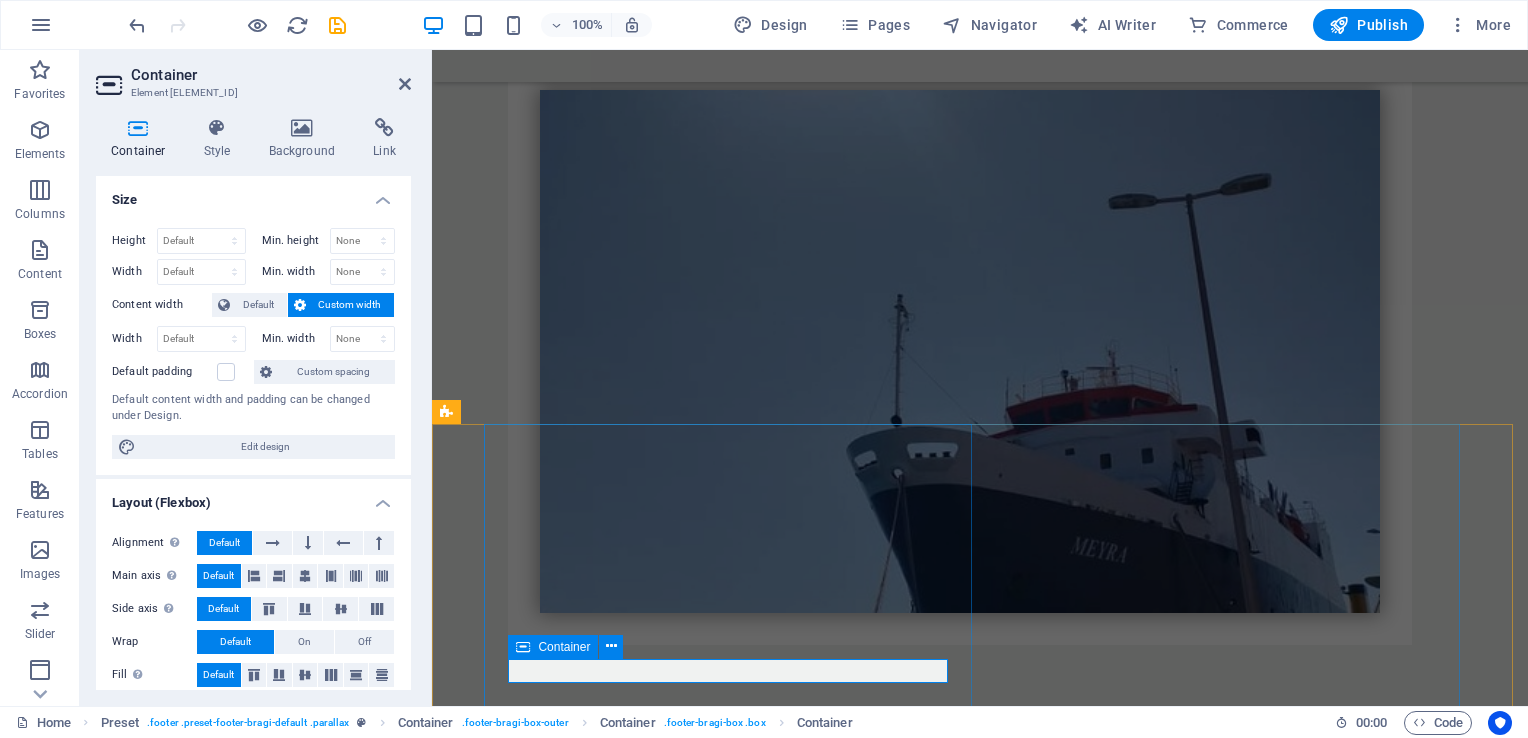 click at bounding box center [736, 4976] 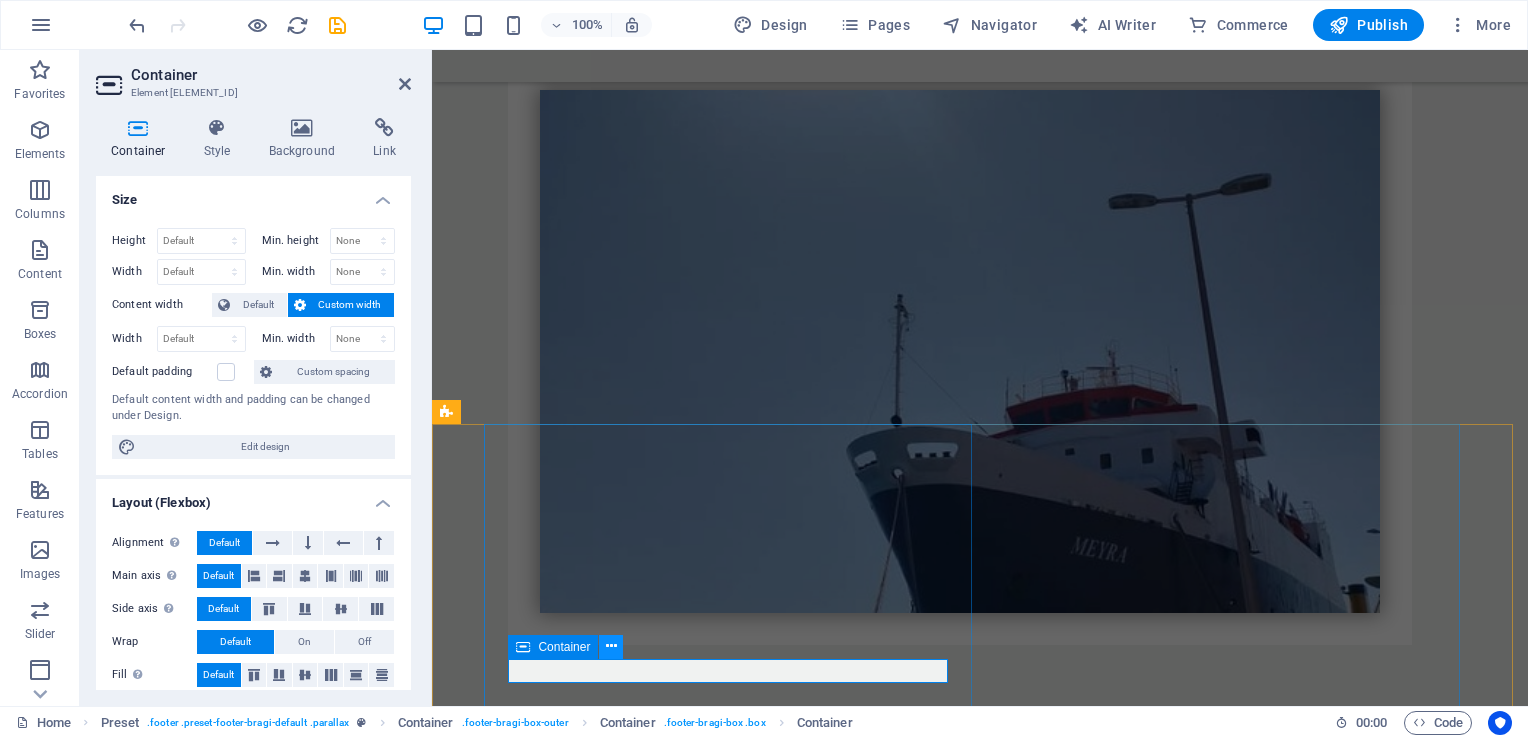 click at bounding box center [611, 647] 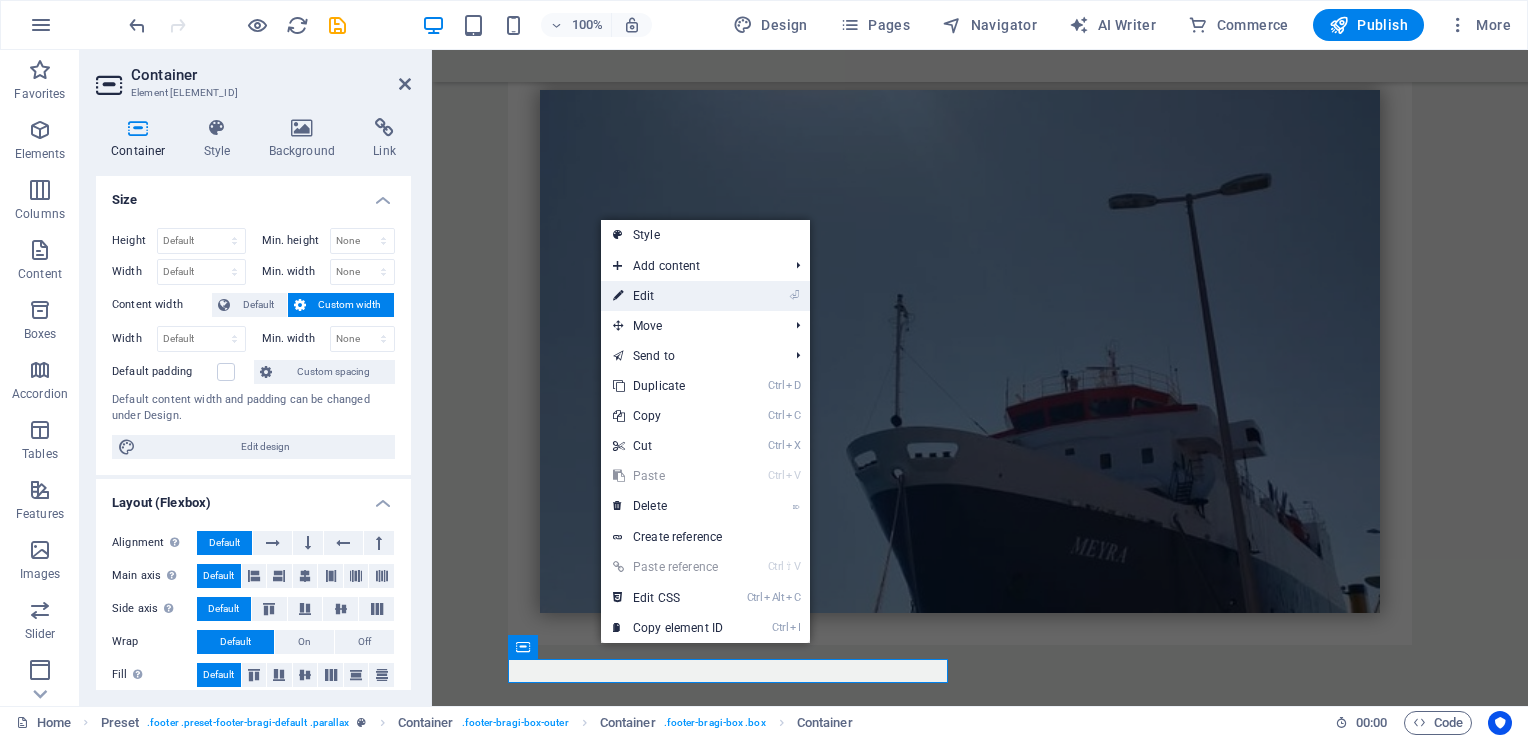 click on "⏎  Edit" at bounding box center [668, 296] 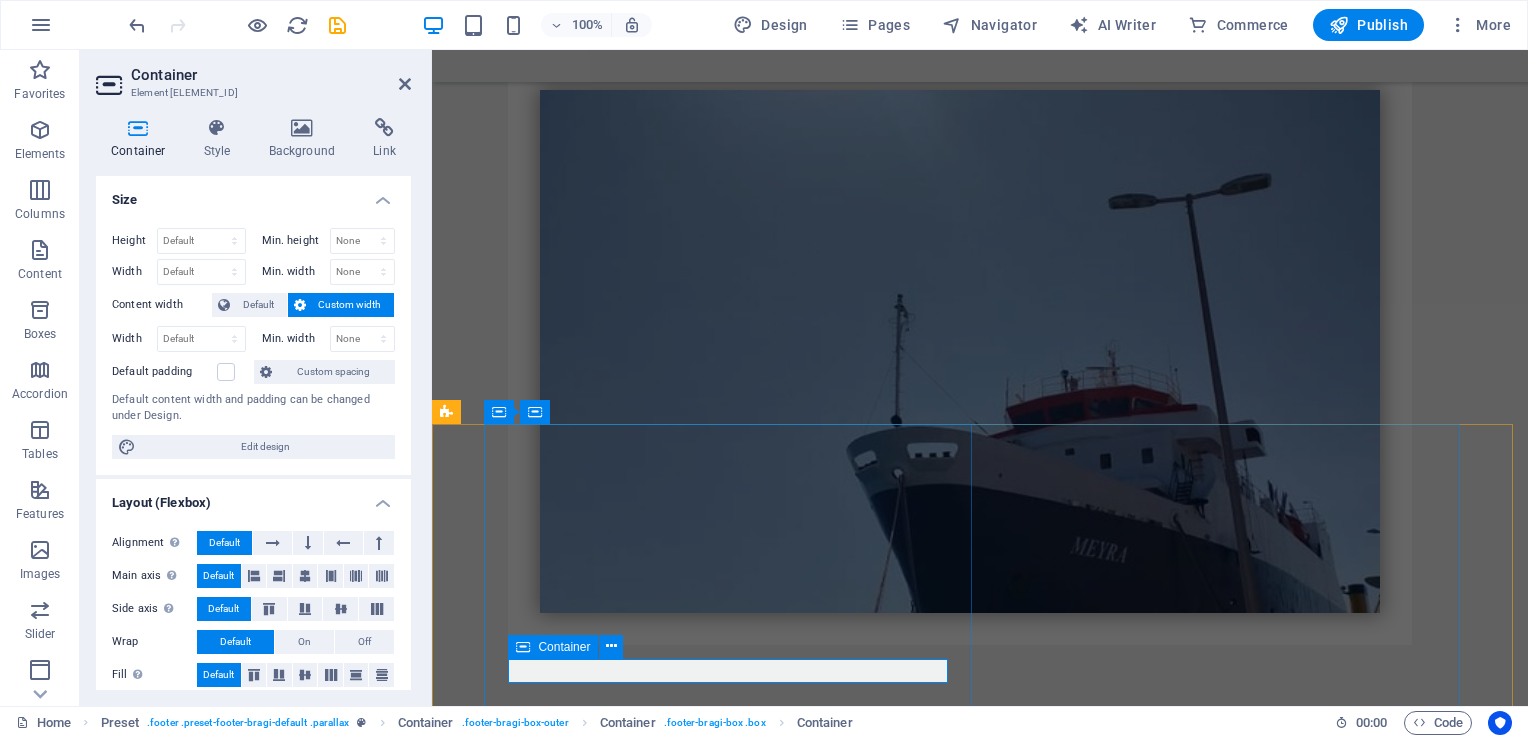 click at bounding box center (736, 4976) 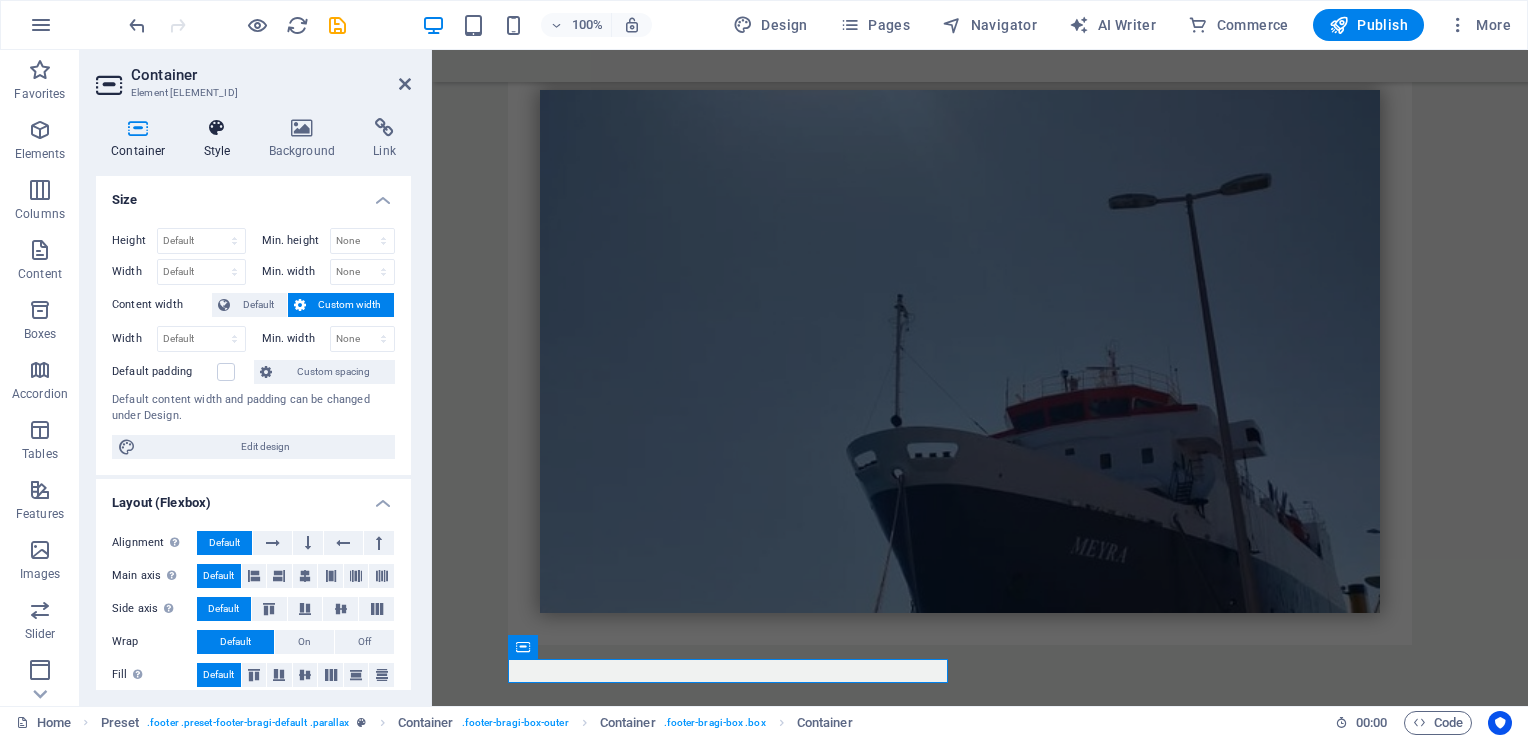 click on "Style" at bounding box center [221, 139] 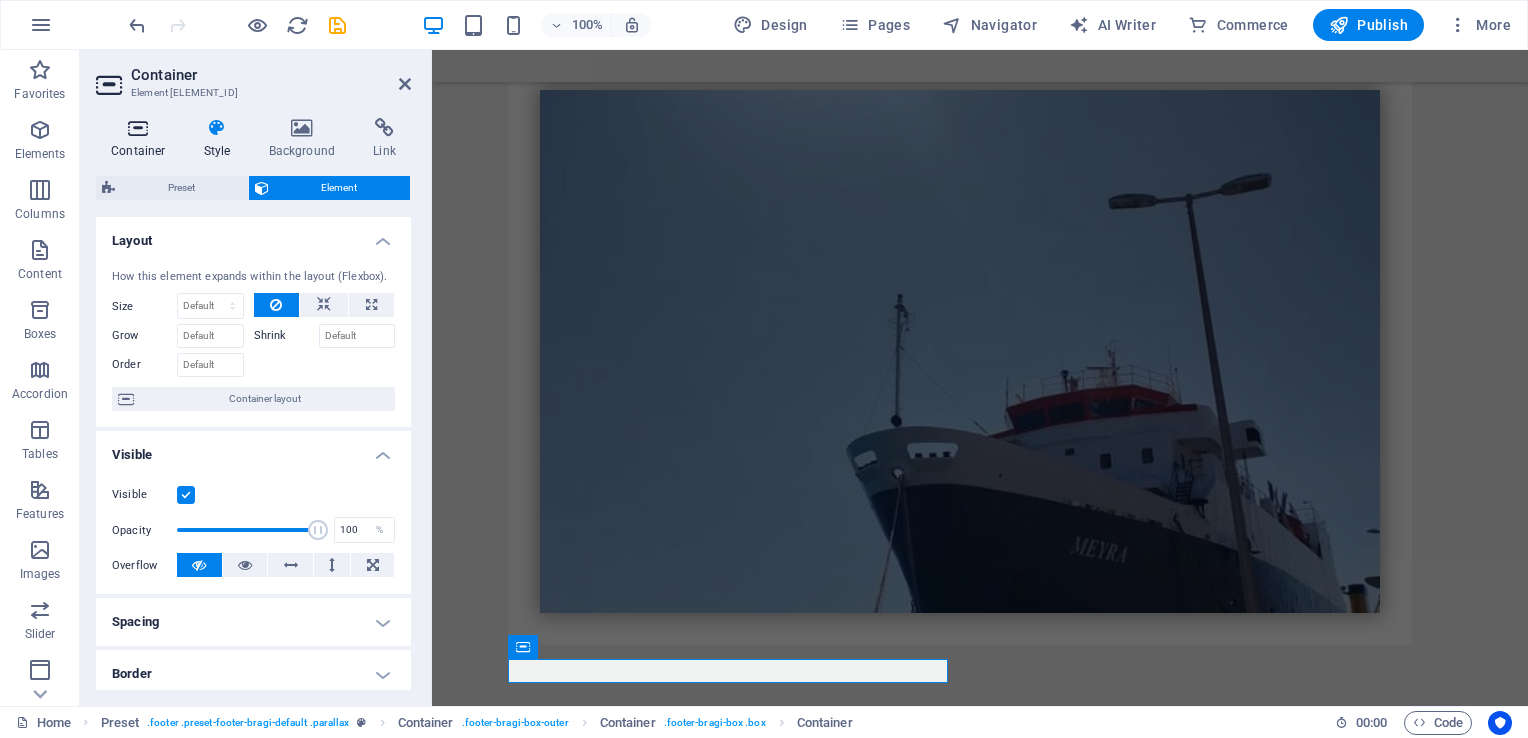 click at bounding box center (138, 128) 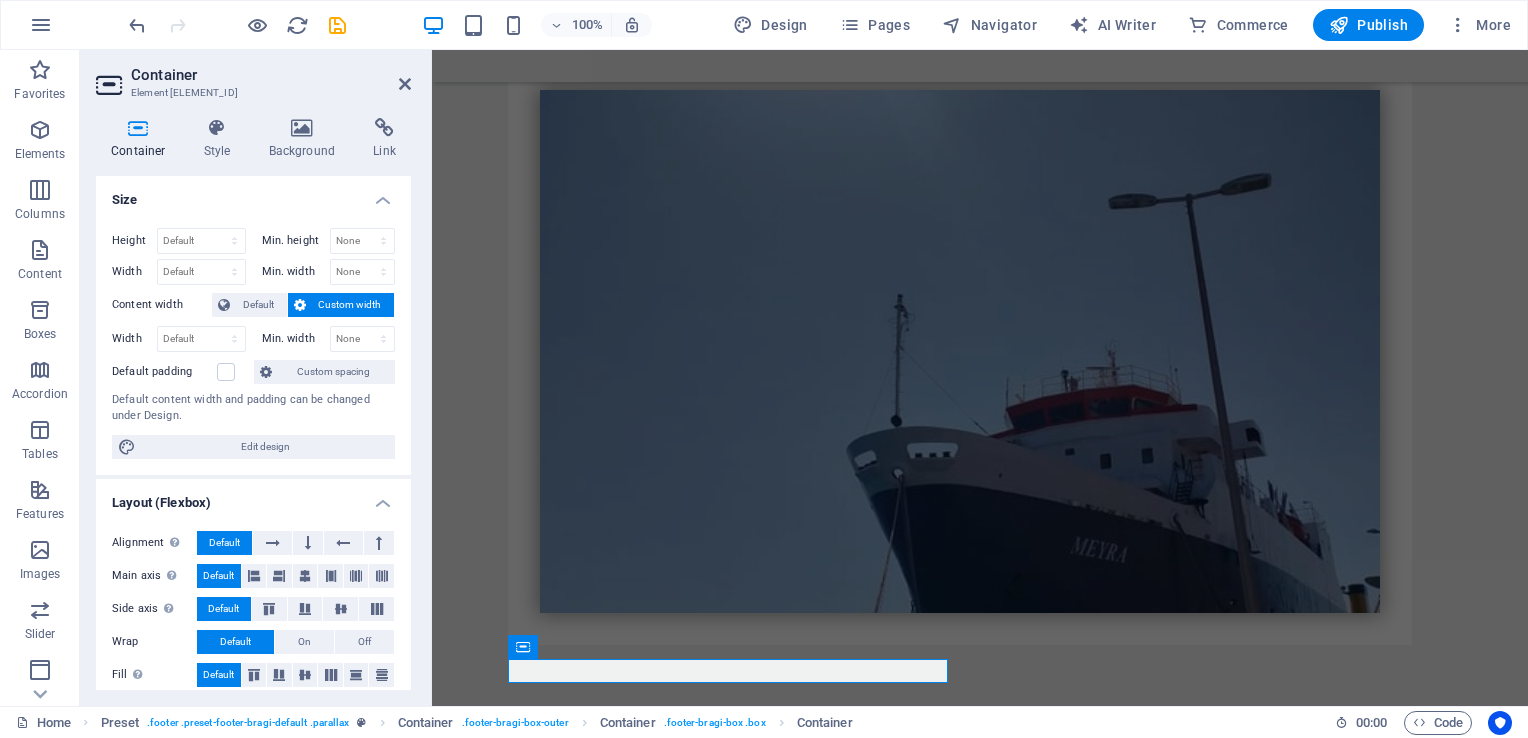 drag, startPoint x: 406, startPoint y: 286, endPoint x: 404, endPoint y: 386, distance: 100.02 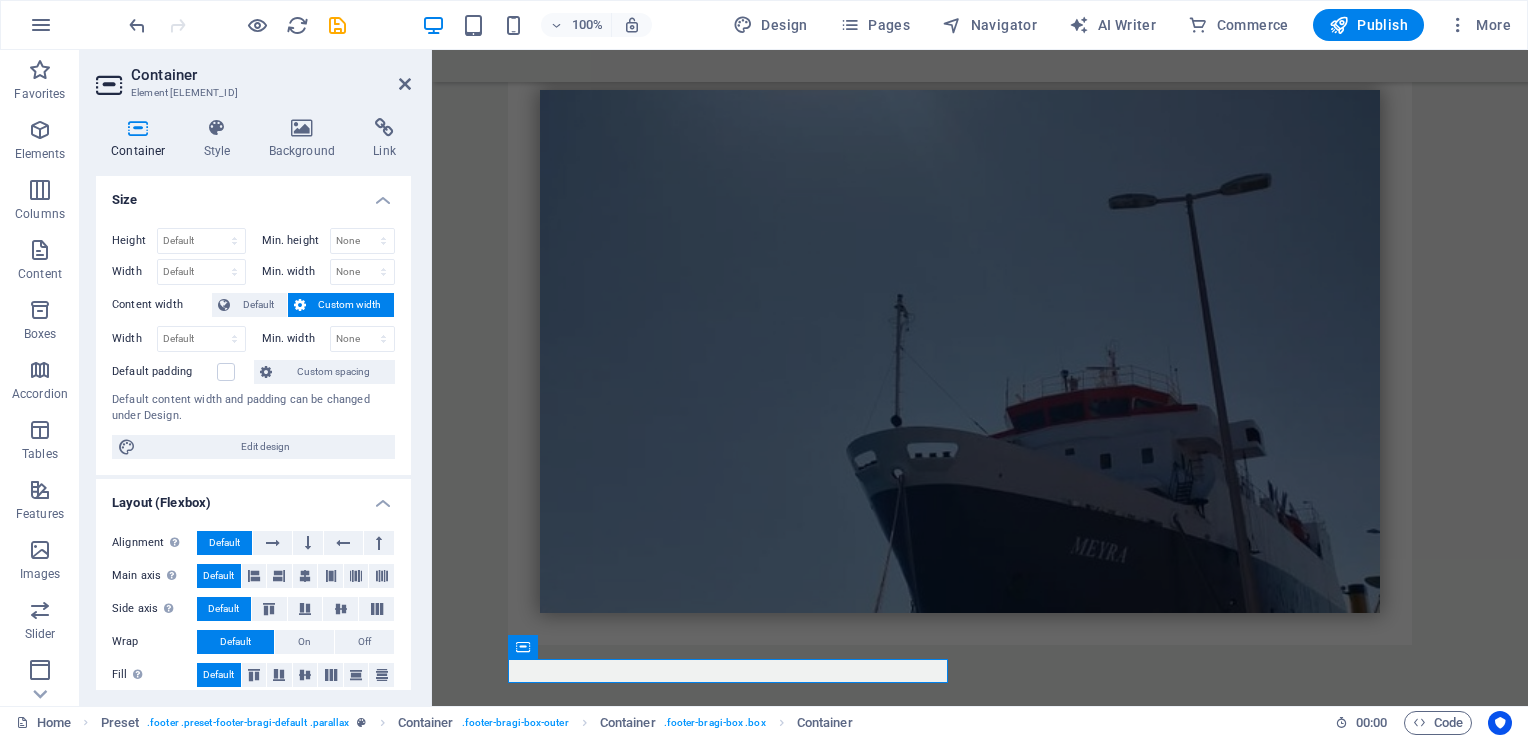 click on "Height Default px rem % vh vw Min. height None px rem % vh vw Width Default px rem % em vh vw Min. width None px rem % vh vw Content width Default Custom width Width Default px rem % em vh vw Min. width None px rem % vh vw Default padding Custom spacing Default content width and padding can be changed under Design. Edit design" at bounding box center [253, 343] 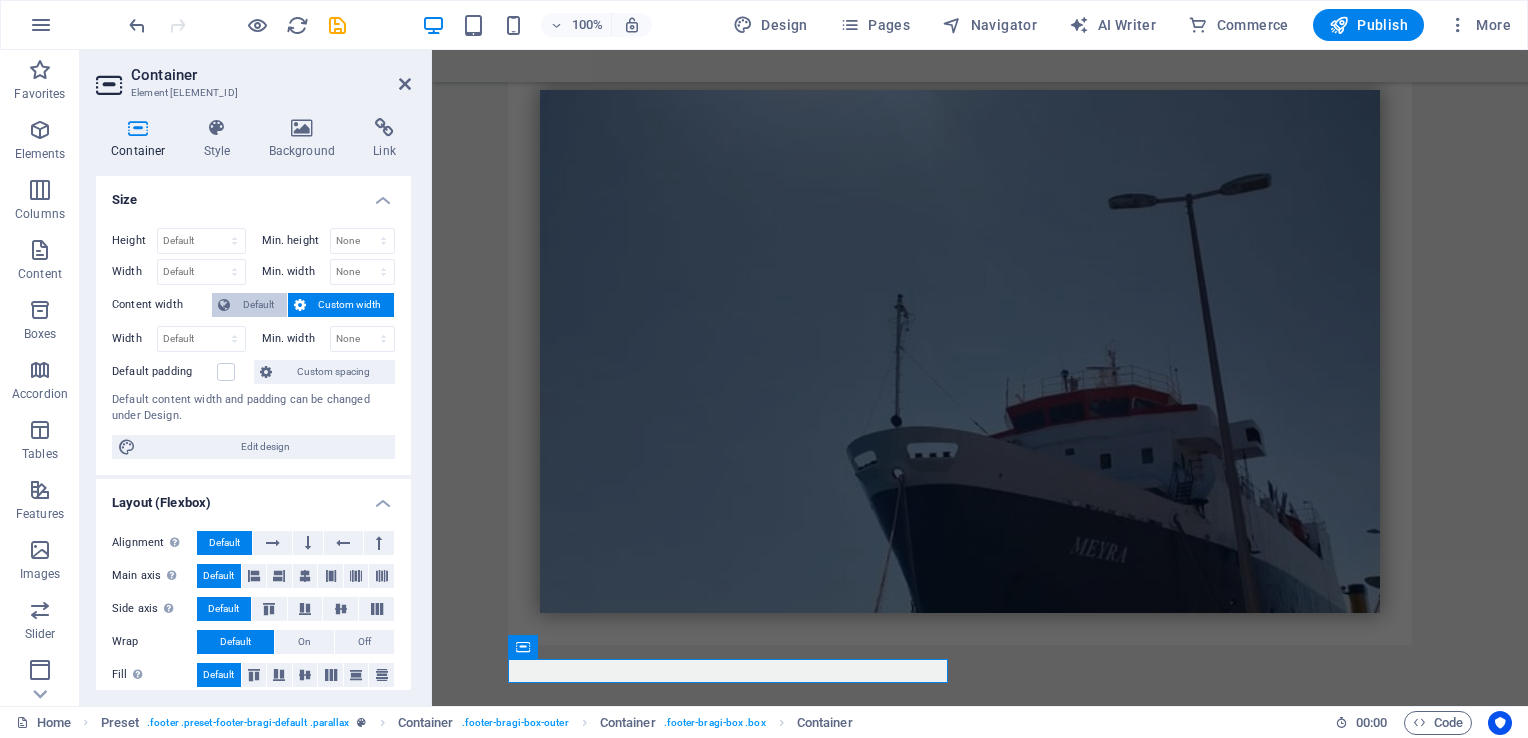 click on "Default" at bounding box center (258, 305) 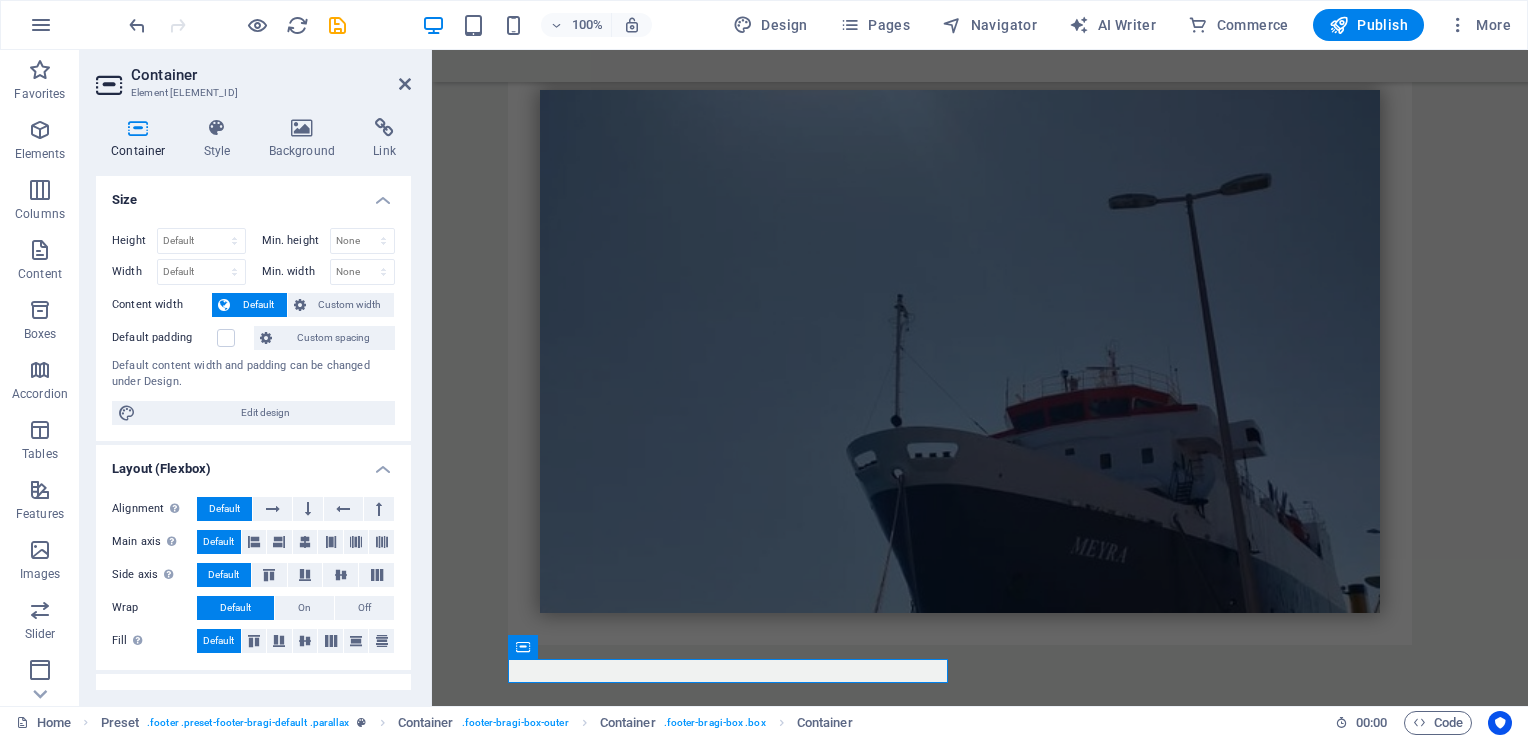 click on "Size Height Default px rem % vh vw Min. height None px rem % vh vw Width Default px rem % em vh vw Min. width None px rem % vh vw Content width Default Custom width Width Default px rem % em vh vw Min. width None px rem % vh vw Default padding Custom spacing Default content width and padding can be changed under Design. Edit design Layout (Flexbox) Alignment Determines the flex direction. Default Main axis Determine how elements should behave along the main axis inside this container (justify content). Default Side axis Control the vertical direction of the element inside of the container (align items). Default Wrap Default On Off Fill Controls the distances and direction of elements on the y-axis across several lines (align content). Default Accessibility ARIA helps assistive technologies (like screen readers) to understand the role, state, and behavior of web elements Role The ARIA role defines the purpose of an element.  Here you can find all explanations and recommendations None Alert Article Banner Timer" at bounding box center (253, 433) 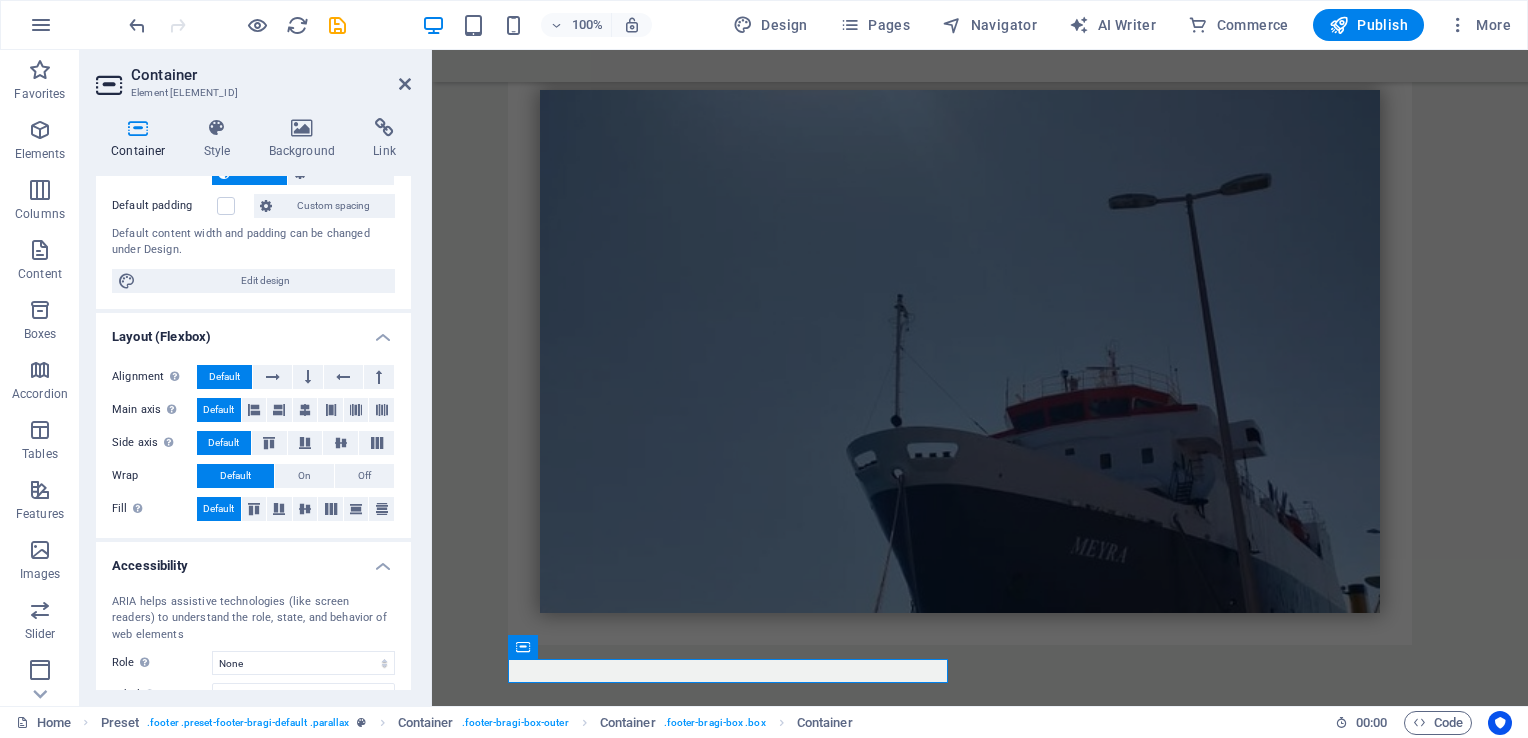 scroll, scrollTop: 0, scrollLeft: 0, axis: both 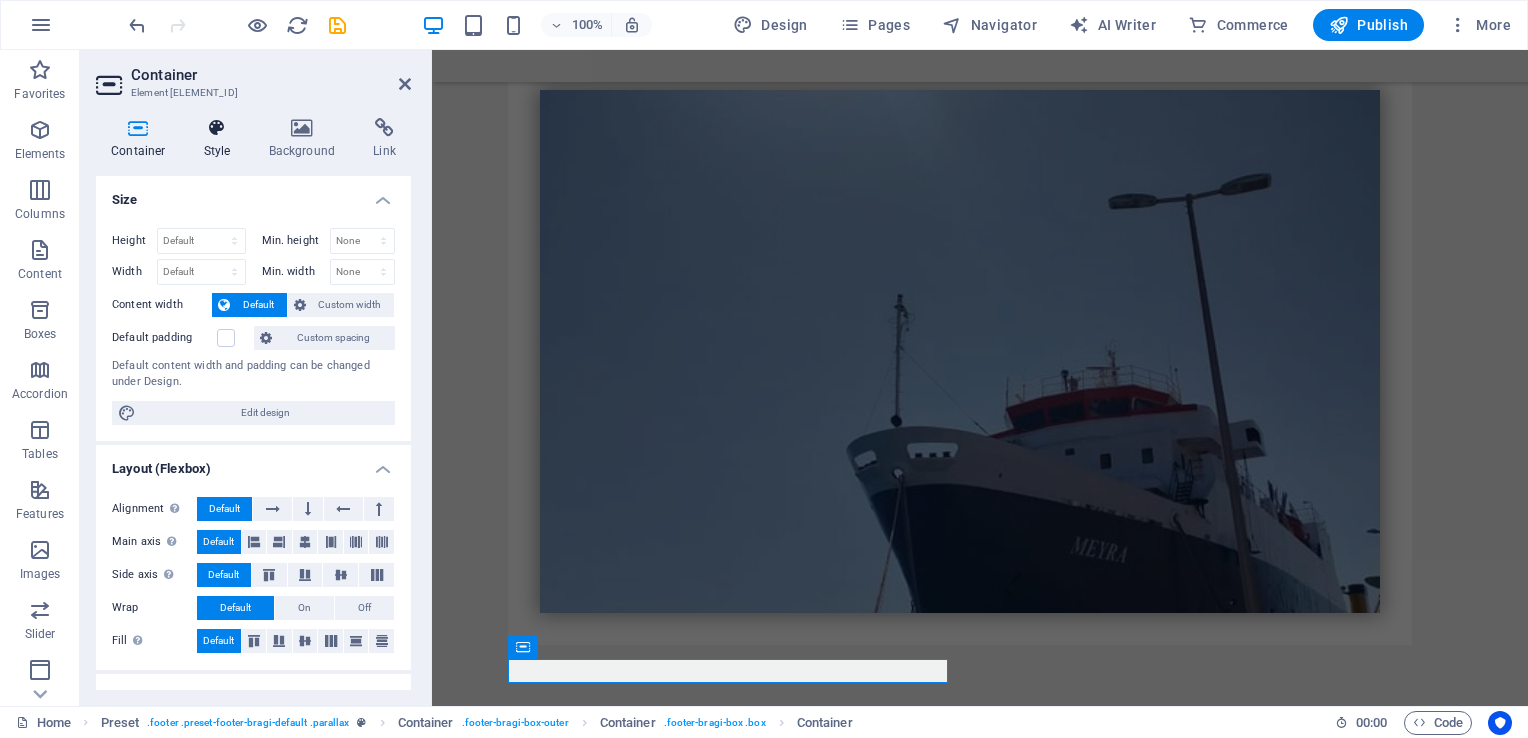 click at bounding box center (217, 128) 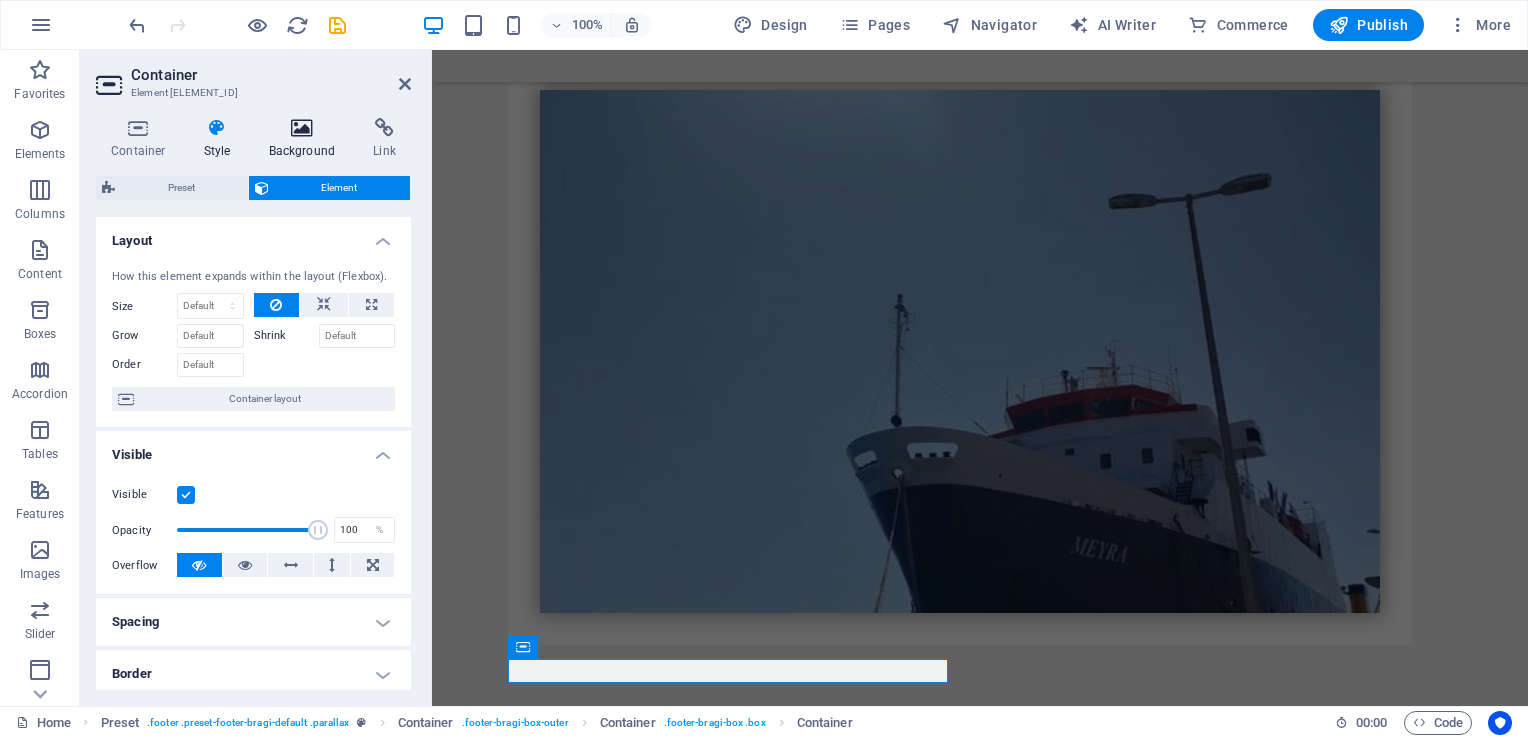 click on "Background" at bounding box center [306, 139] 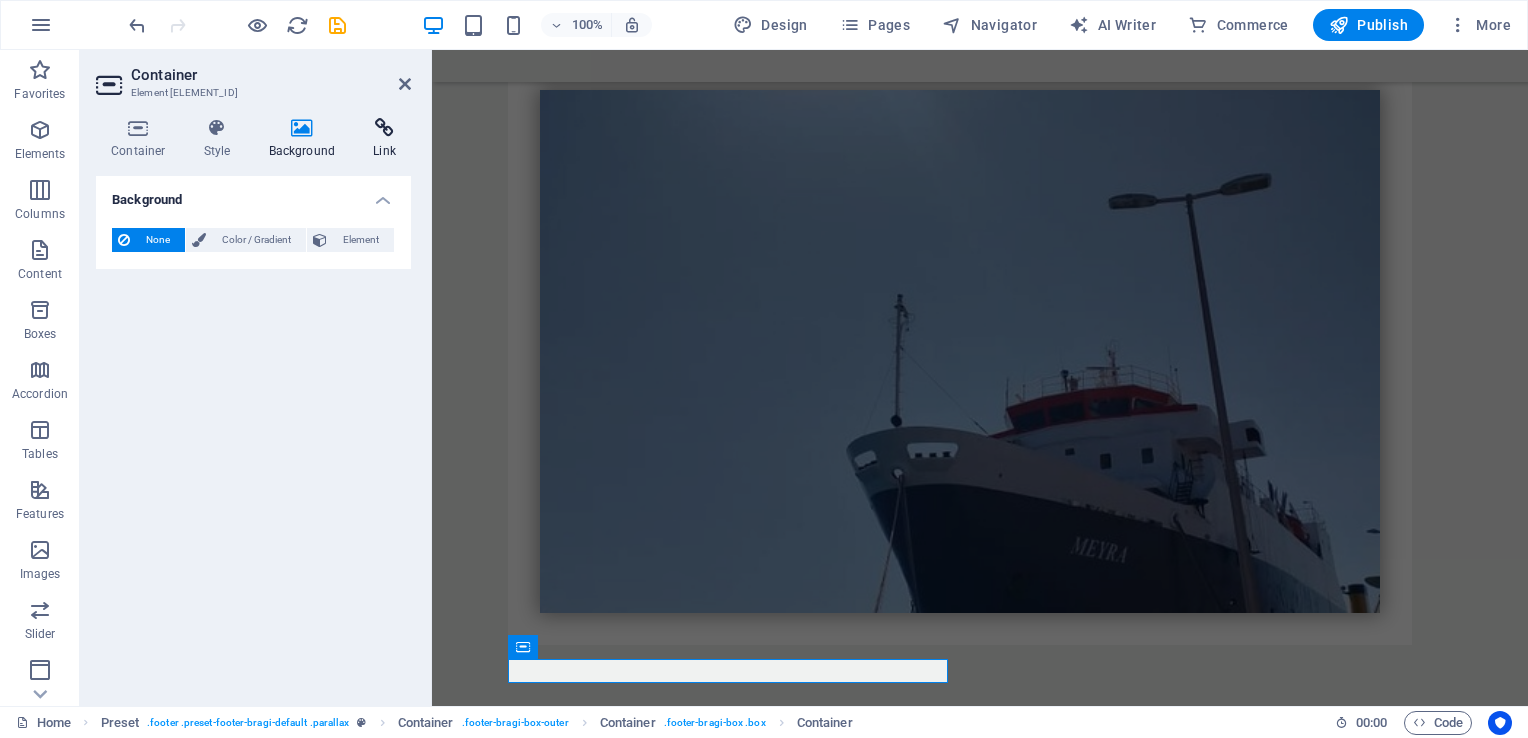 click at bounding box center [384, 128] 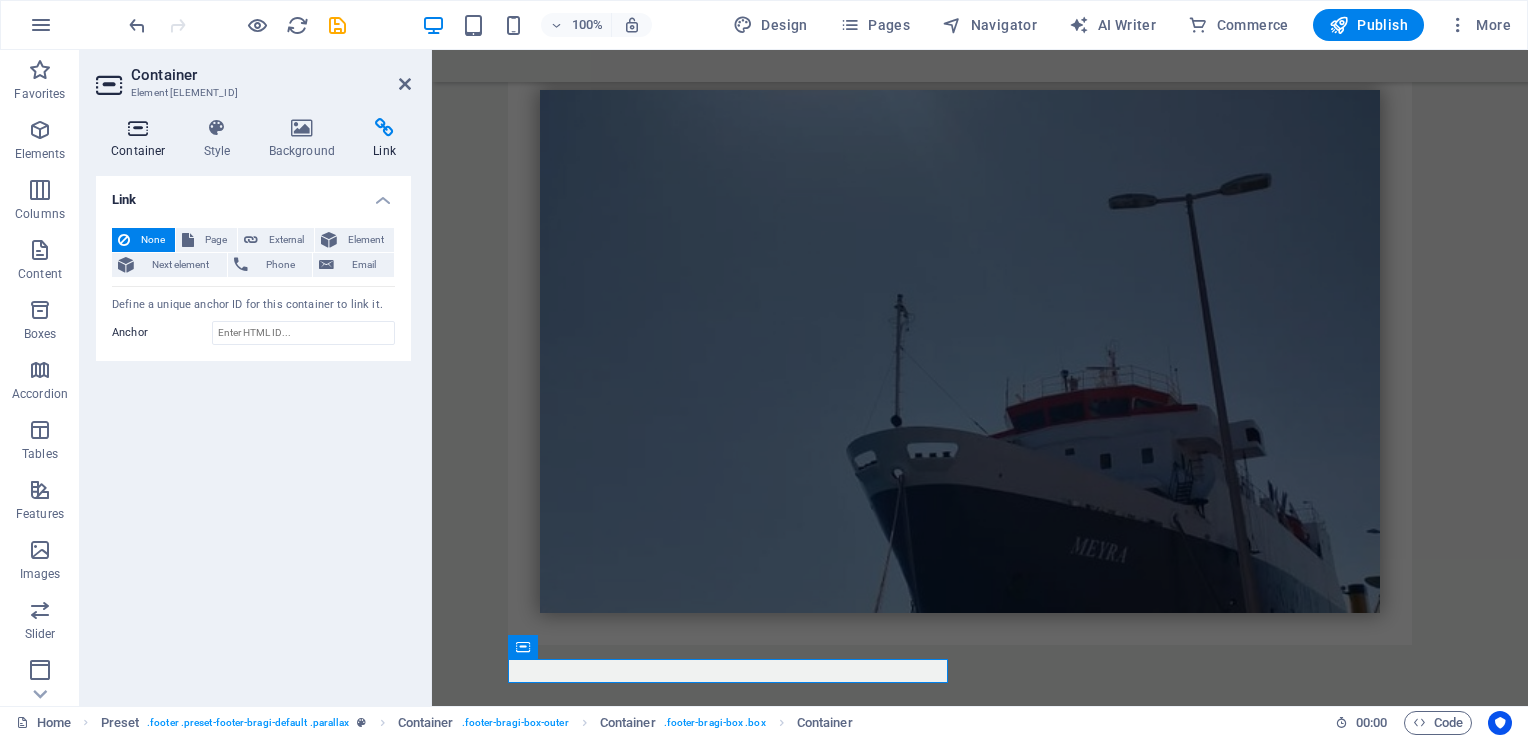 drag, startPoint x: 204, startPoint y: 151, endPoint x: 146, endPoint y: 142, distance: 58.694122 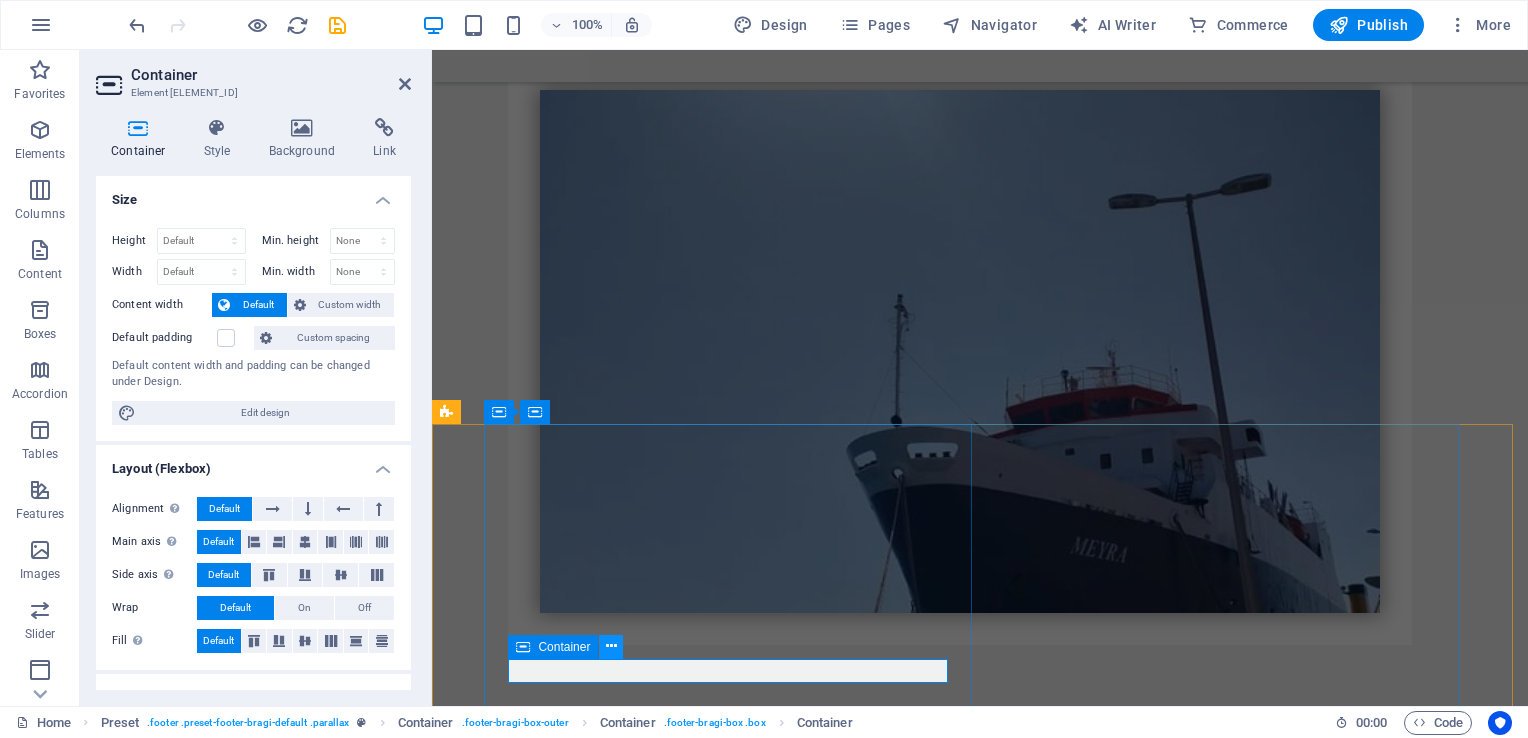 click at bounding box center [611, 646] 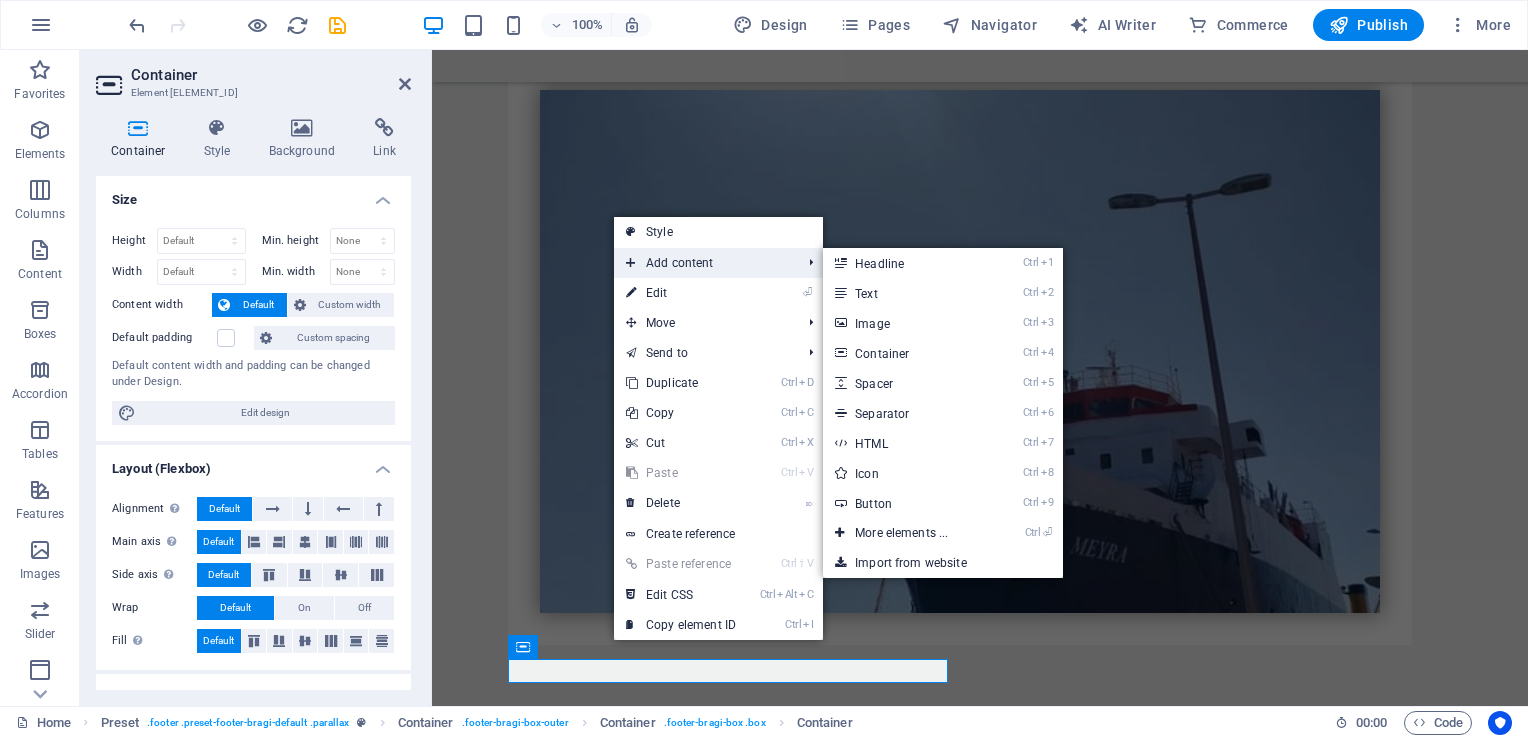 click on "Add content" at bounding box center [703, 263] 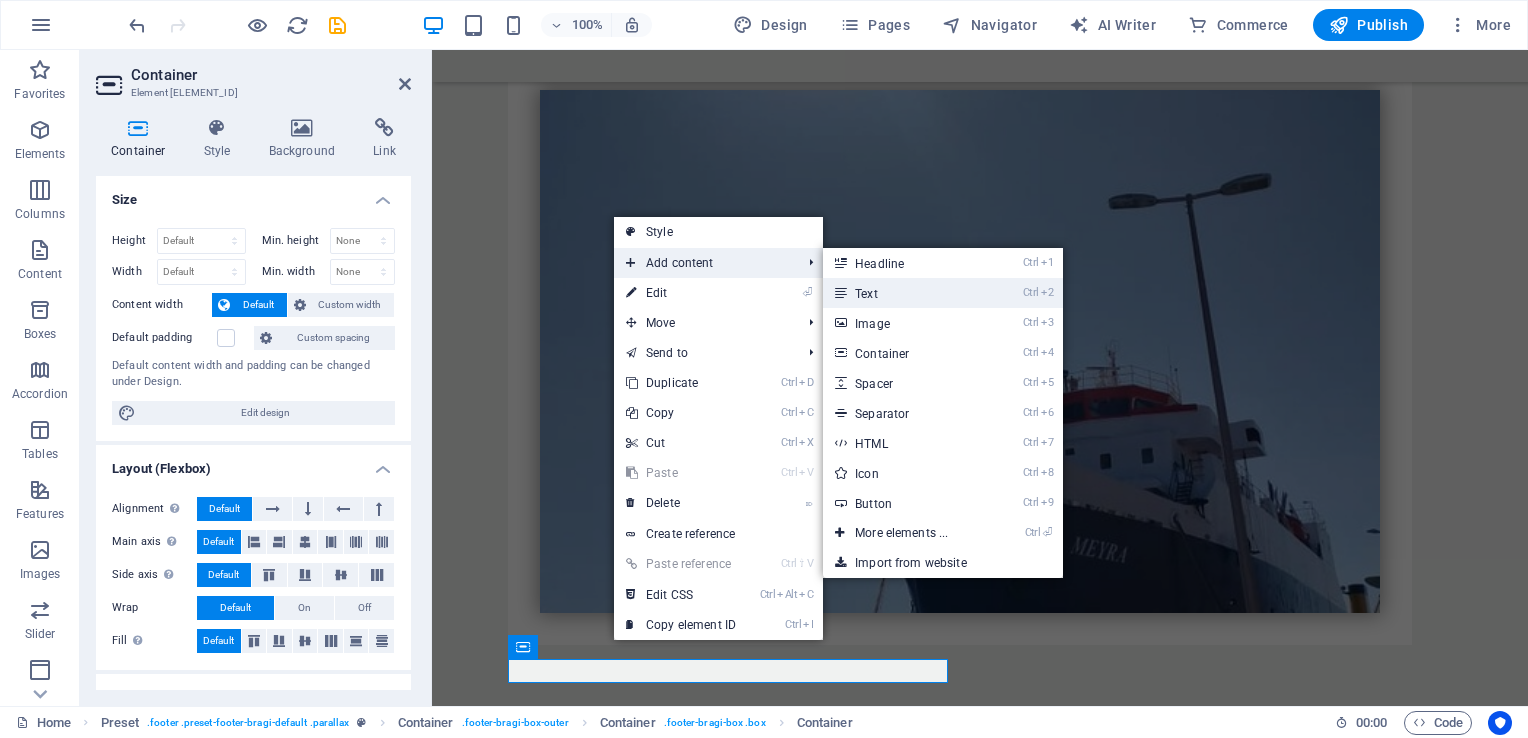 click at bounding box center (840, 293) 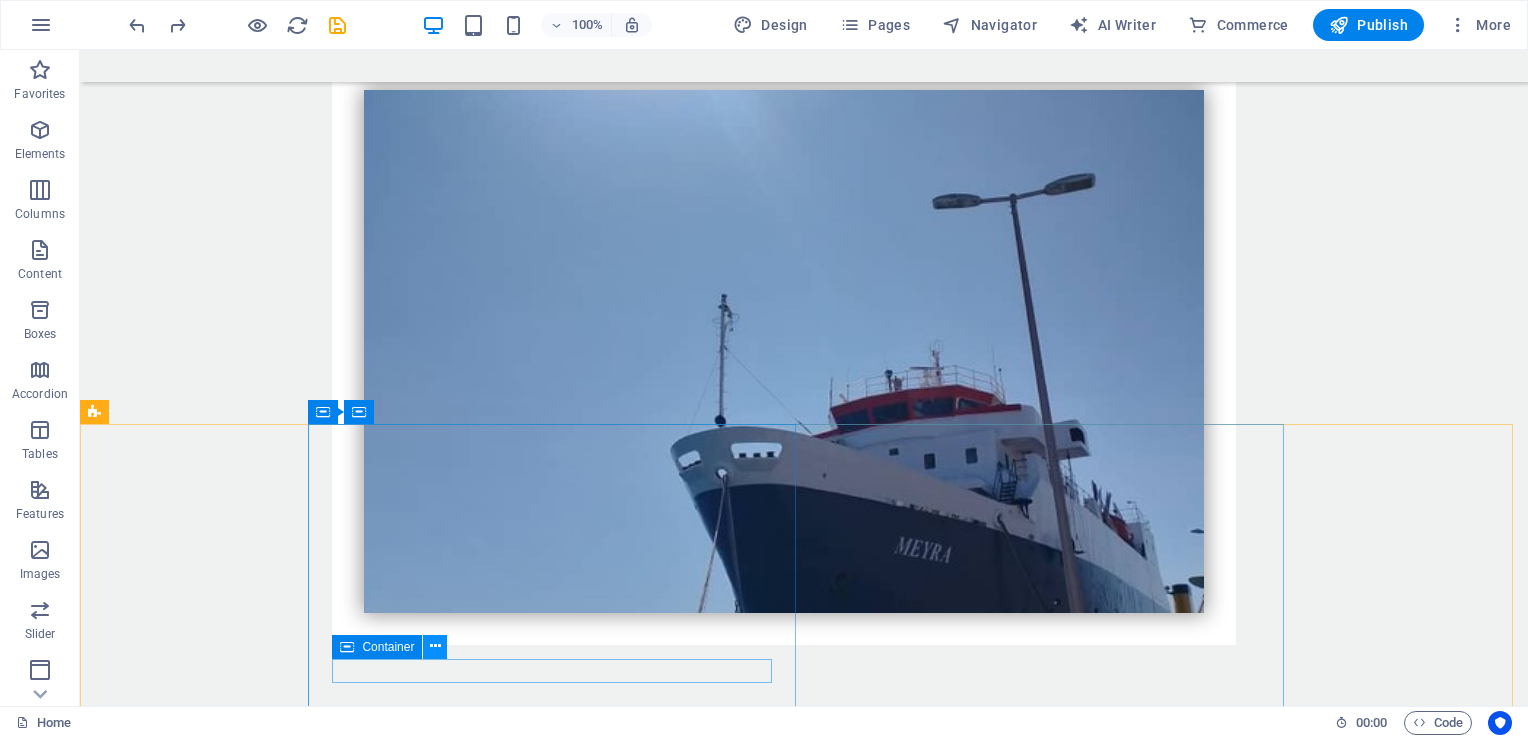 click at bounding box center [435, 646] 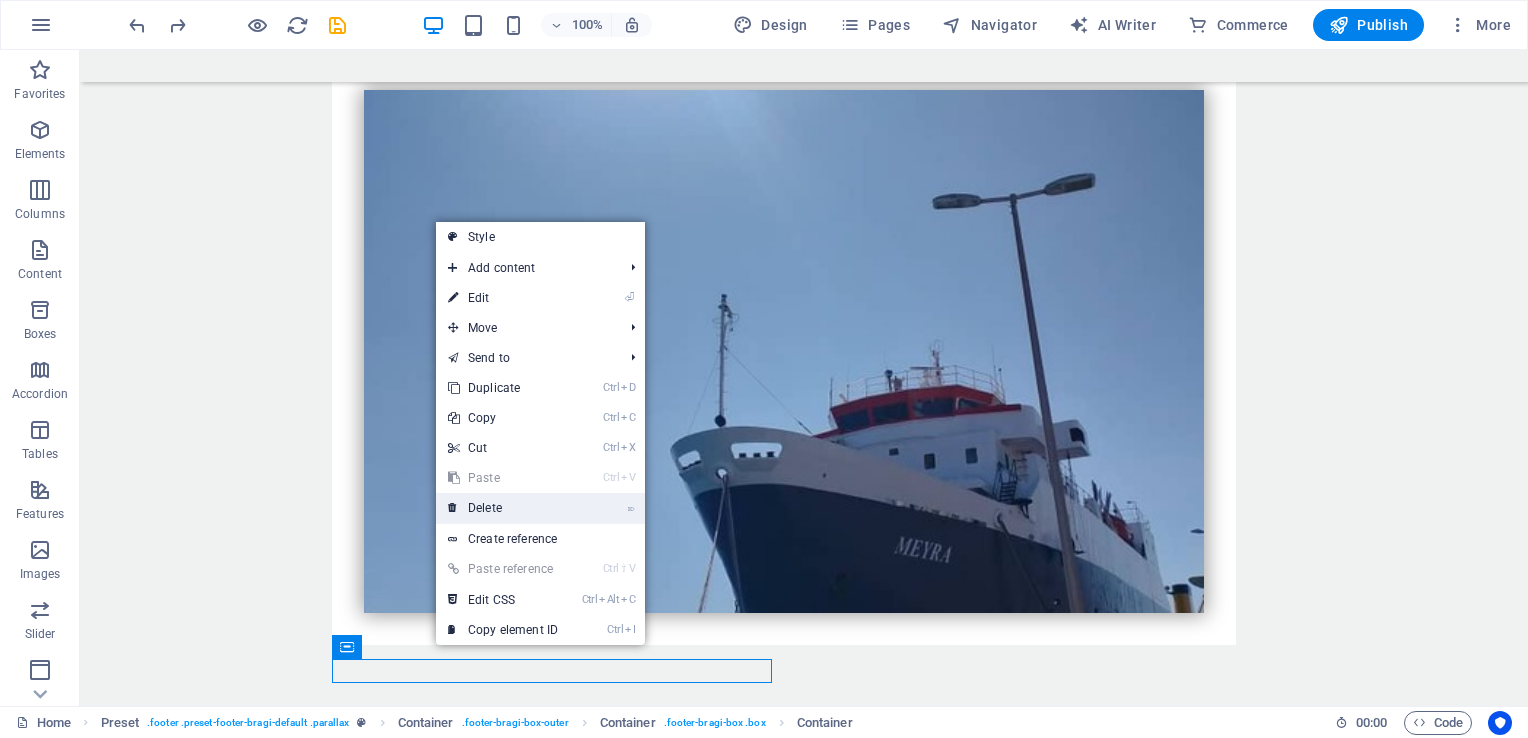 click on "⌦  Delete" at bounding box center (503, 508) 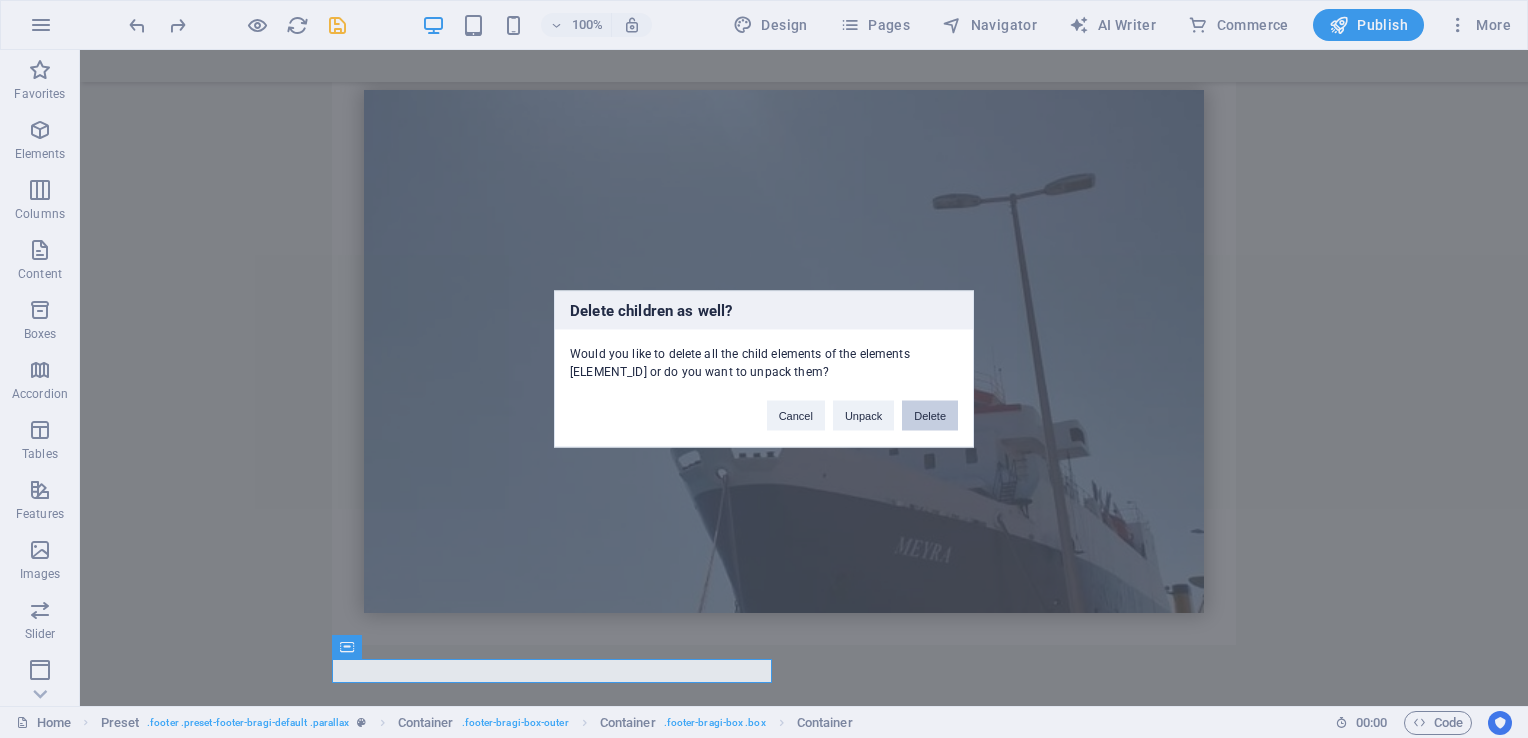 click on "Delete" at bounding box center (930, 416) 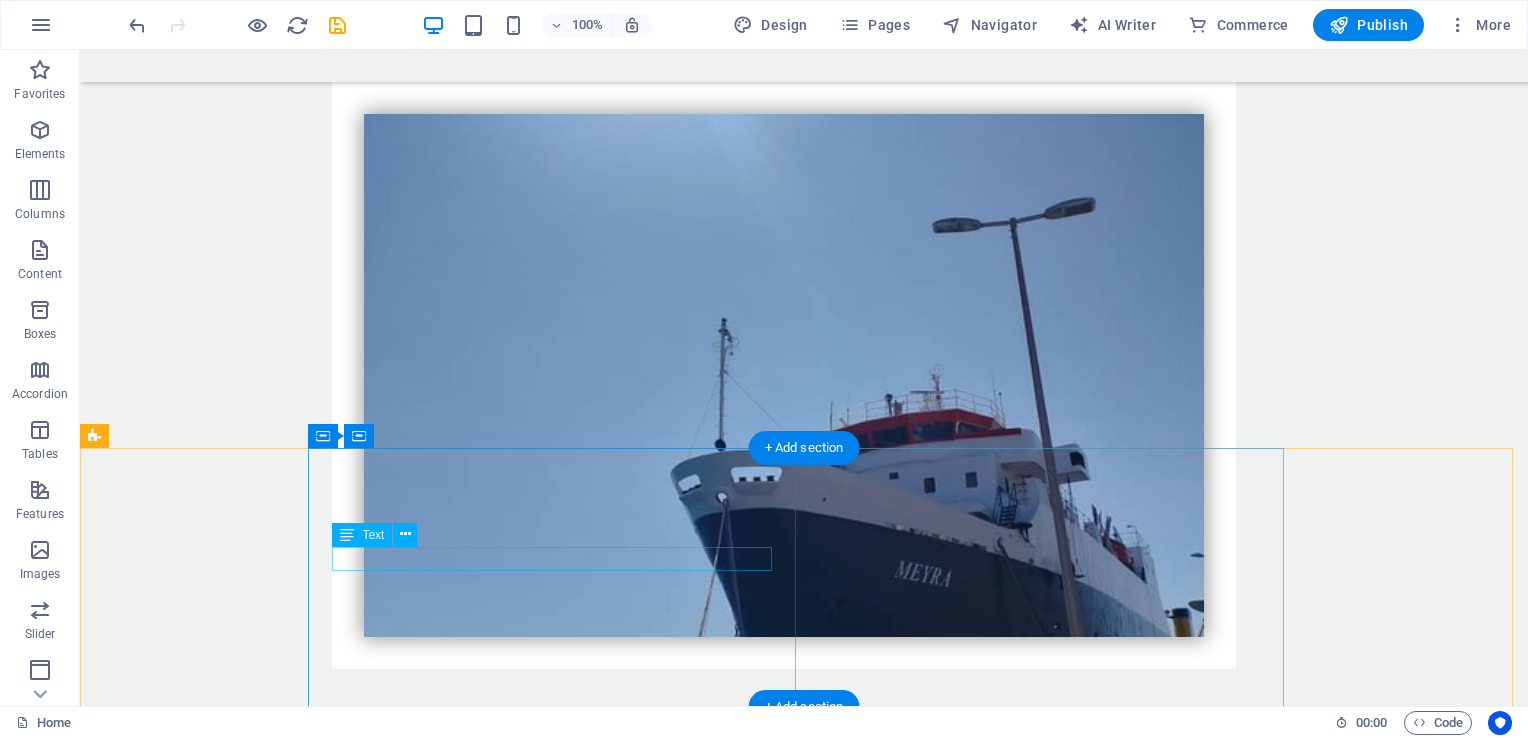 drag, startPoint x: 332, startPoint y: 560, endPoint x: 384, endPoint y: 560, distance: 52 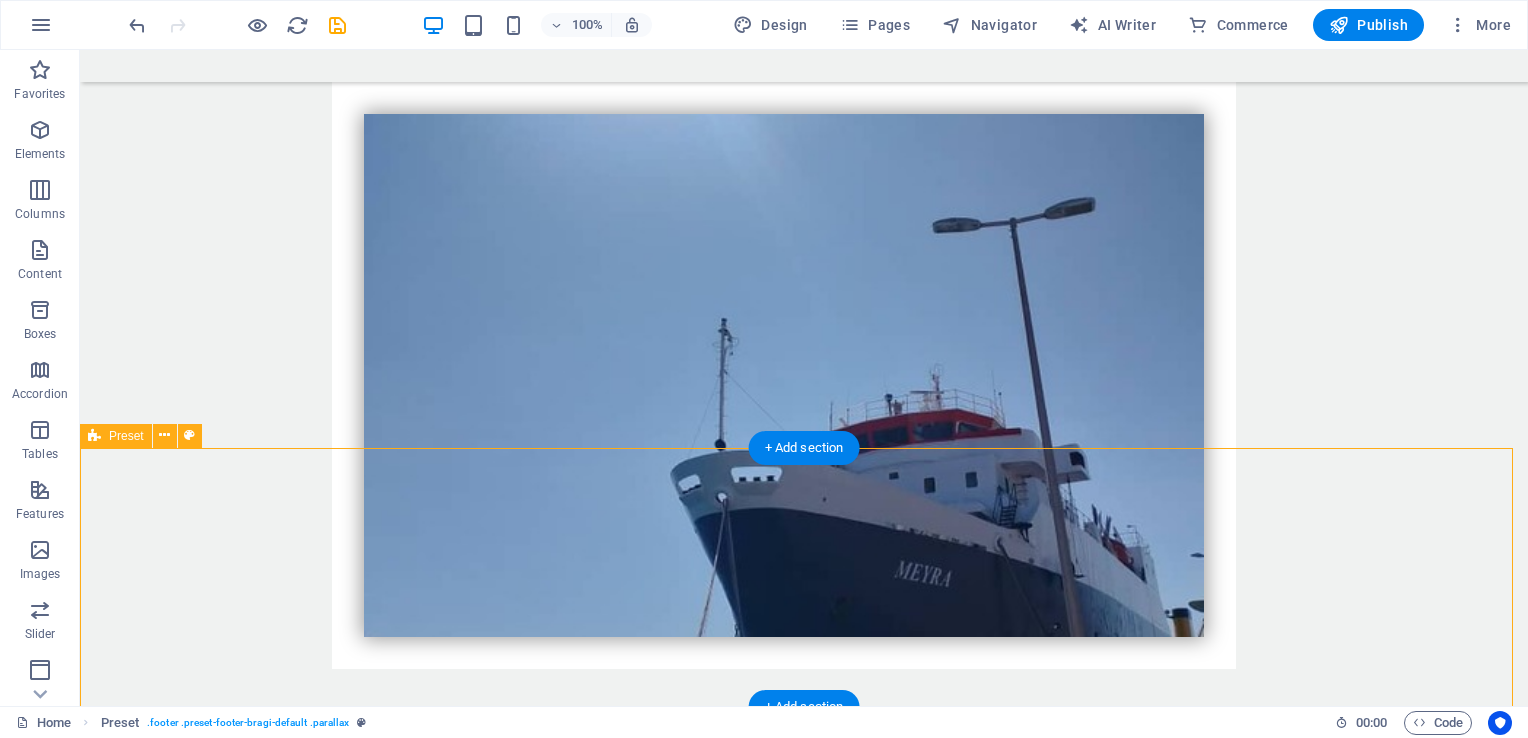 drag, startPoint x: 384, startPoint y: 560, endPoint x: 307, endPoint y: 572, distance: 77.92946 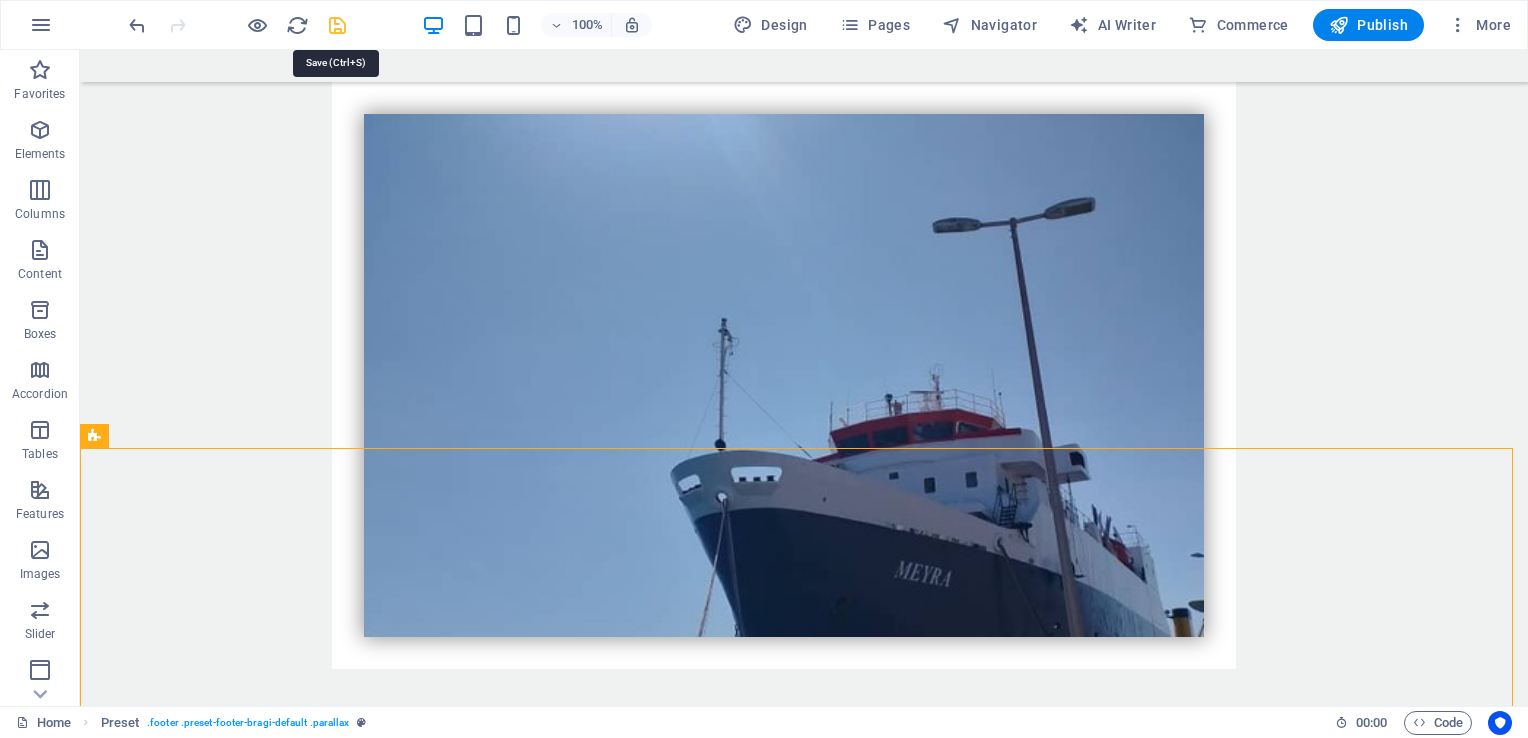 click at bounding box center (337, 25) 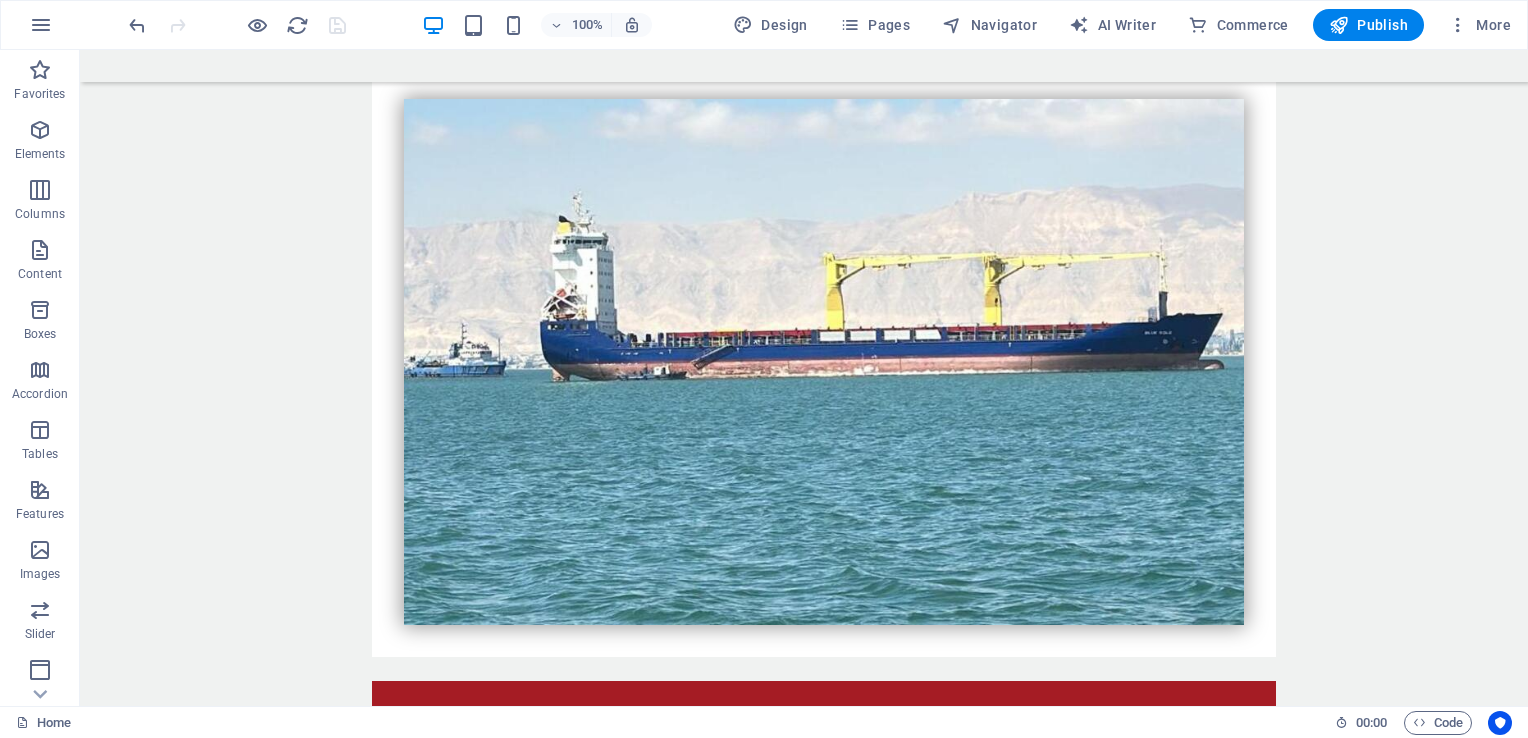 scroll, scrollTop: 5427, scrollLeft: 0, axis: vertical 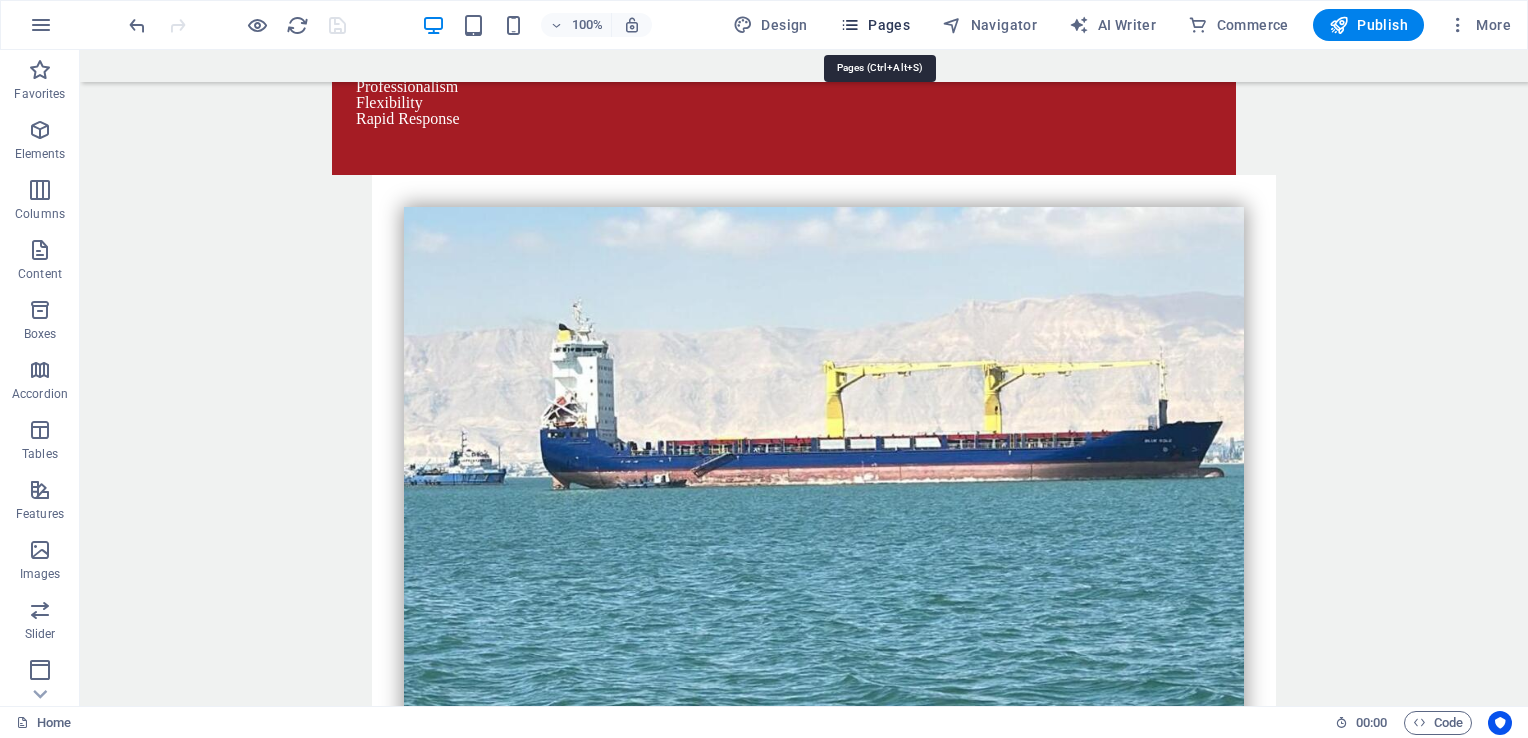 click on "Pages" at bounding box center [875, 25] 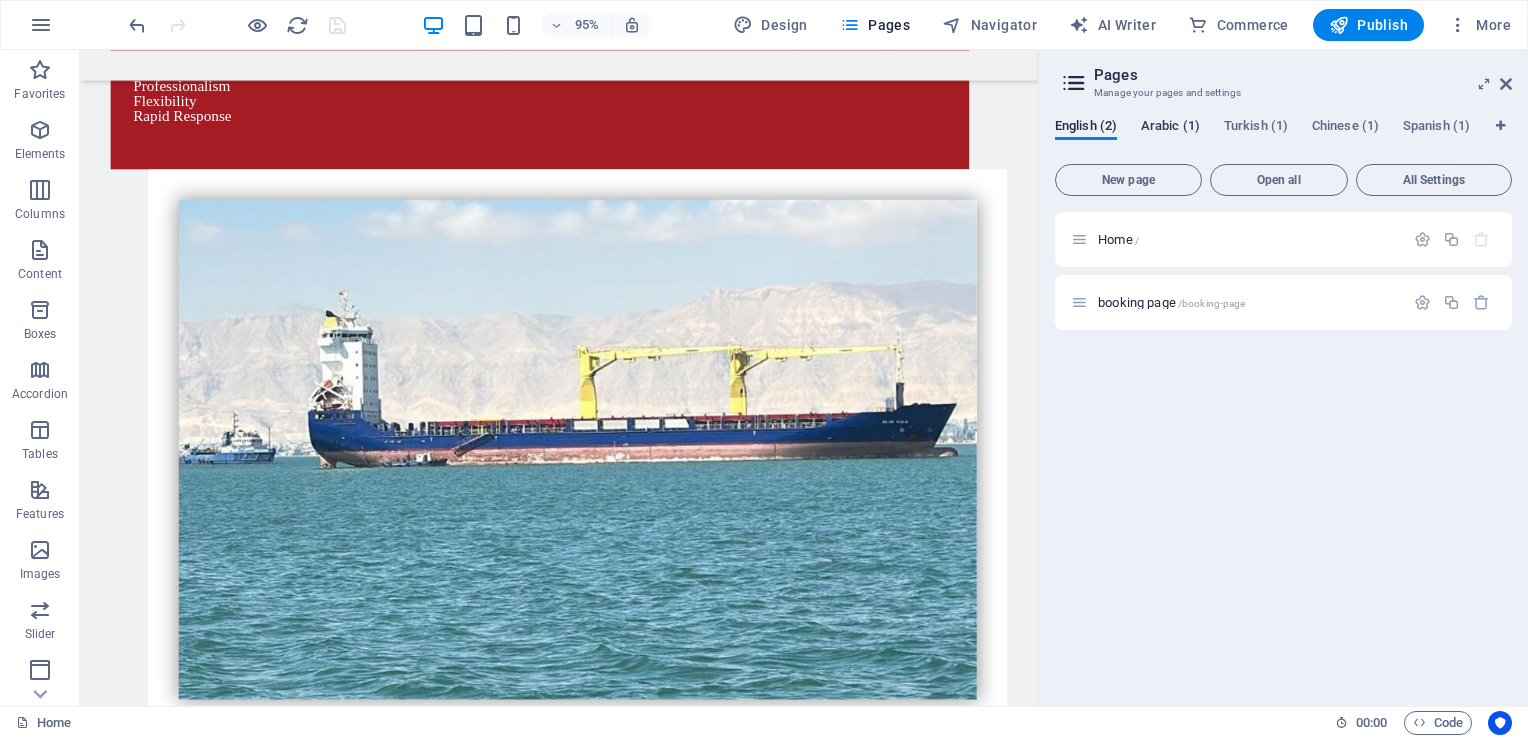 click on "Arabic (1)" at bounding box center (1170, 128) 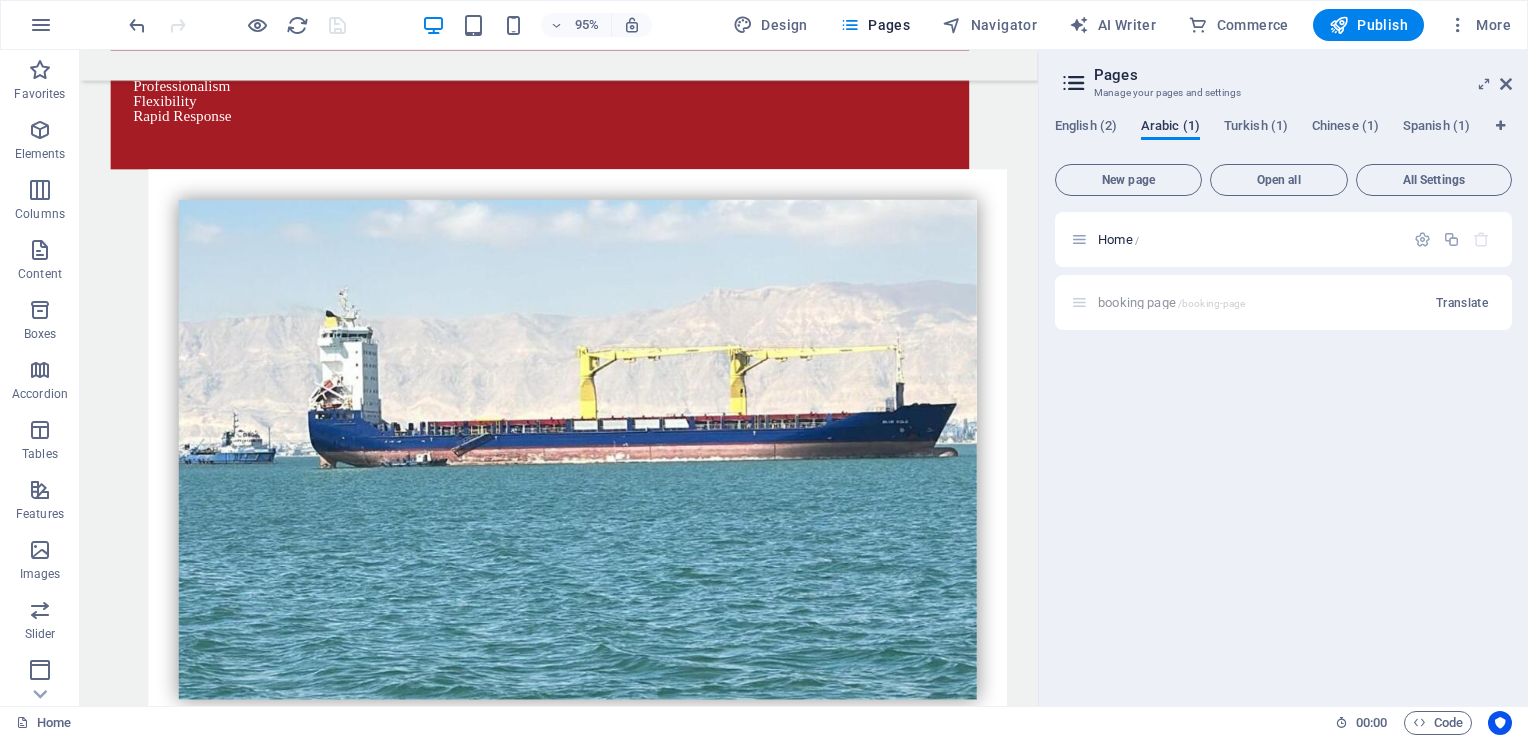 click on "Arabic (1)" at bounding box center [1170, 128] 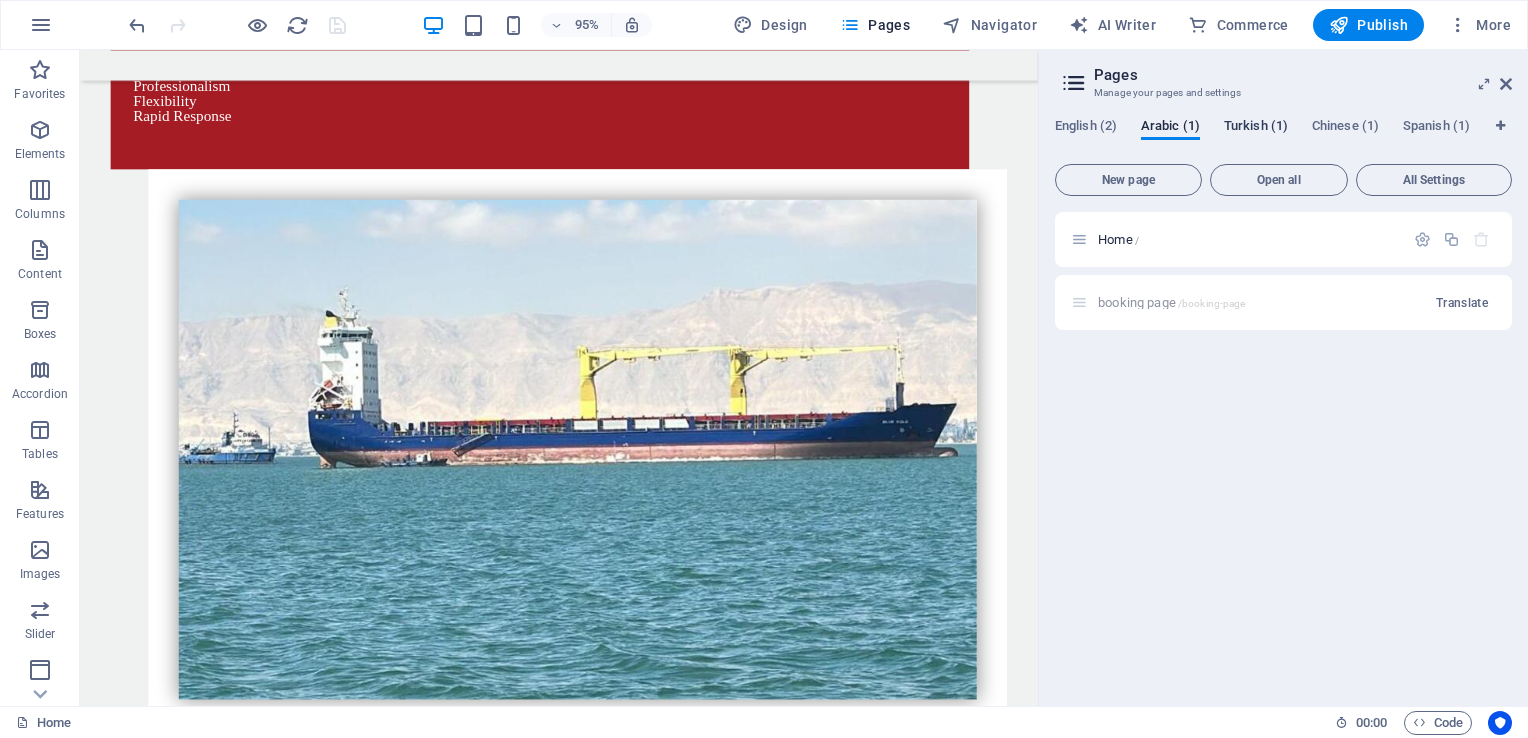 click on "Turkish (1)" at bounding box center [1256, 128] 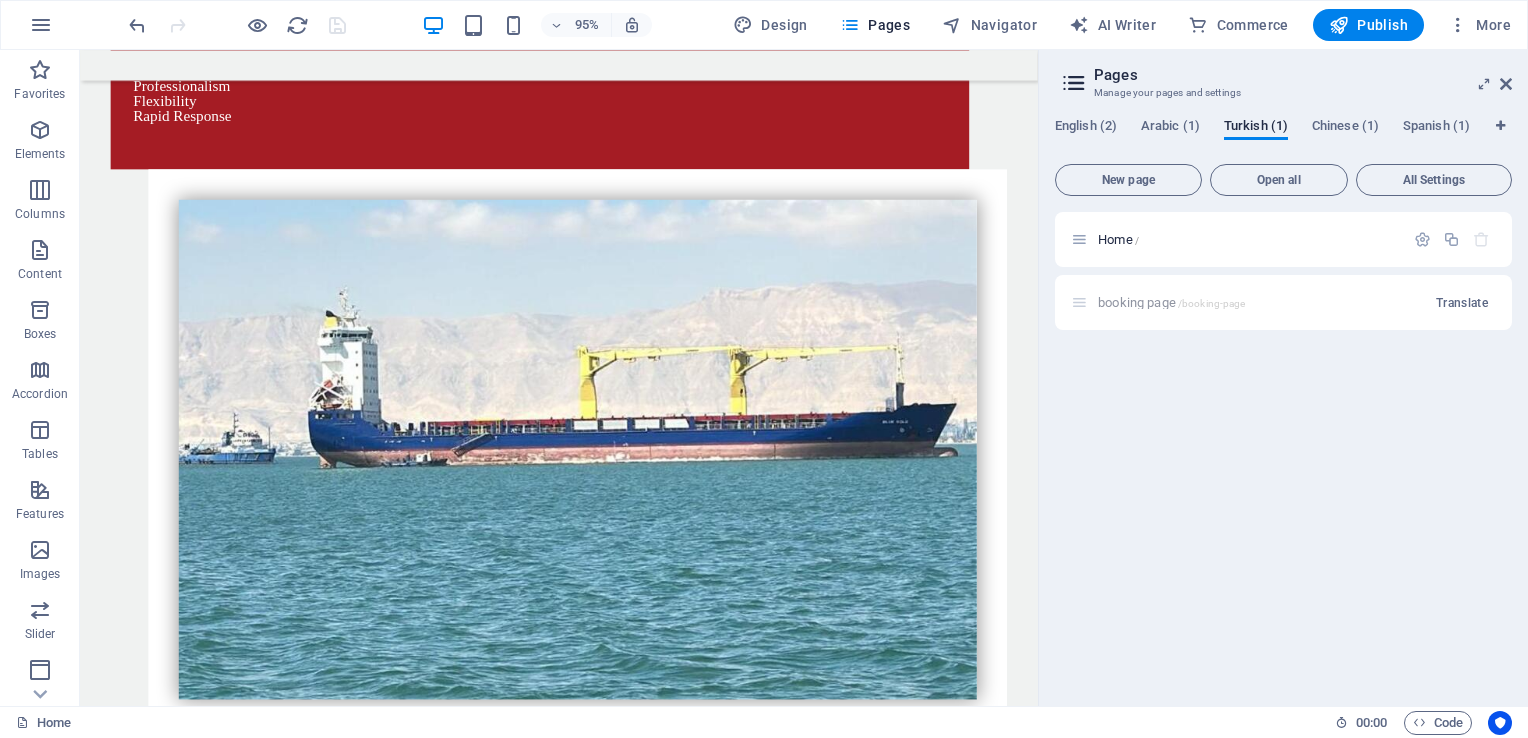 click on "English (2) Arabic (1) Turkish (1) Chinese (1) Spanish (1) New page Open all All Settings Home / booking page /booking-page Translate" at bounding box center (1283, 404) 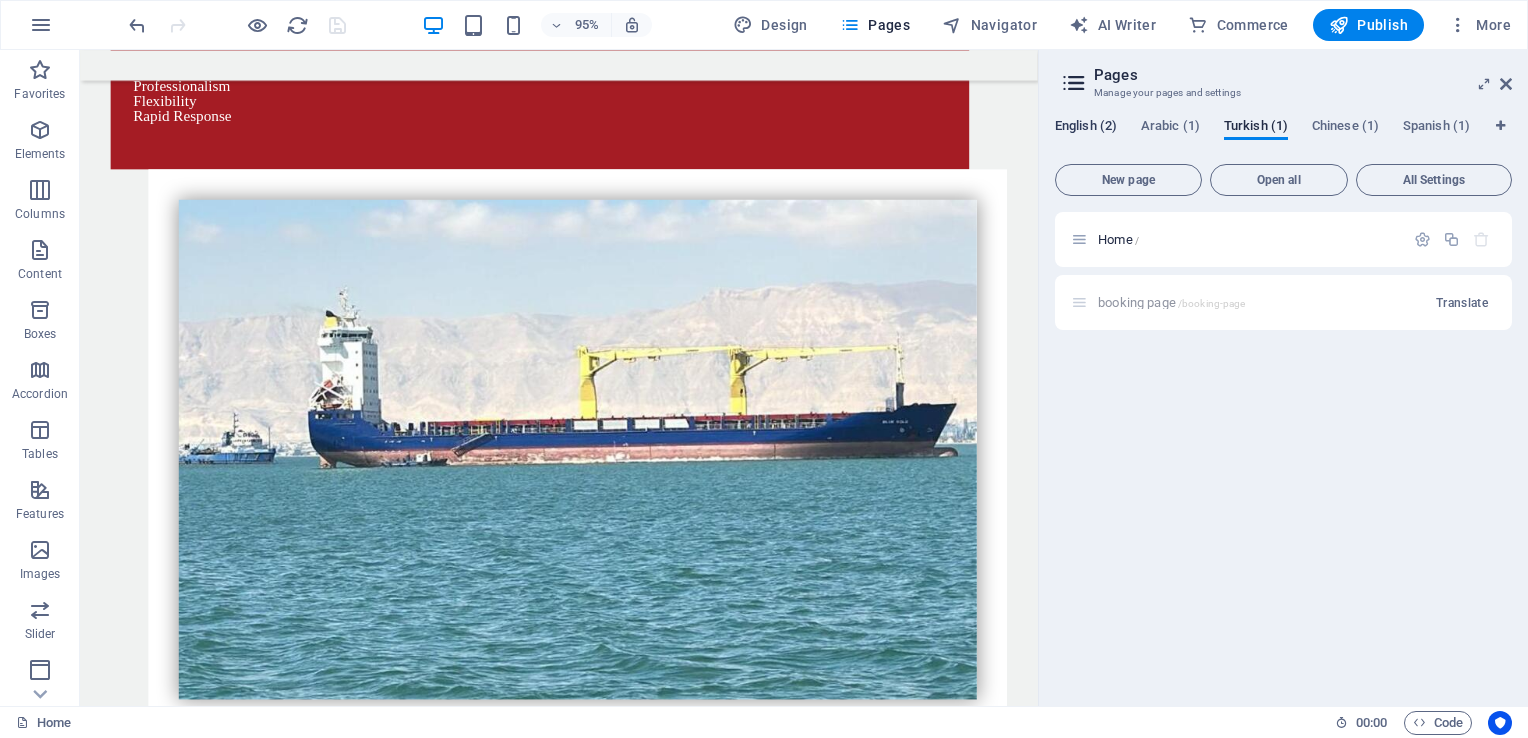 click on "English (2)" at bounding box center [1086, 128] 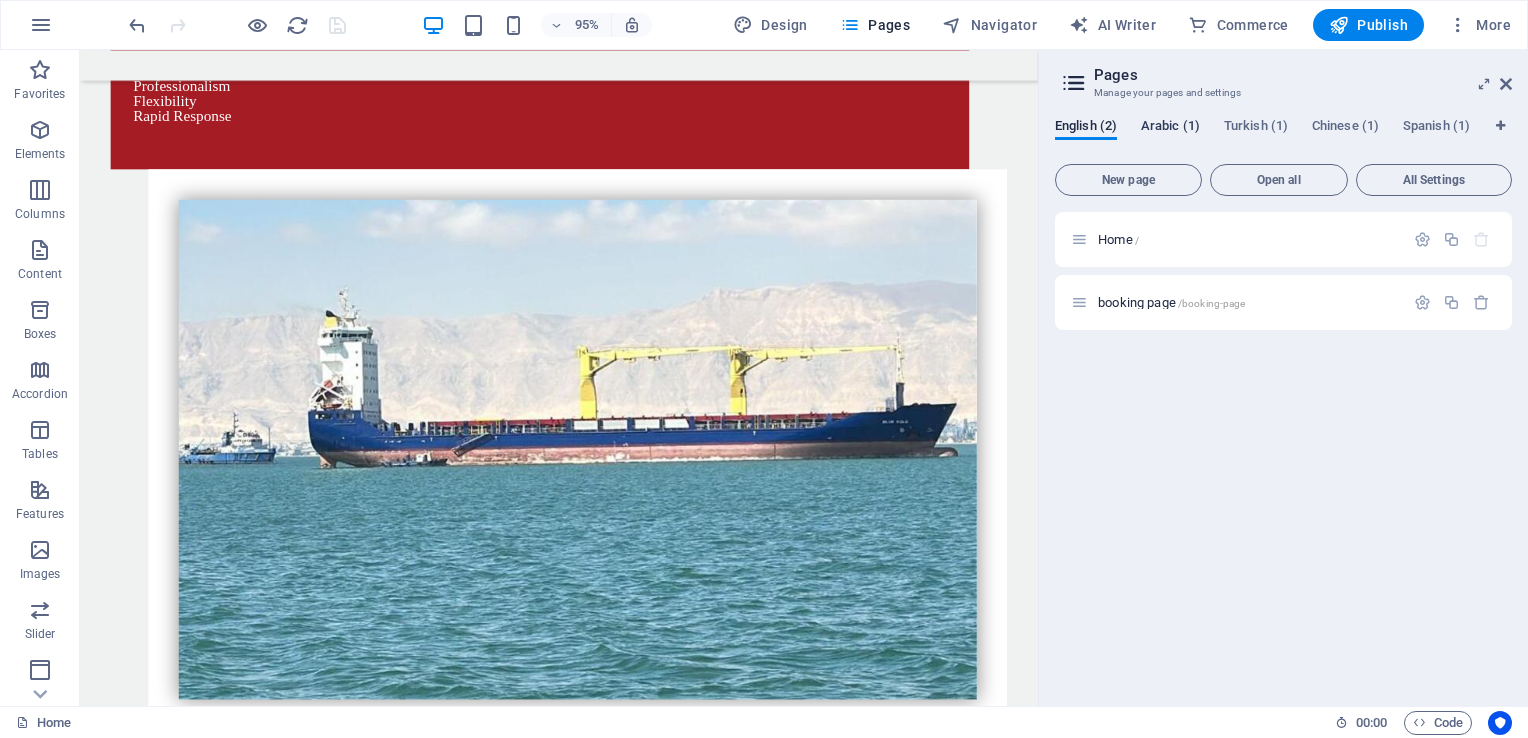 click on "Arabic (1)" at bounding box center (1170, 128) 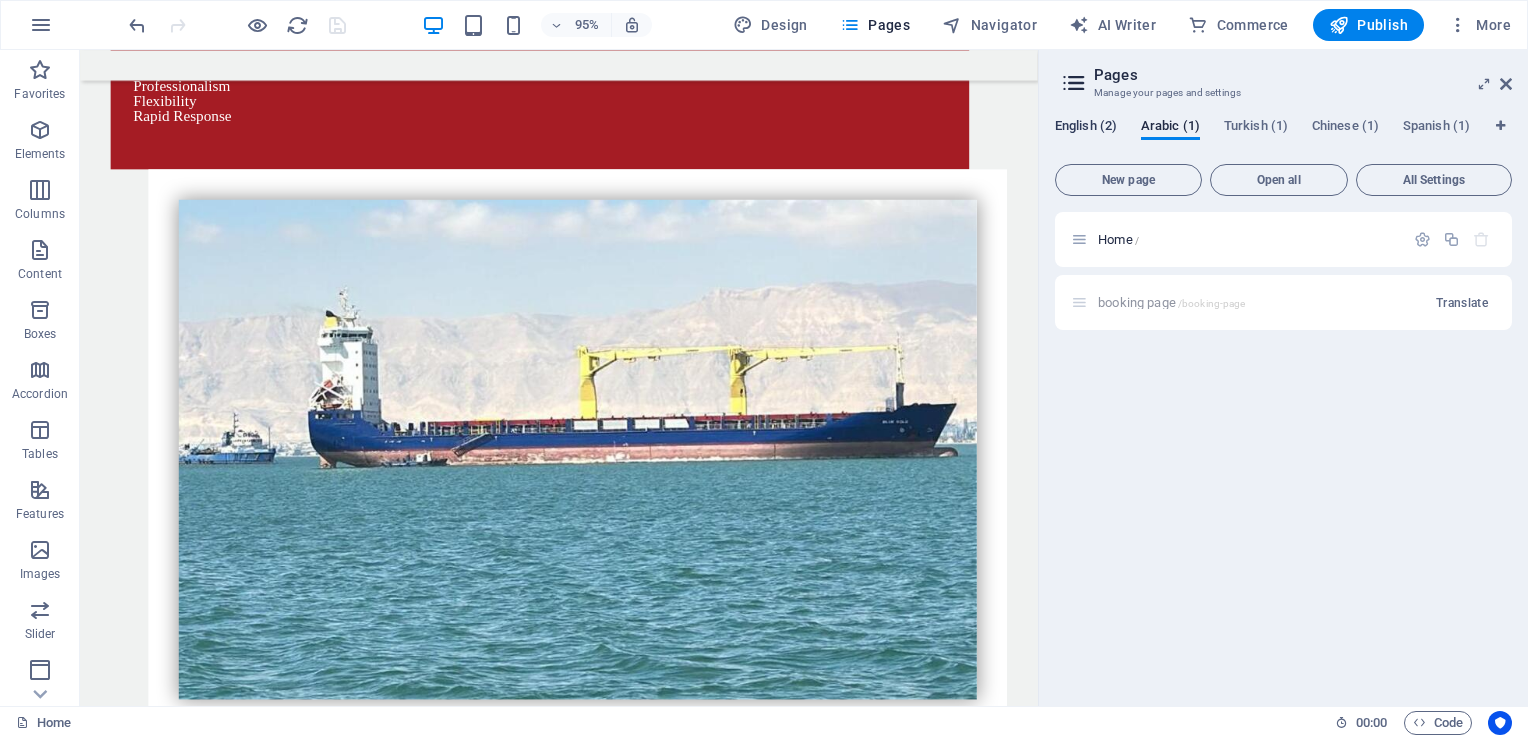 click on "English (2)" at bounding box center [1086, 128] 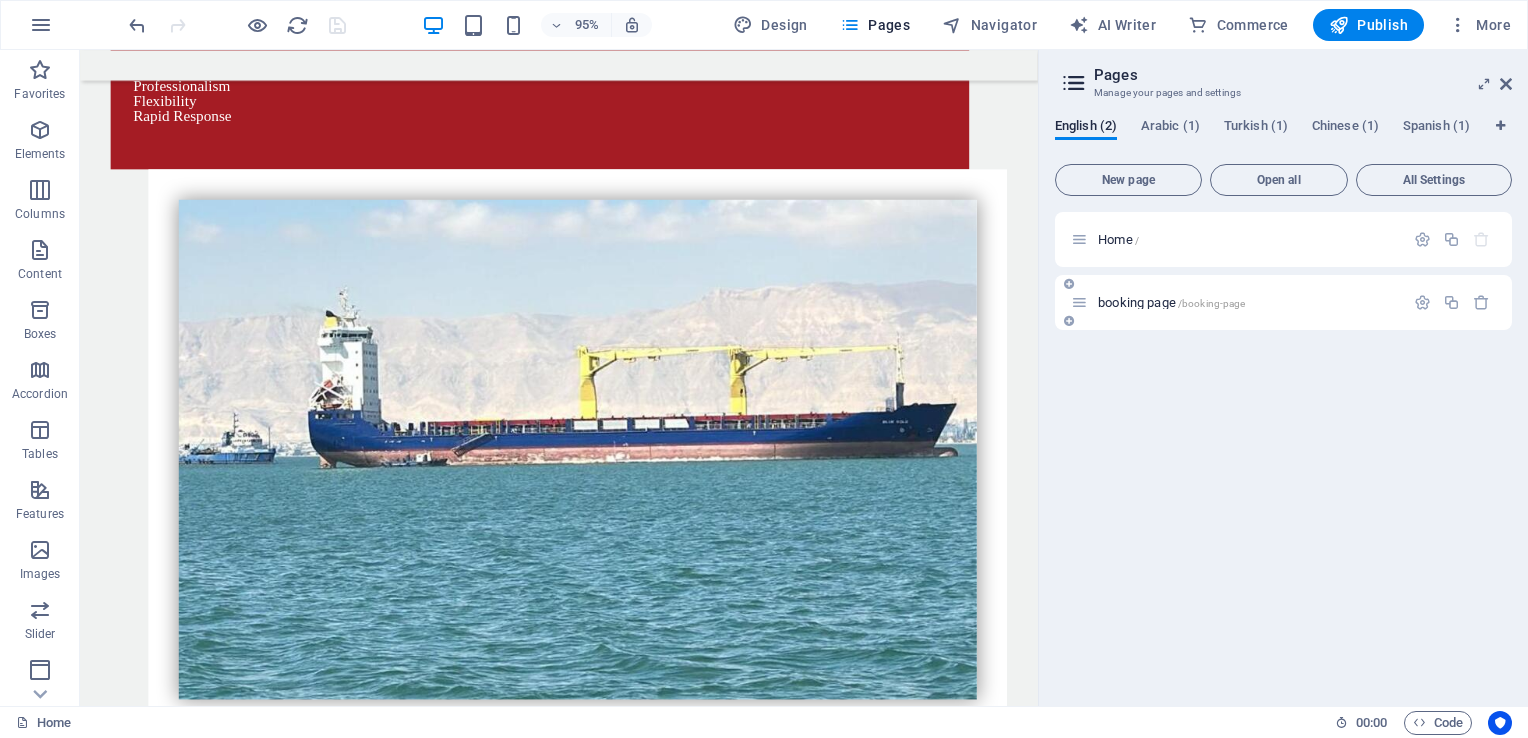 click on "booking page /booking-page" at bounding box center (1237, 302) 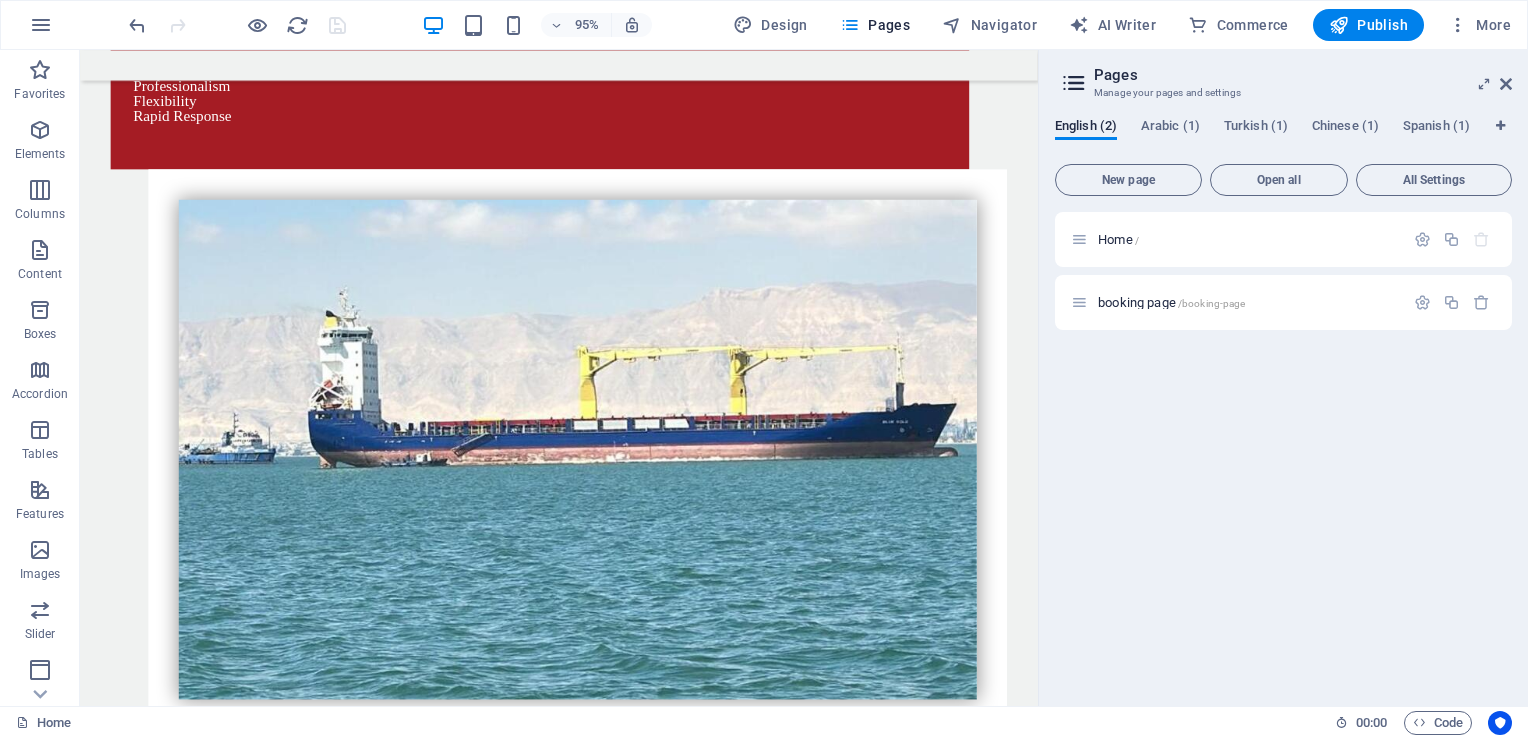 click on "Pages Manage your pages and settings English (2) Arabic (1) Turkish (1) Chinese (1) Spanish (1) New page Open all All Settings Home / booking page /booking-page" at bounding box center [1283, 378] 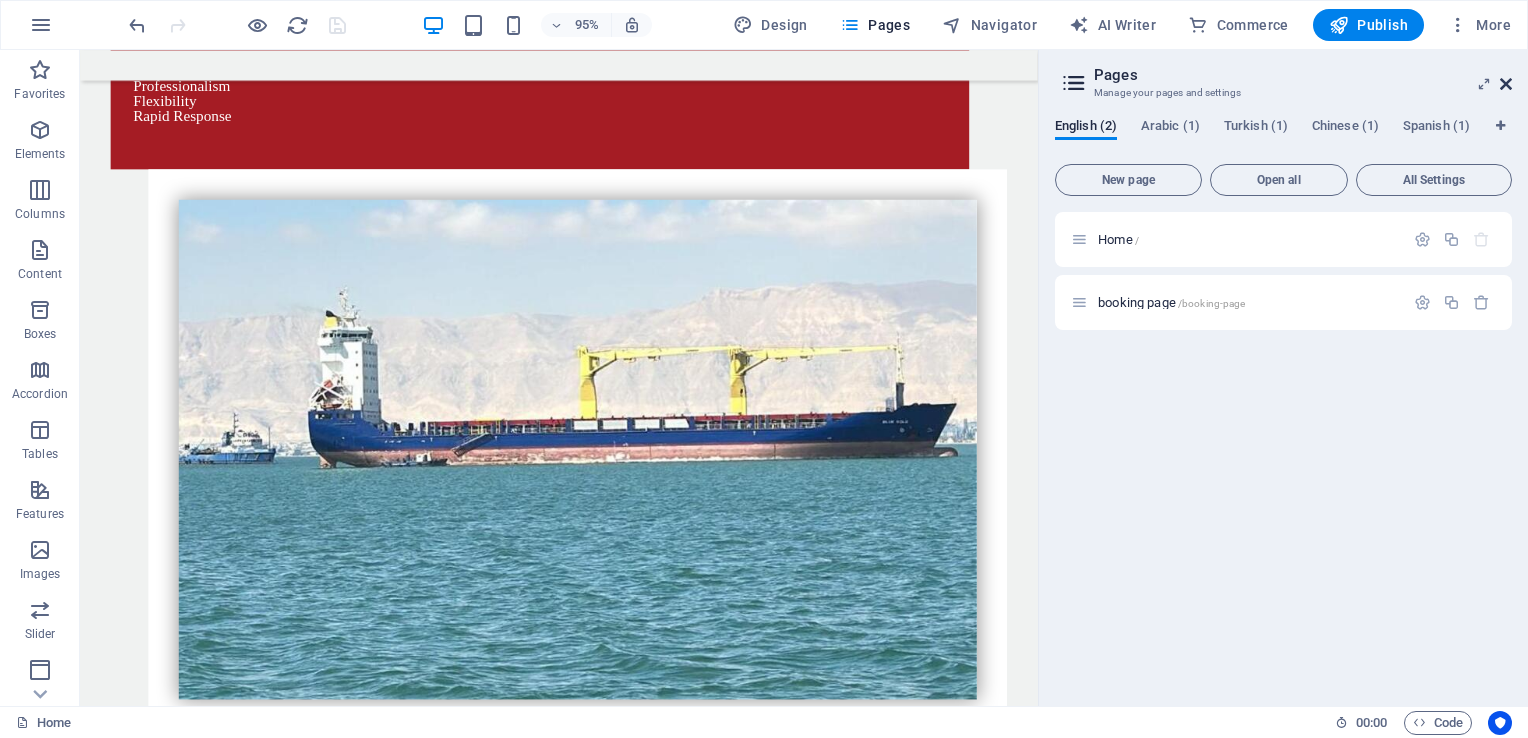 click at bounding box center (1506, 84) 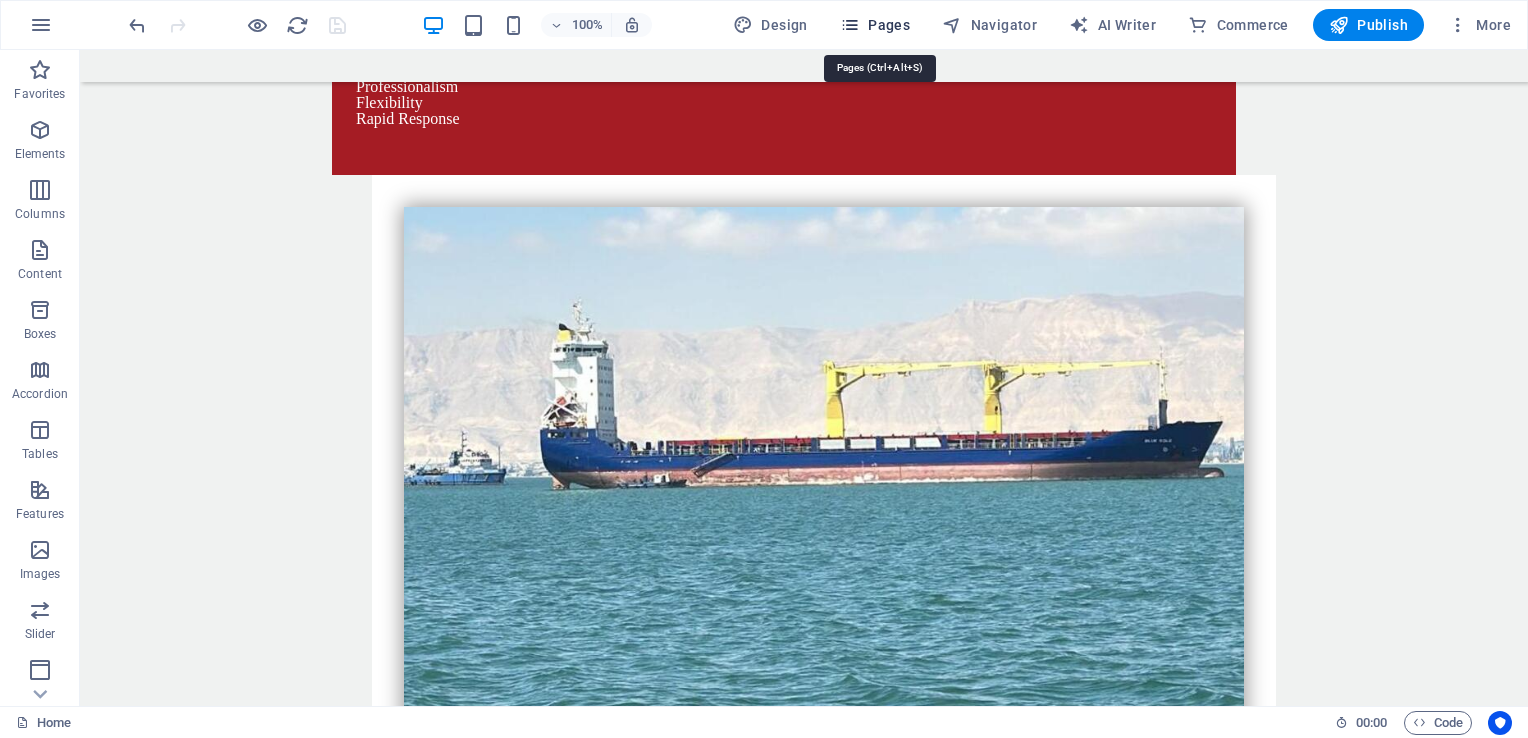 click on "Pages" at bounding box center (875, 25) 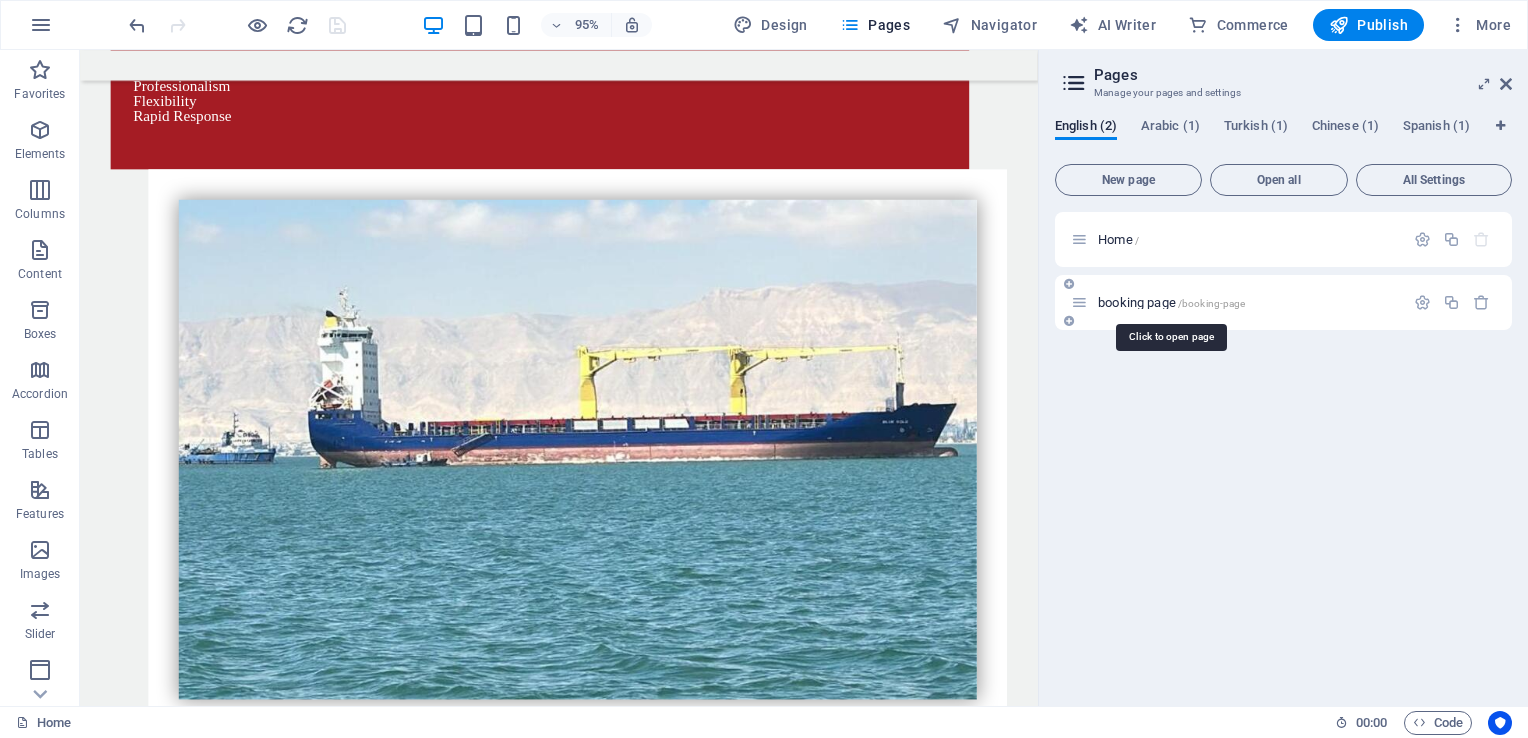 click on "booking page /booking-page" at bounding box center [1171, 302] 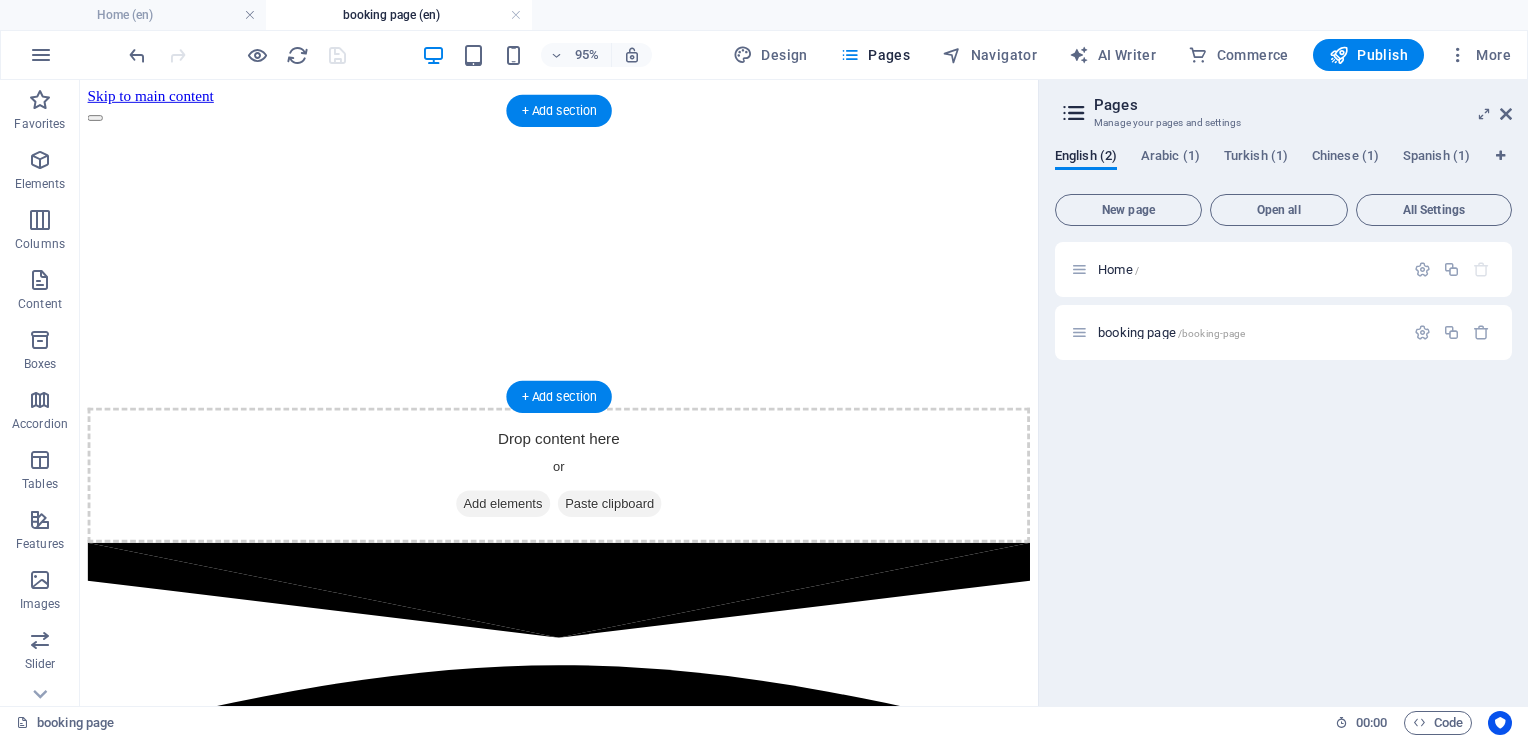scroll, scrollTop: 0, scrollLeft: 0, axis: both 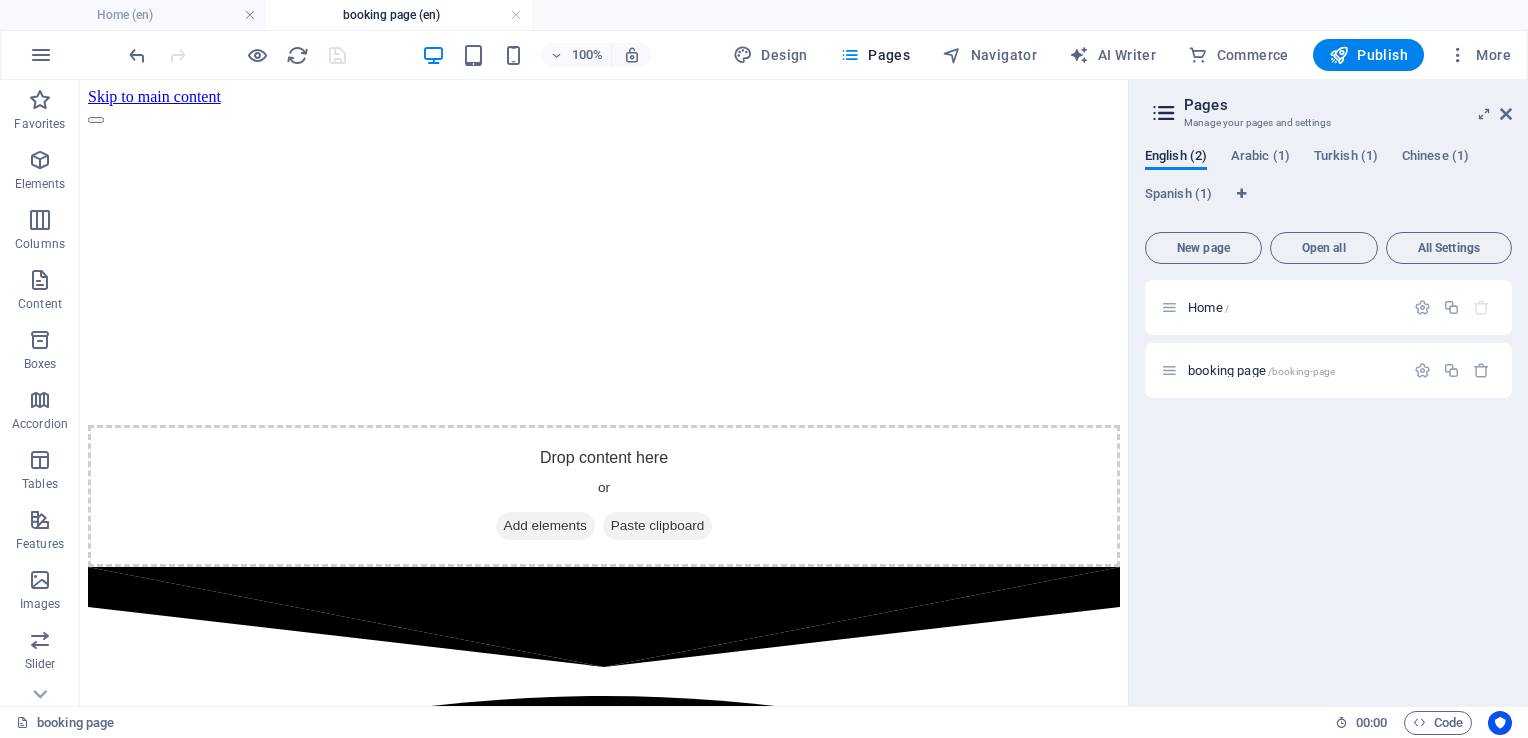 drag, startPoint x: 1039, startPoint y: 357, endPoint x: 1303, endPoint y: 337, distance: 264.7565 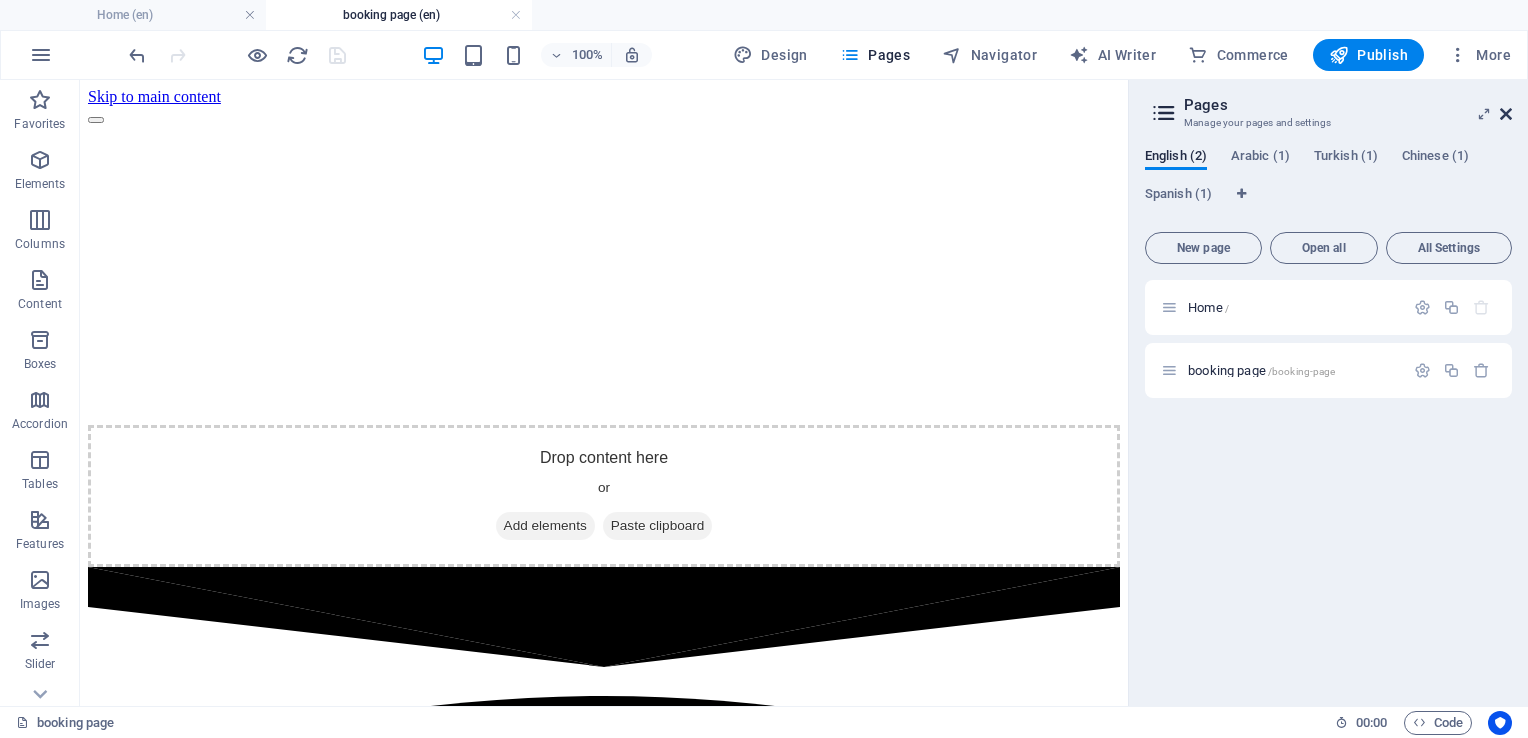 click at bounding box center [1506, 114] 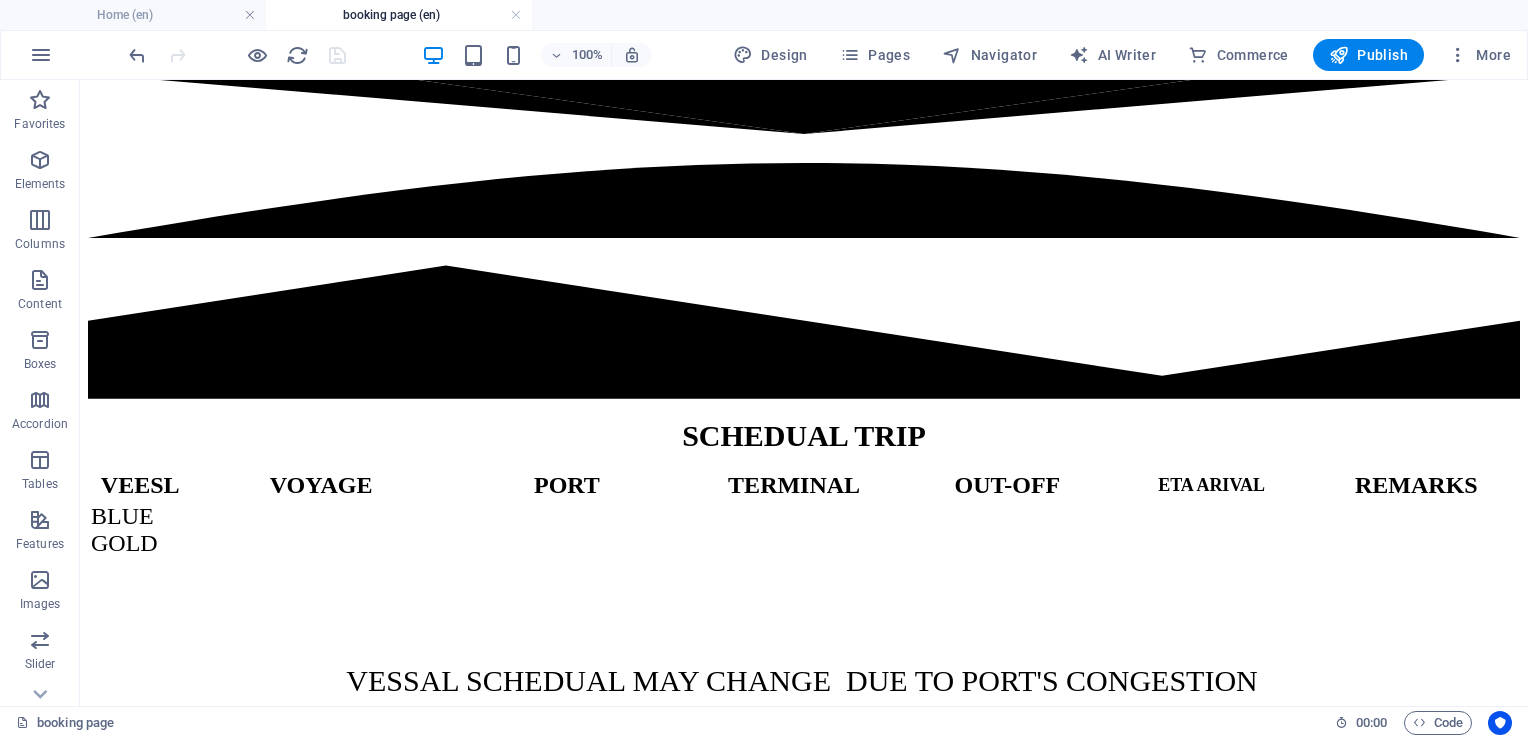 scroll, scrollTop: 576, scrollLeft: 0, axis: vertical 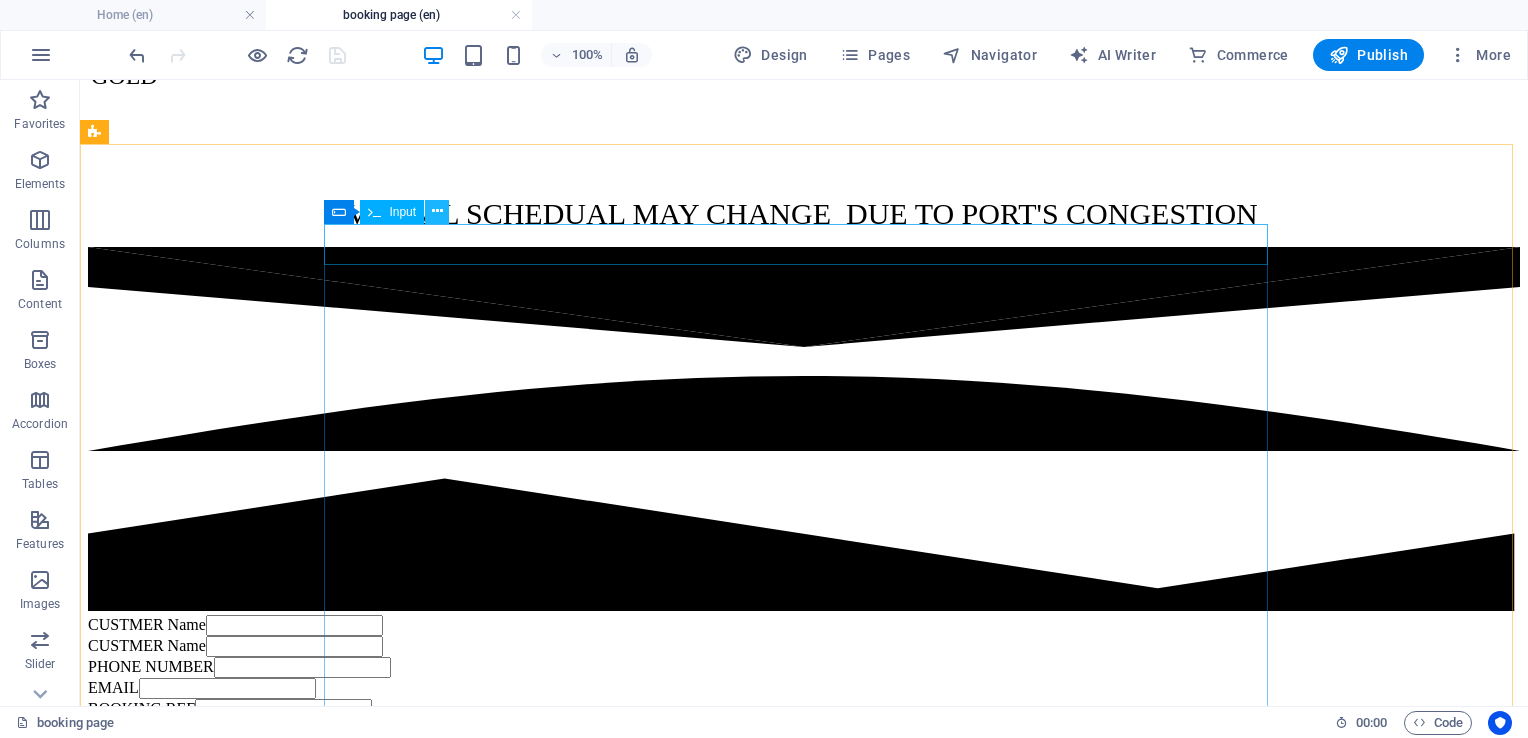 click at bounding box center (437, 211) 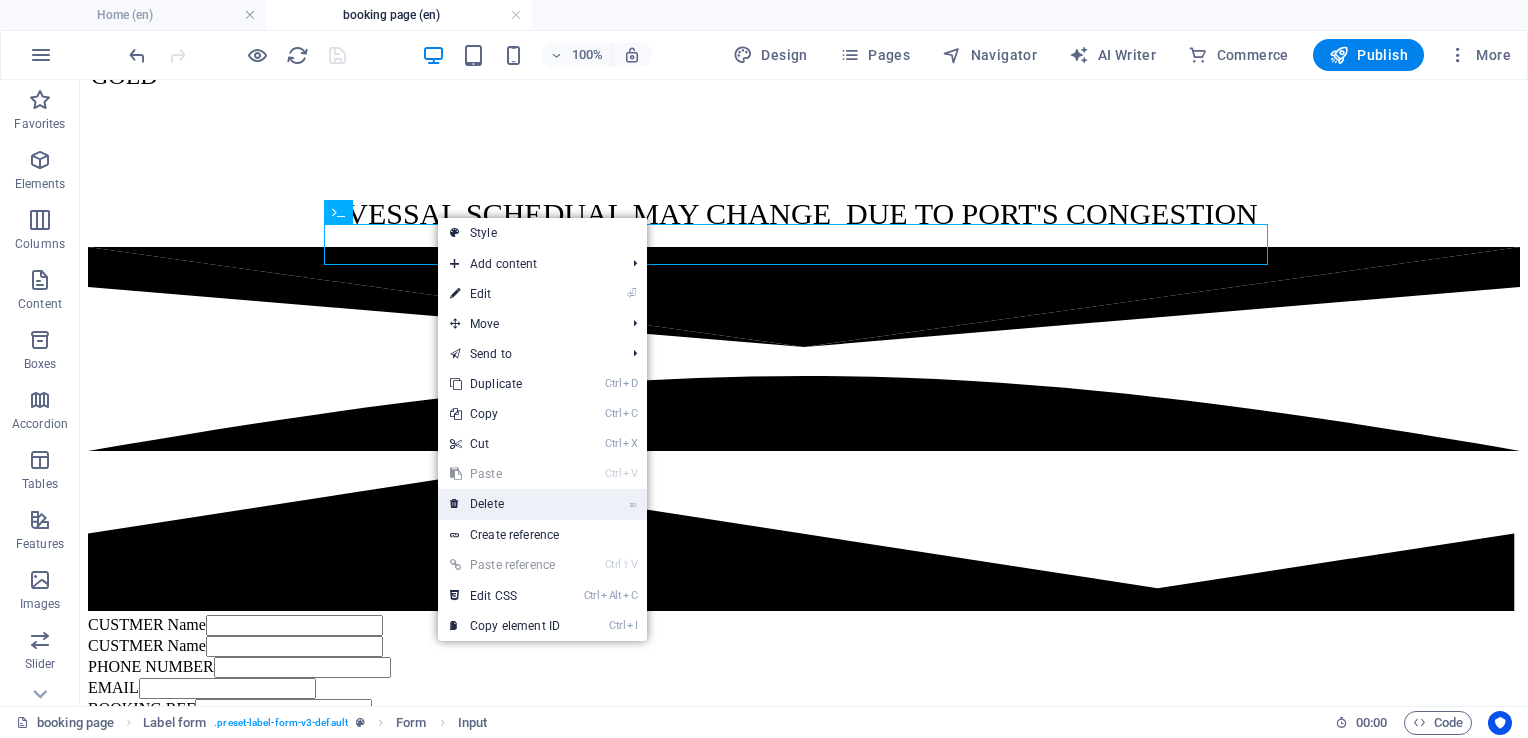 click on "⌦  Delete" at bounding box center (505, 504) 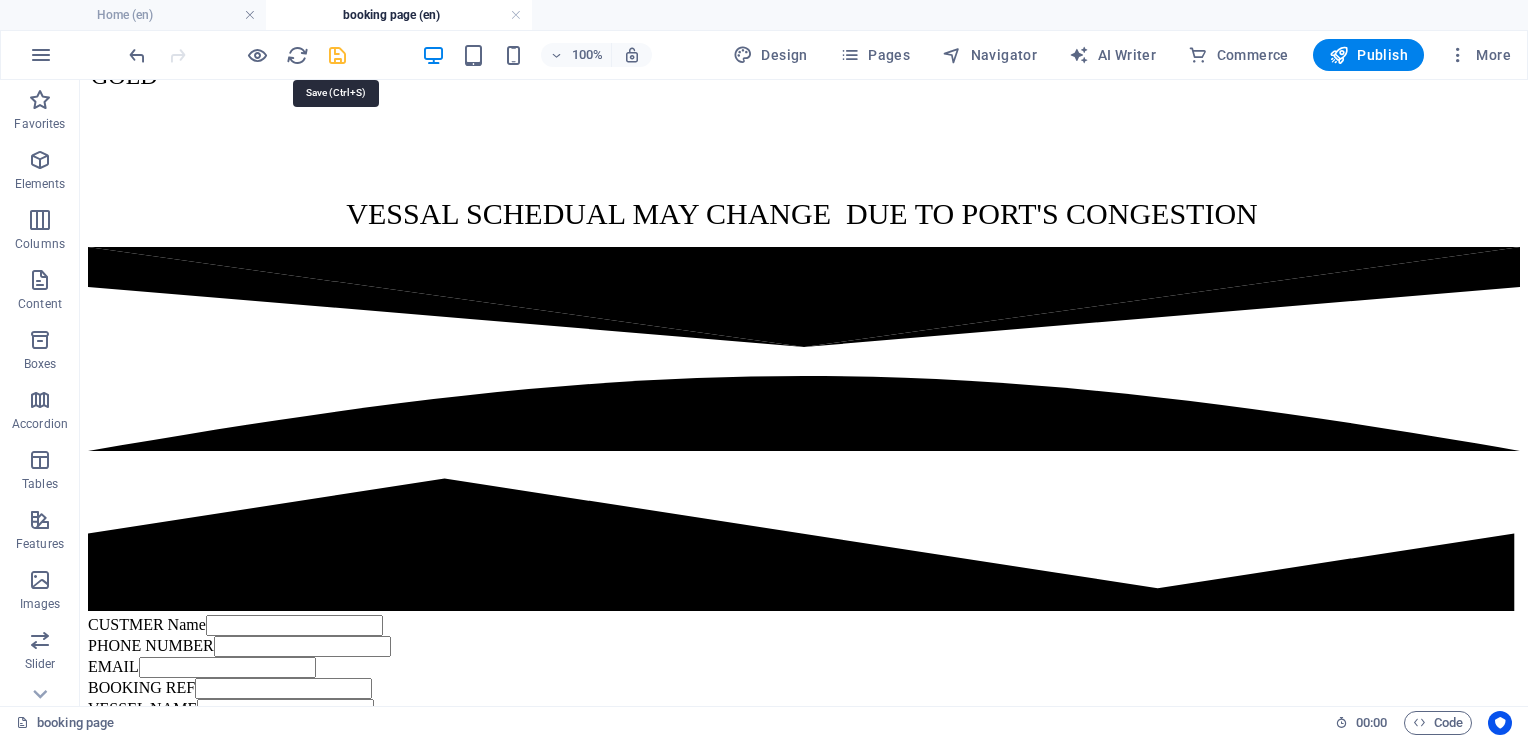 click at bounding box center (337, 55) 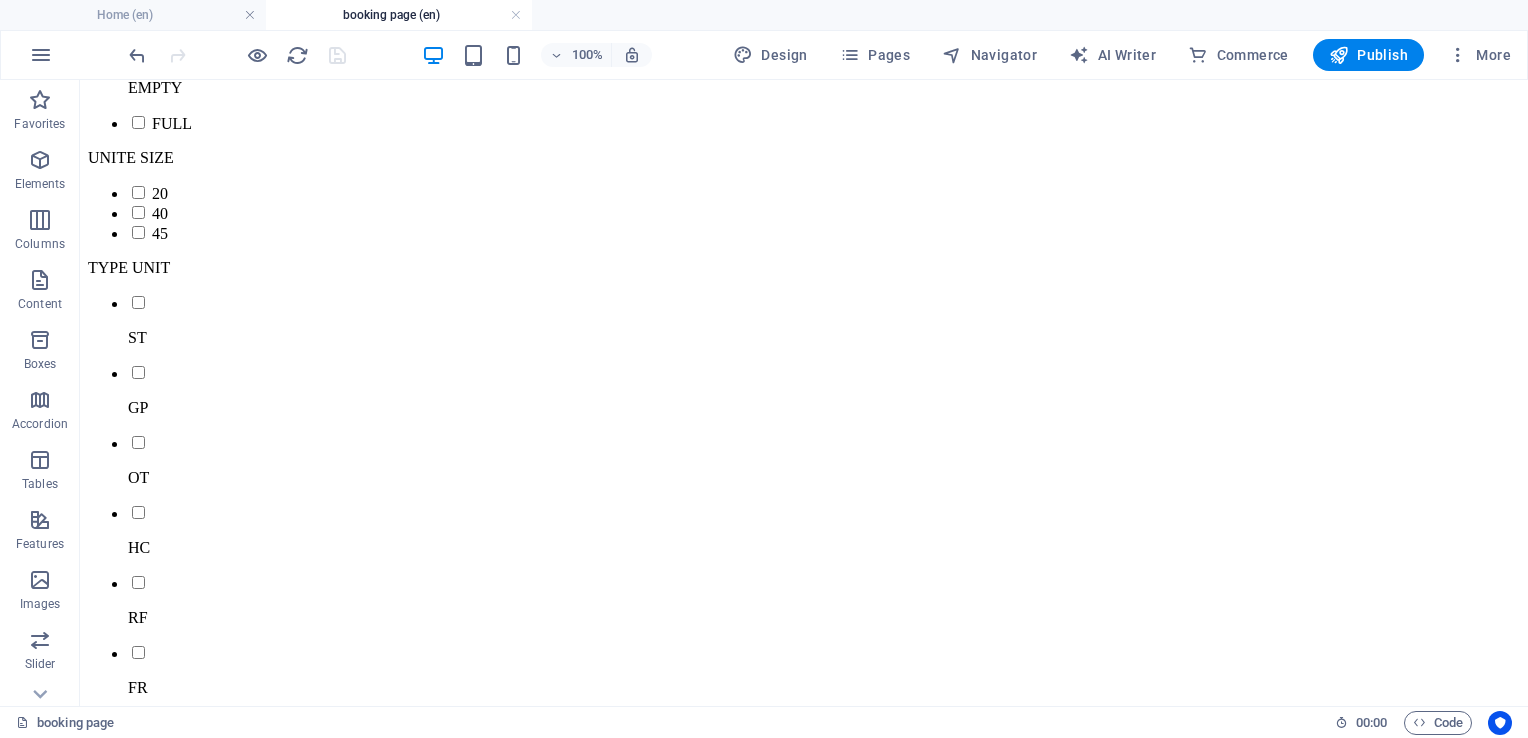 scroll, scrollTop: 1886, scrollLeft: 0, axis: vertical 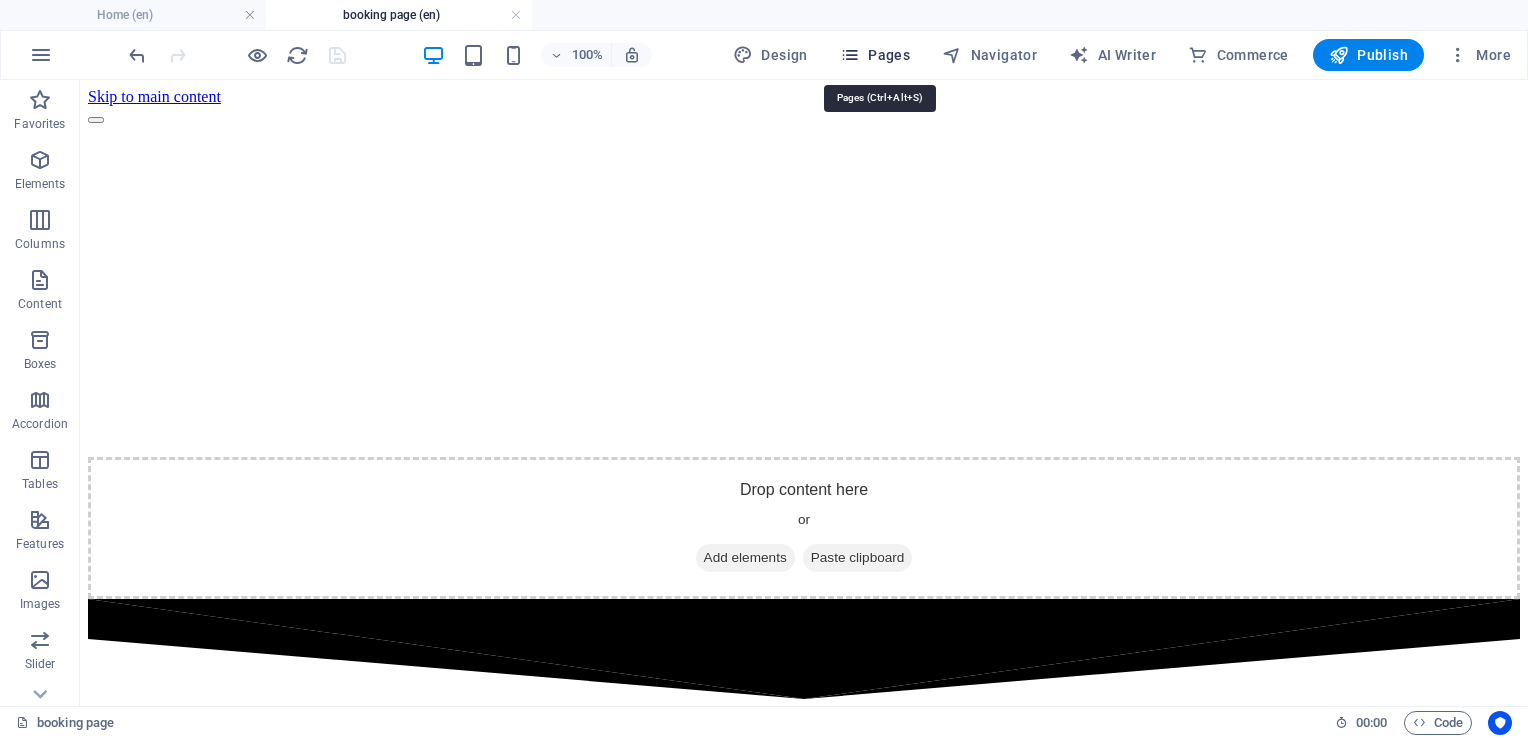 click on "Pages" at bounding box center (875, 55) 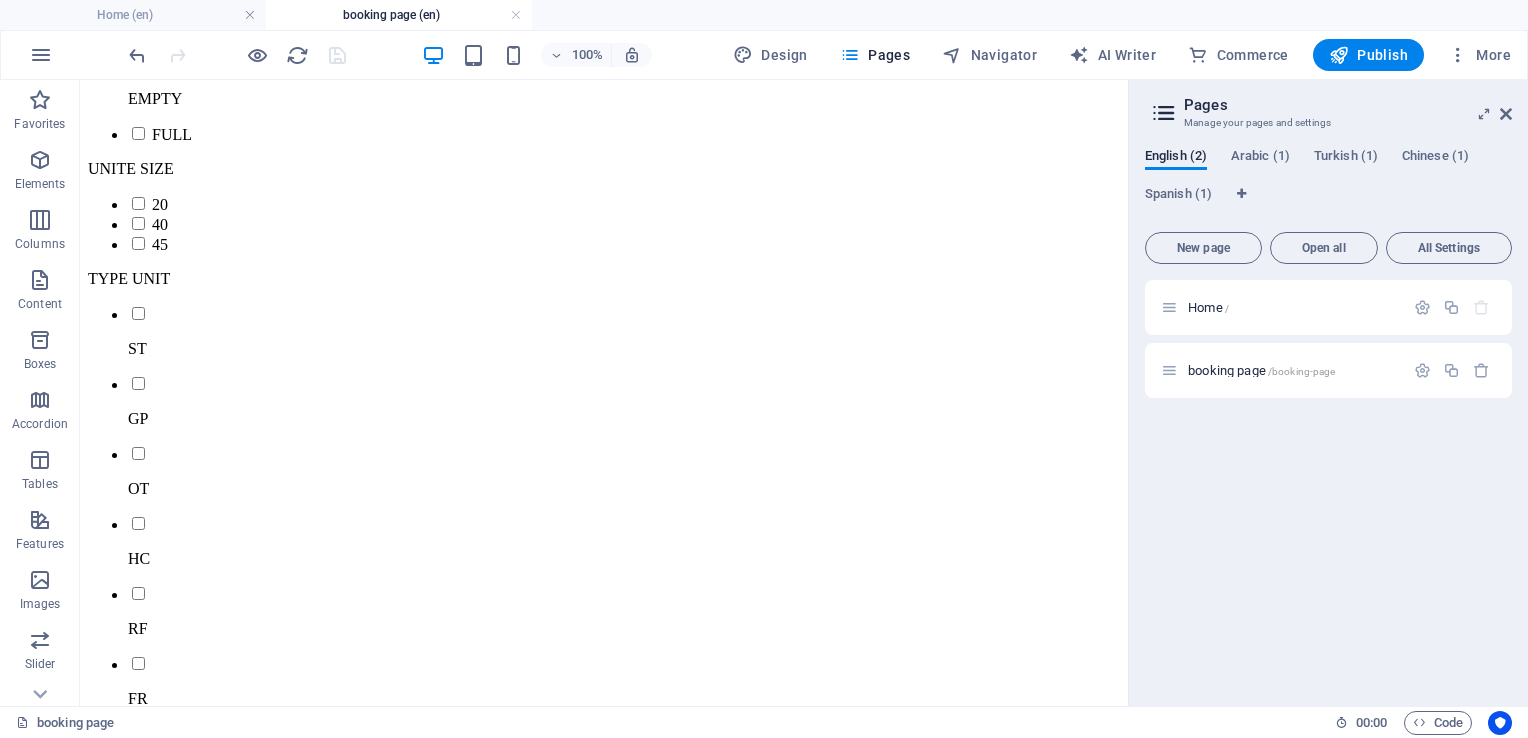scroll, scrollTop: 1936, scrollLeft: 0, axis: vertical 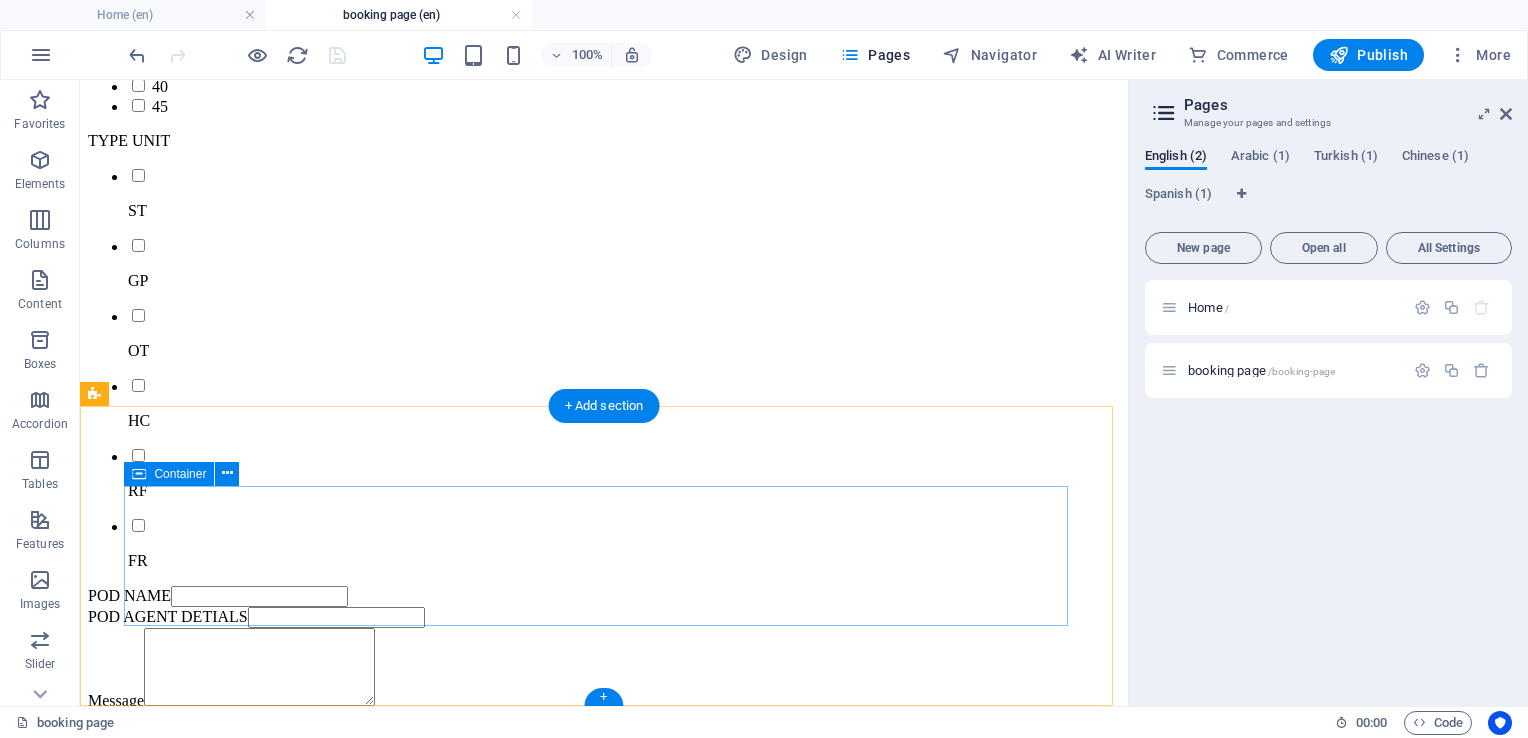 click on "Drop content here or  Add elements  Paste clipboard" at bounding box center [604, 971] 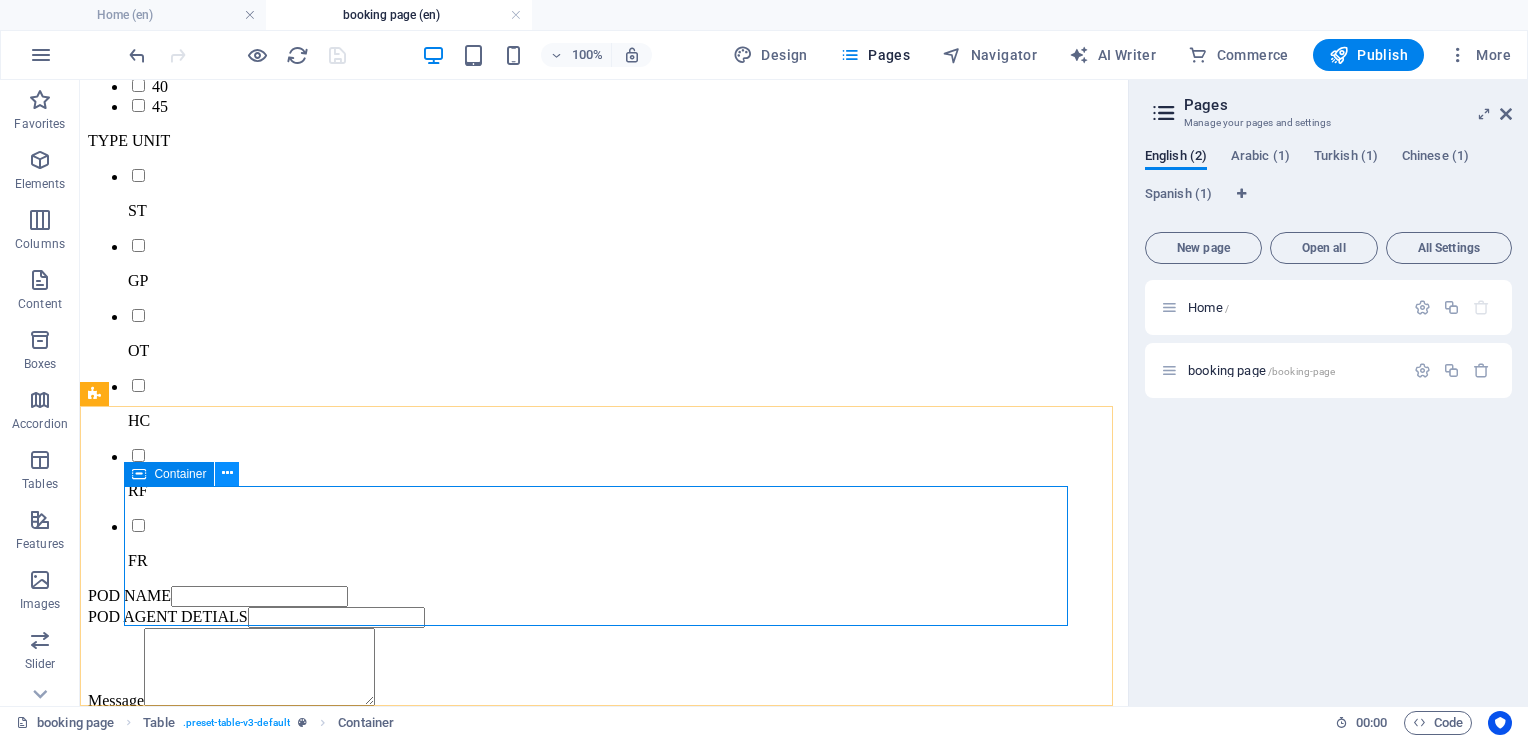 click at bounding box center [227, 473] 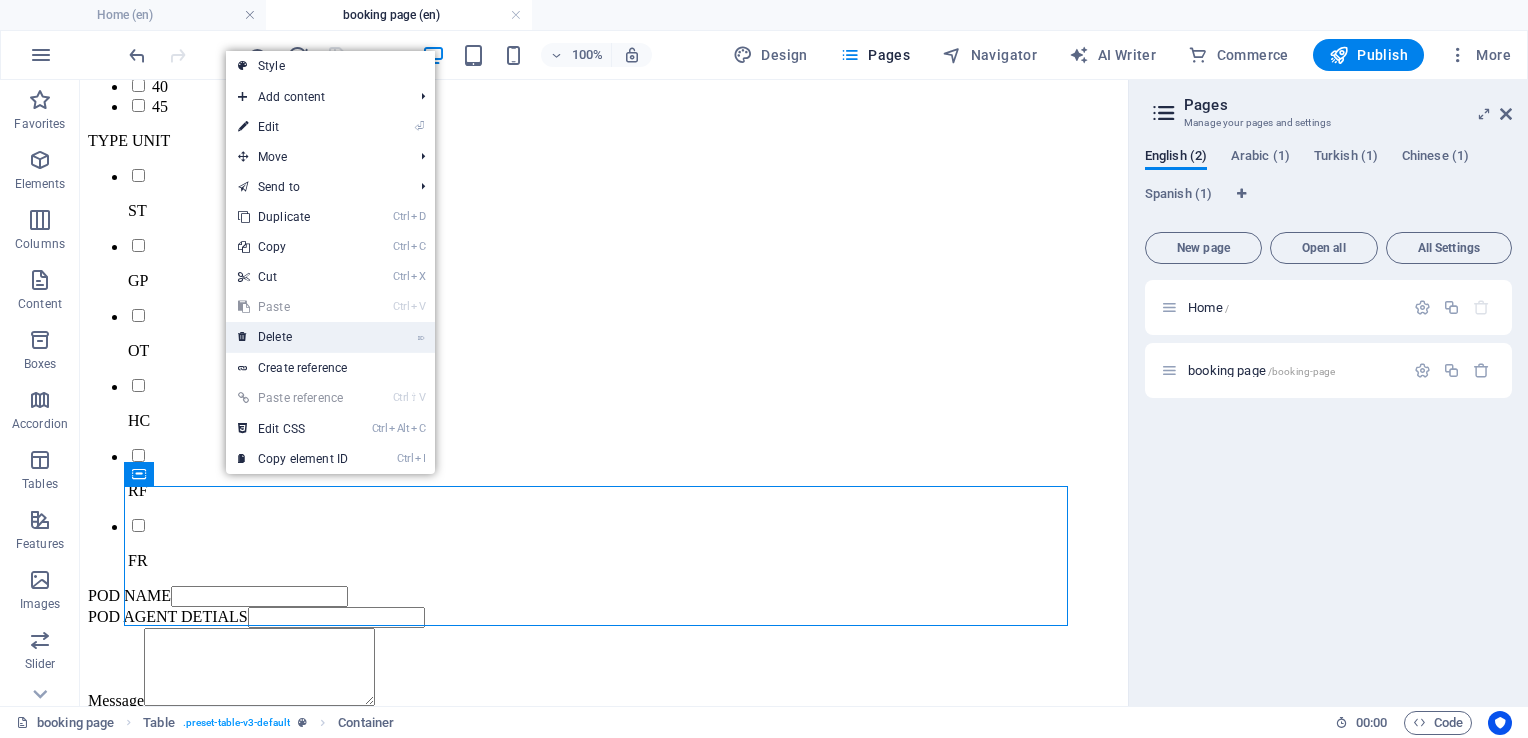 click on "⌦  Delete" at bounding box center (293, 337) 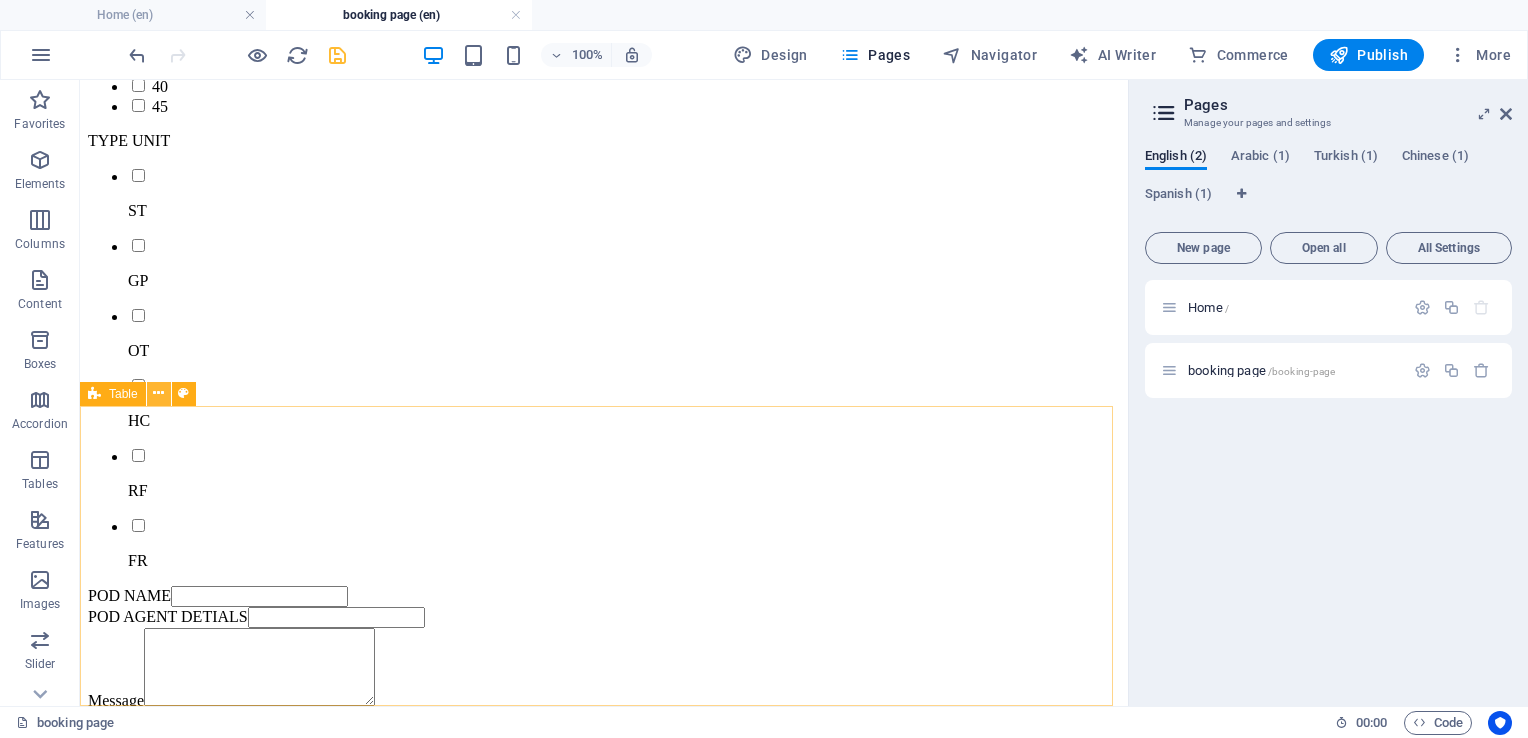 click at bounding box center [158, 393] 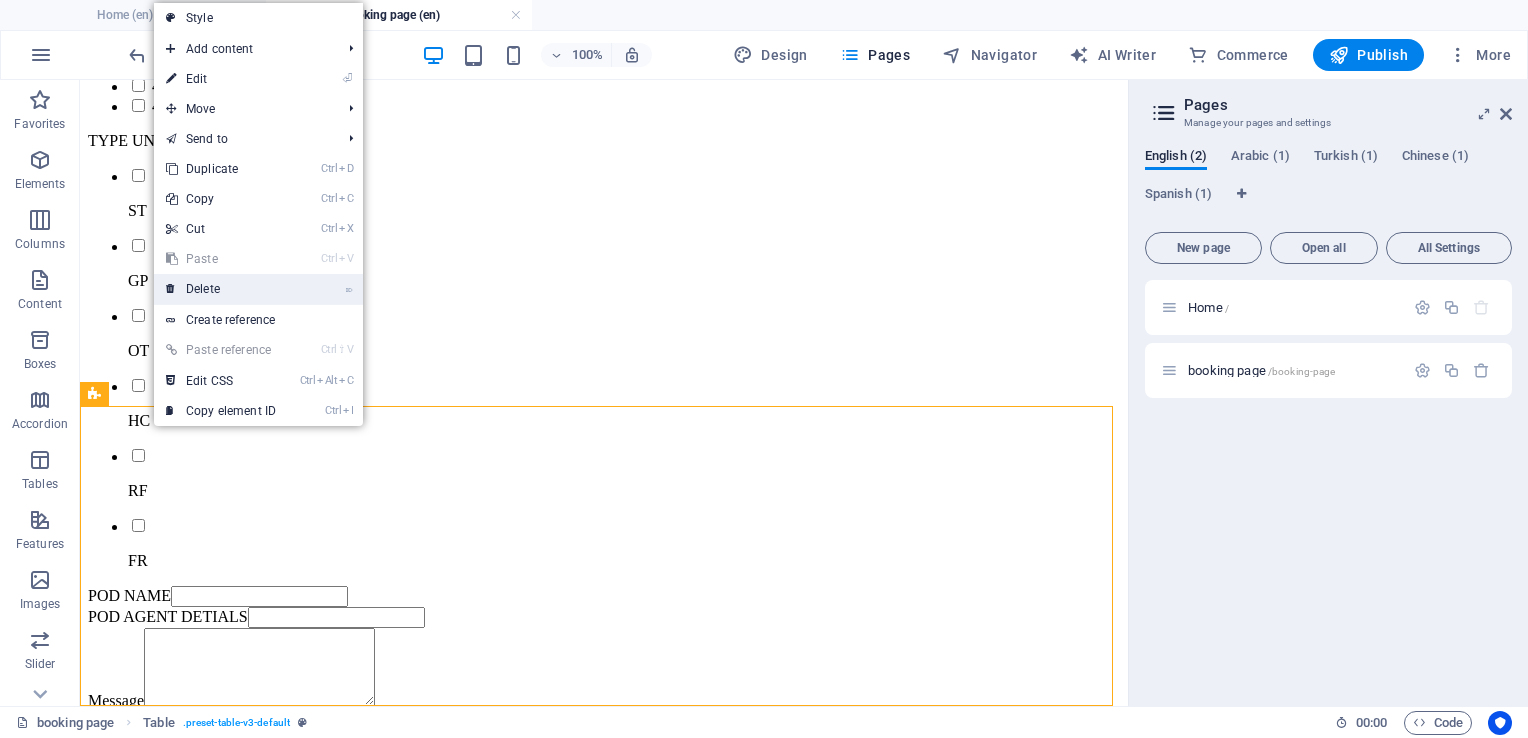click on "⌦  Delete" at bounding box center (221, 289) 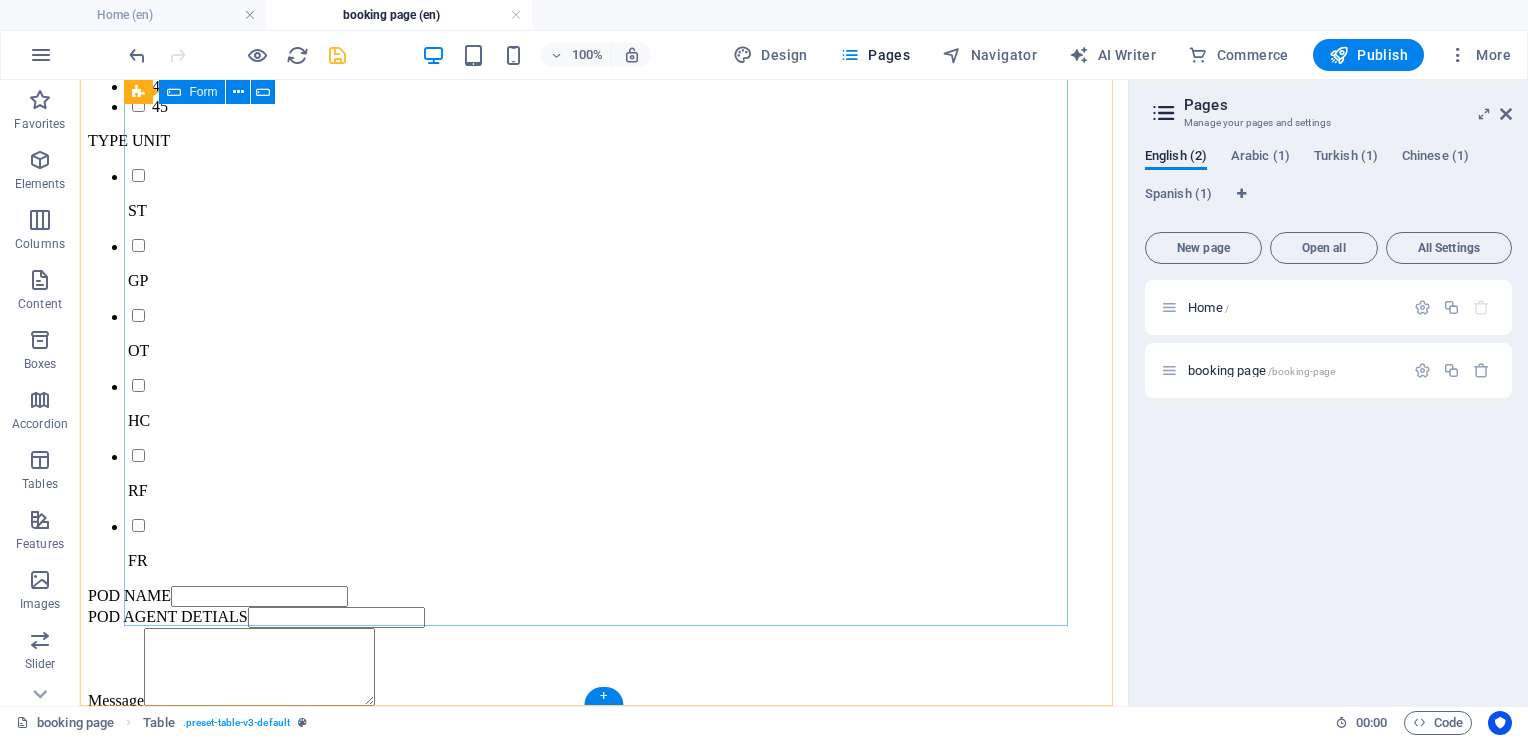 scroll, scrollTop: 1635, scrollLeft: 0, axis: vertical 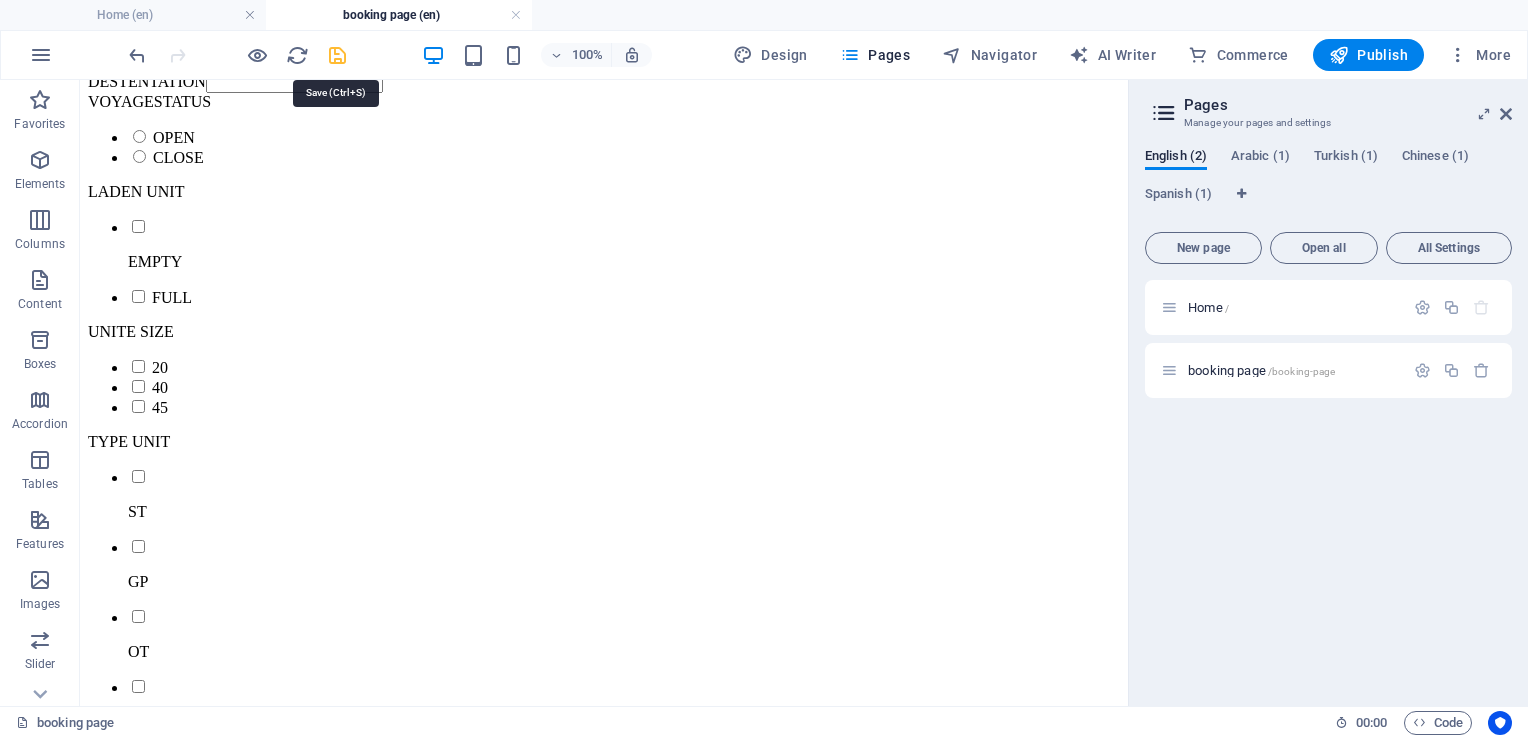 click at bounding box center [337, 55] 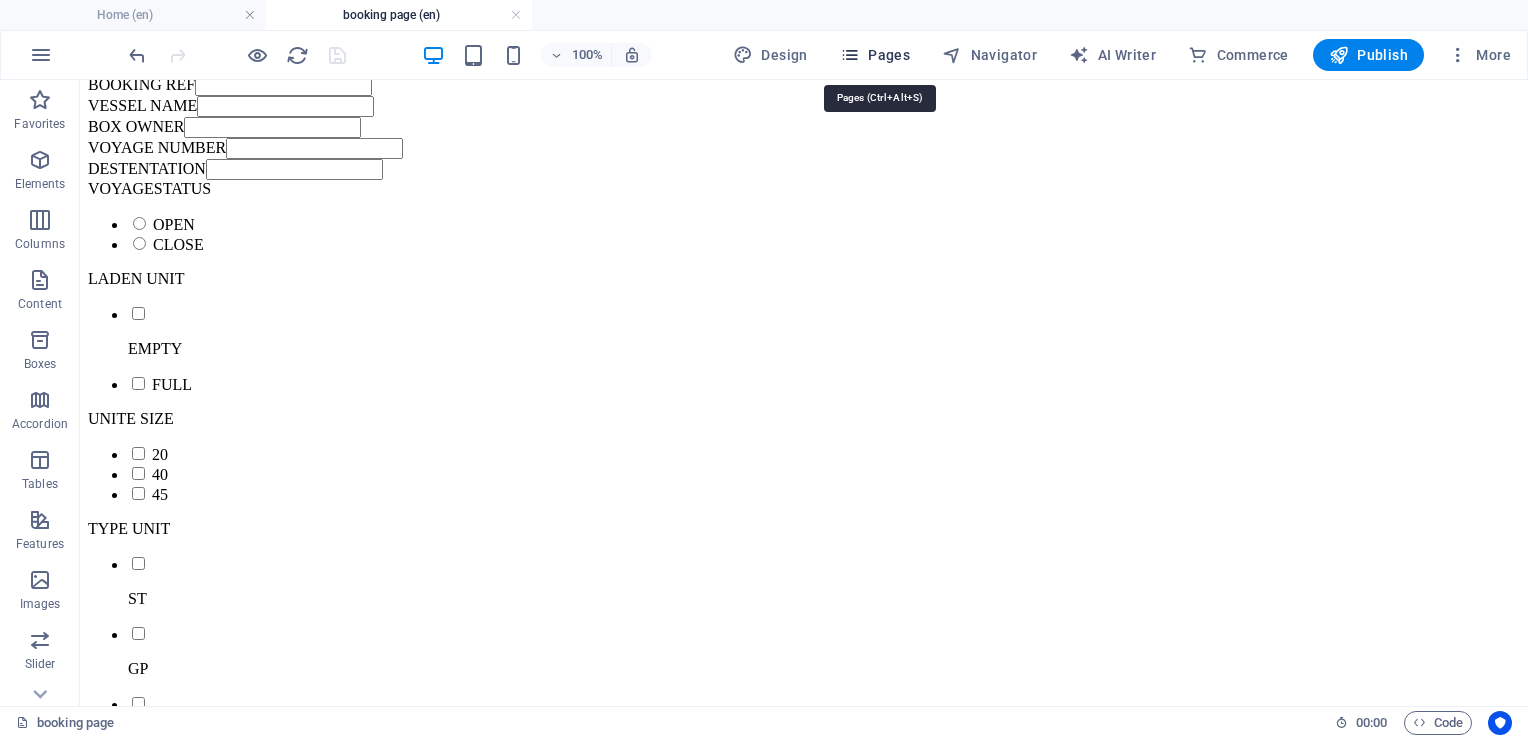 click at bounding box center (850, 55) 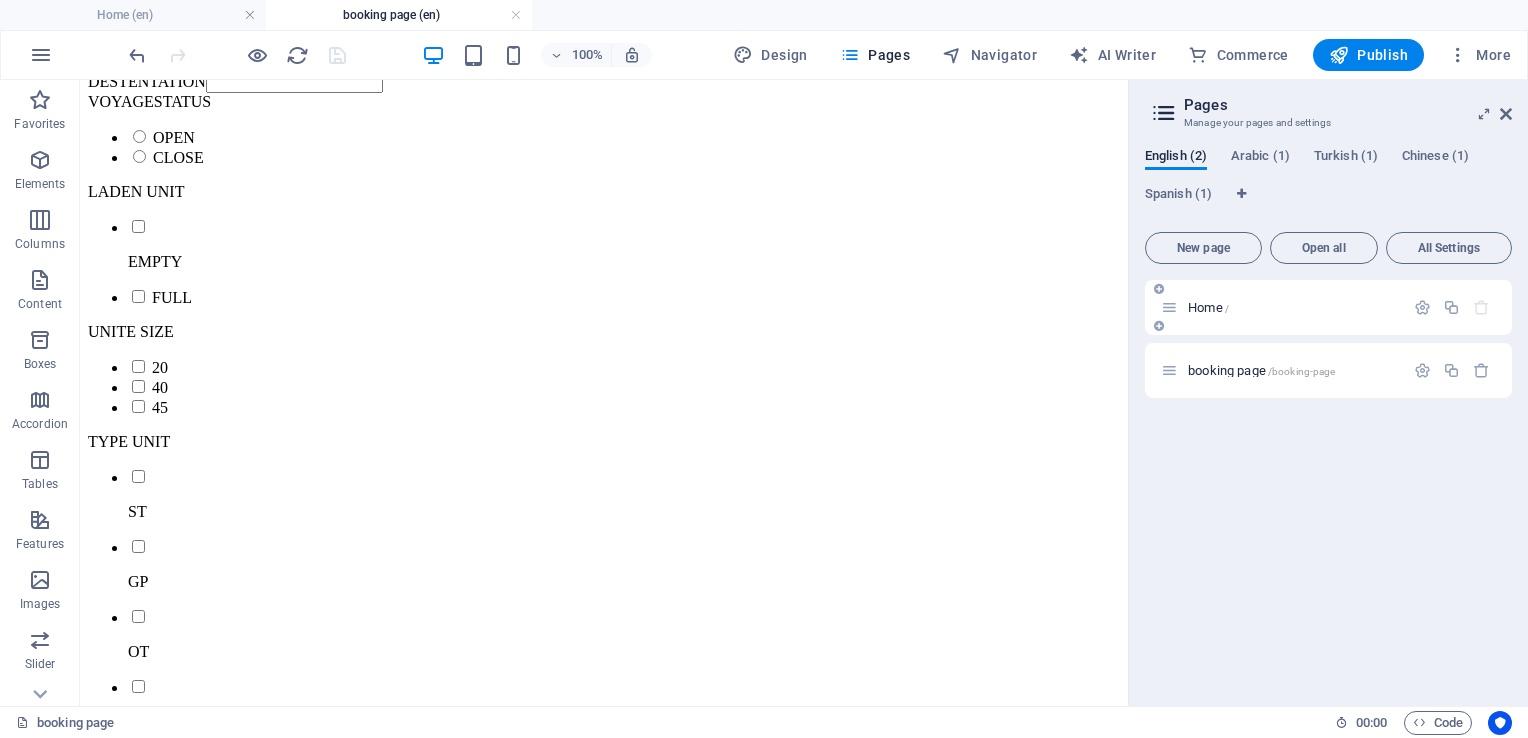 click on "Home /" at bounding box center (1282, 307) 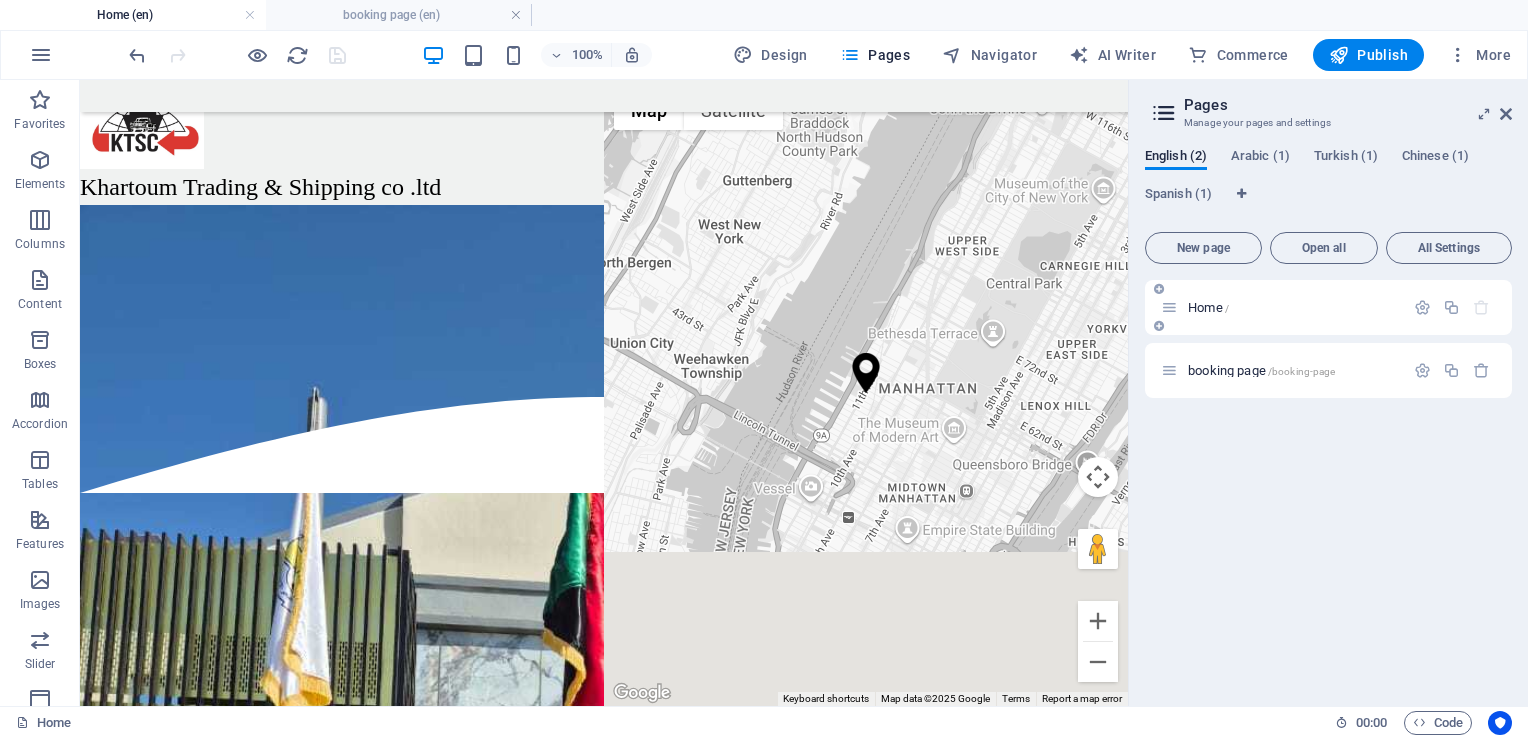 scroll, scrollTop: 0, scrollLeft: 0, axis: both 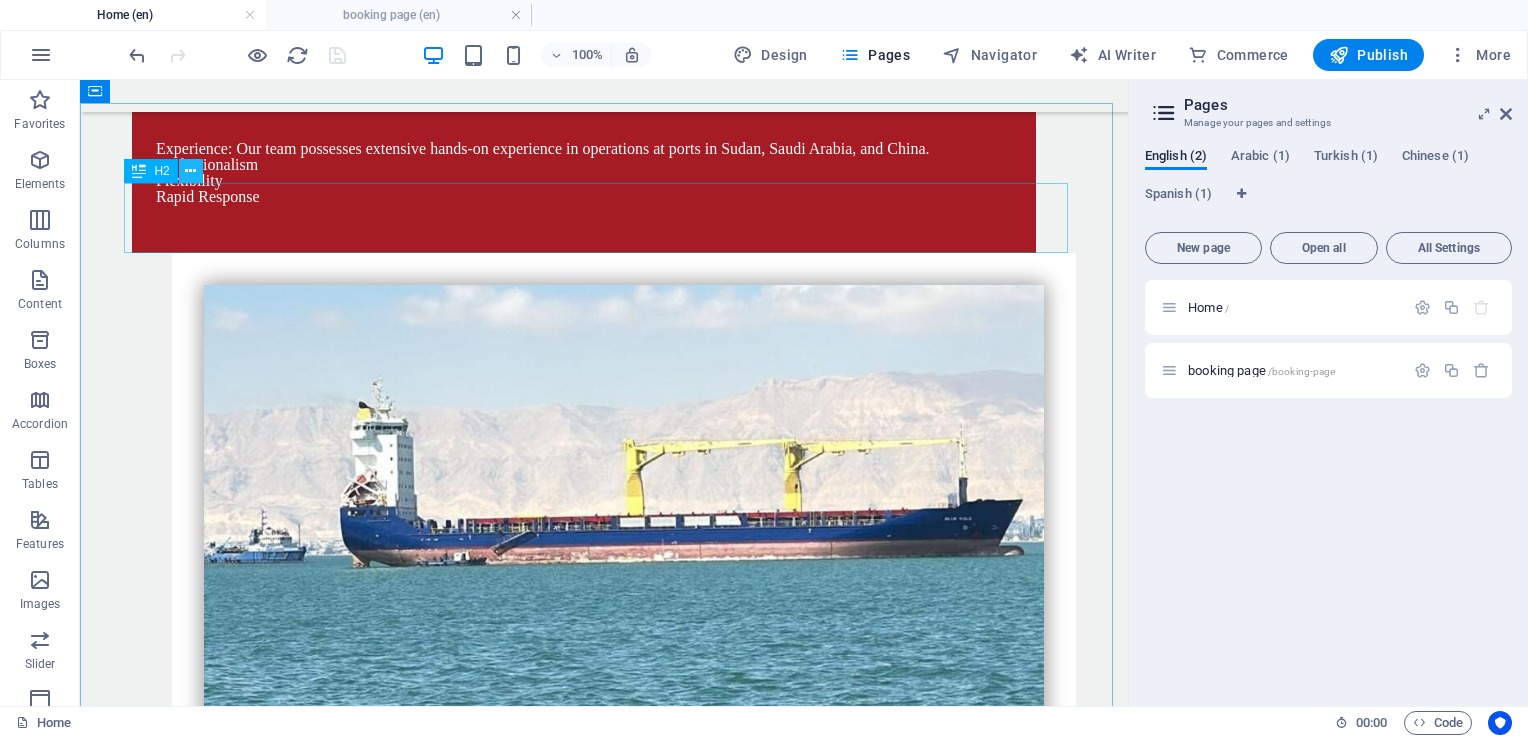 click at bounding box center [190, 171] 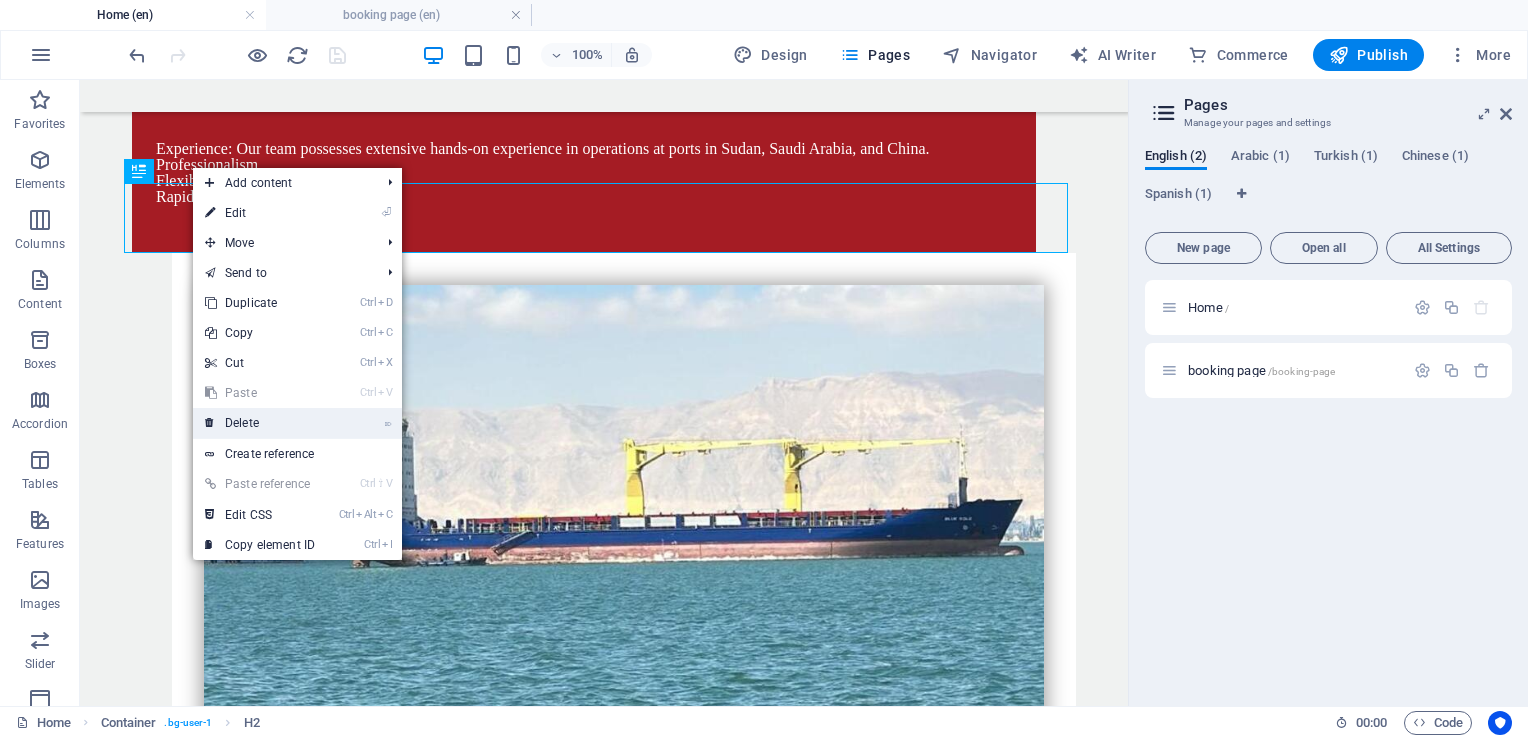click on "⌦  Delete" at bounding box center (260, 423) 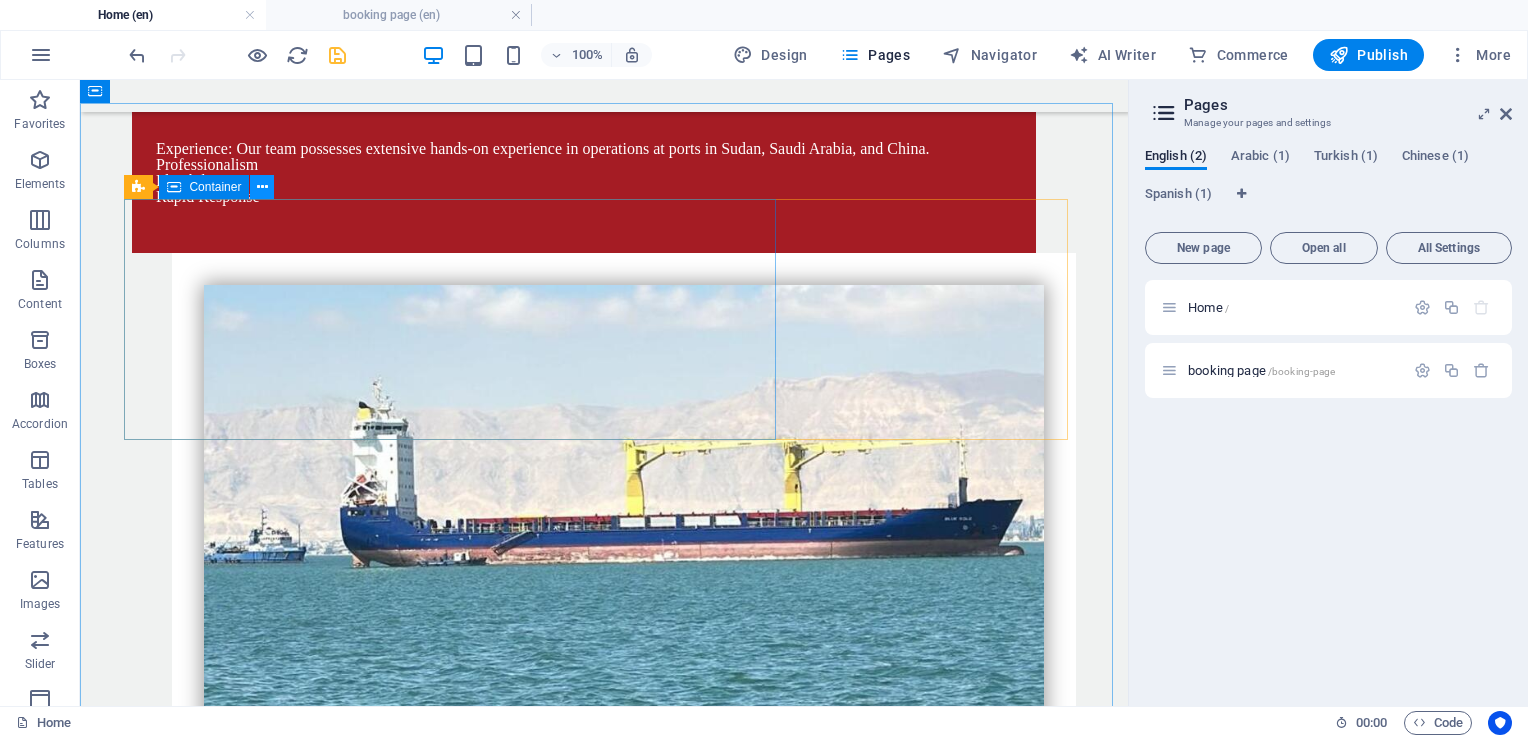 click at bounding box center (262, 187) 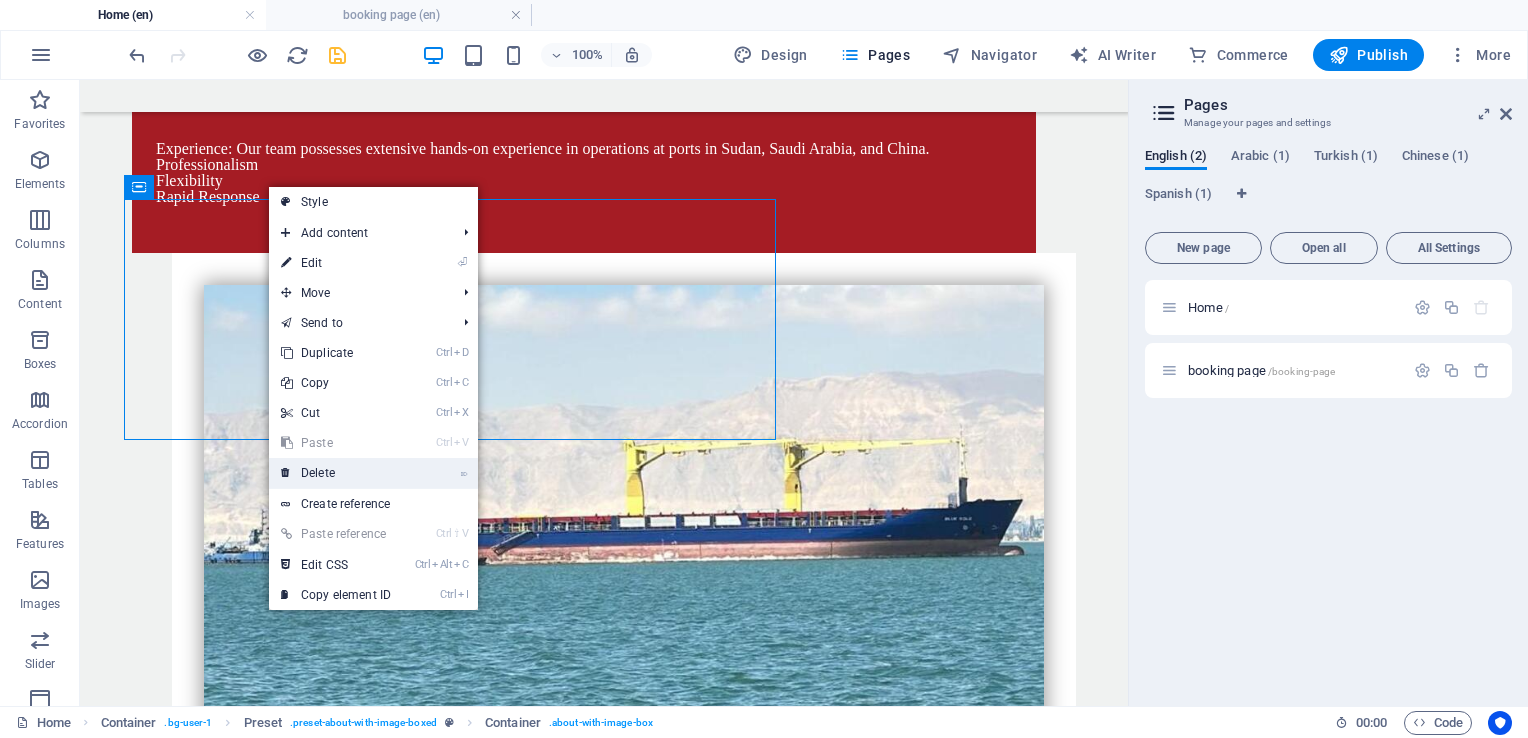 click on "⌦  Delete" at bounding box center (336, 473) 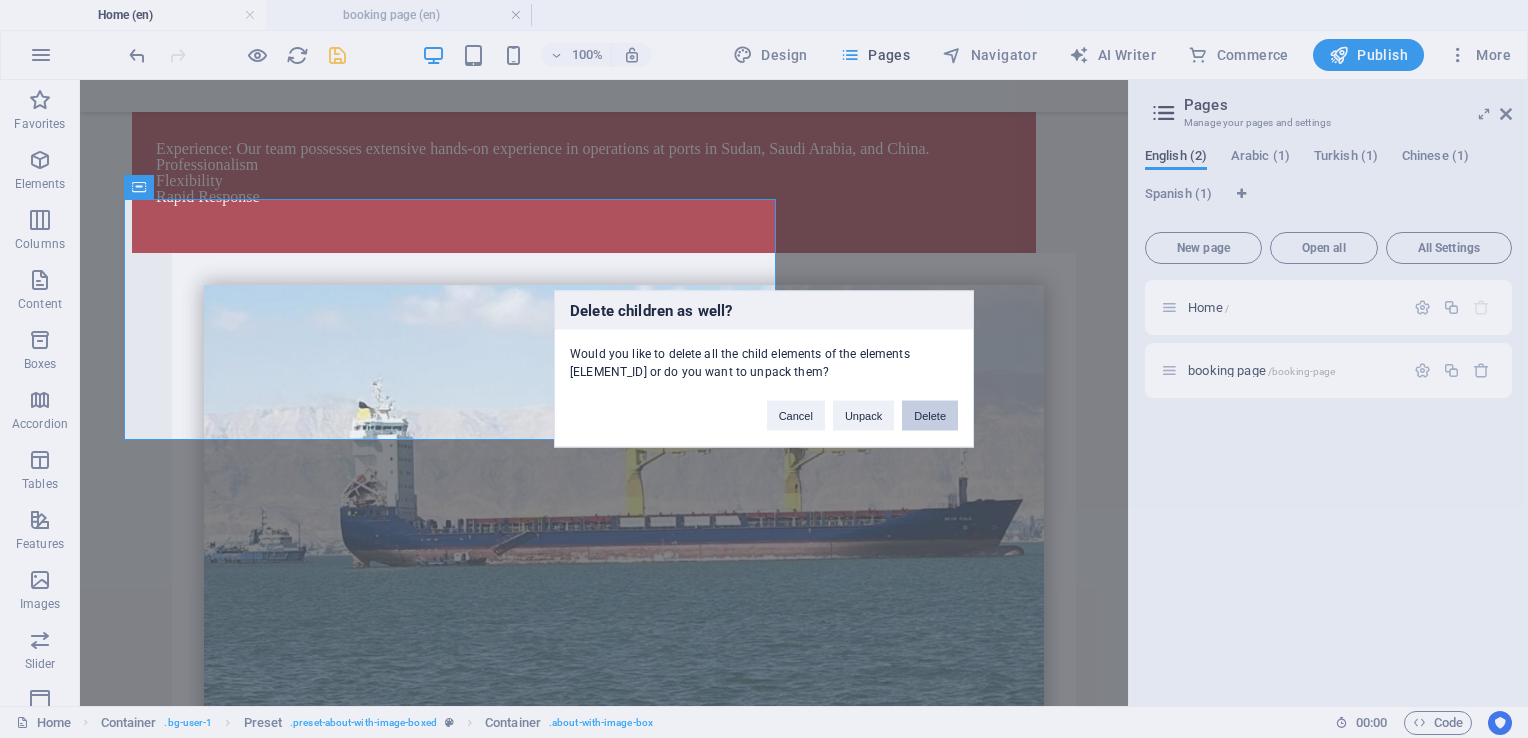 click on "Delete" at bounding box center [930, 416] 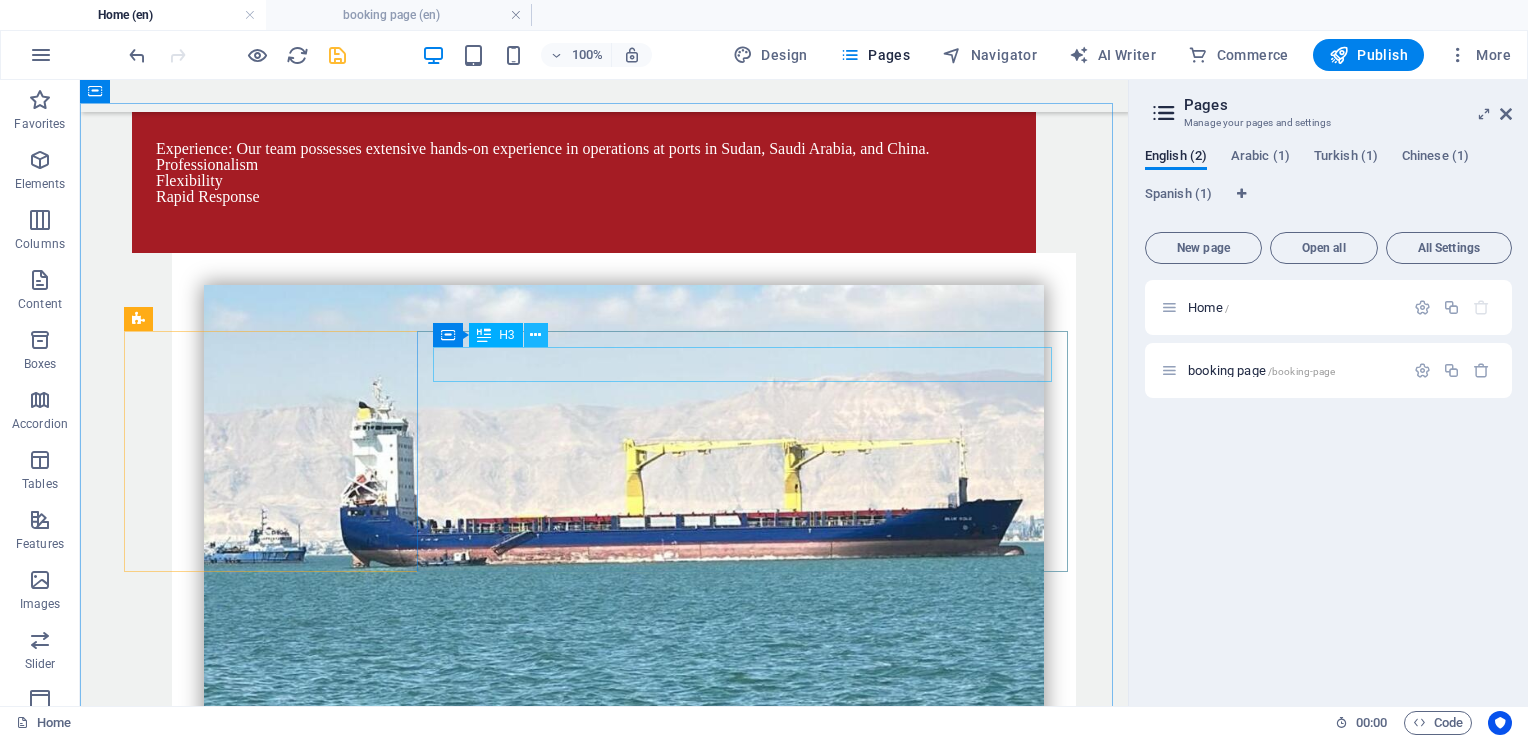 click at bounding box center (535, 335) 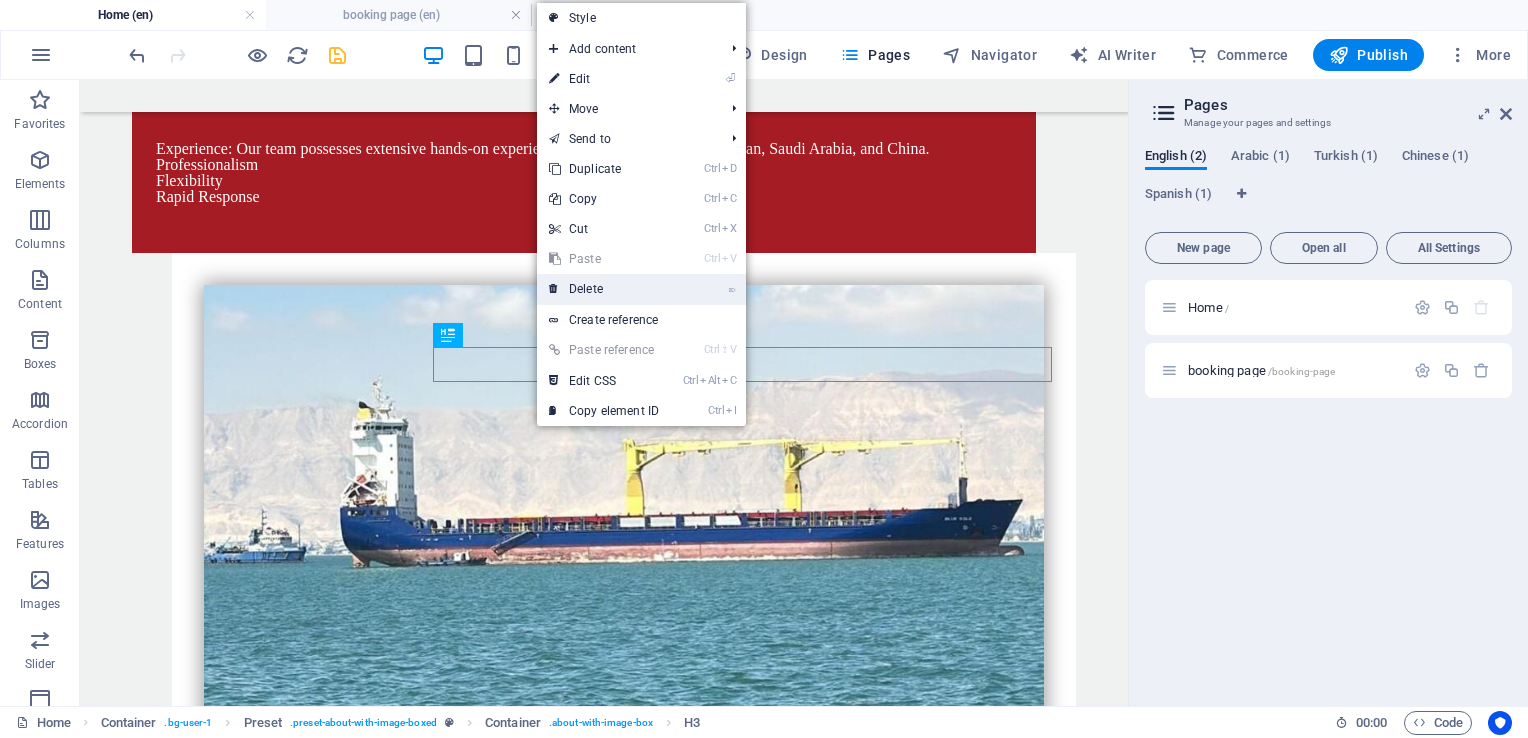 click on "⌦  Delete" at bounding box center (604, 289) 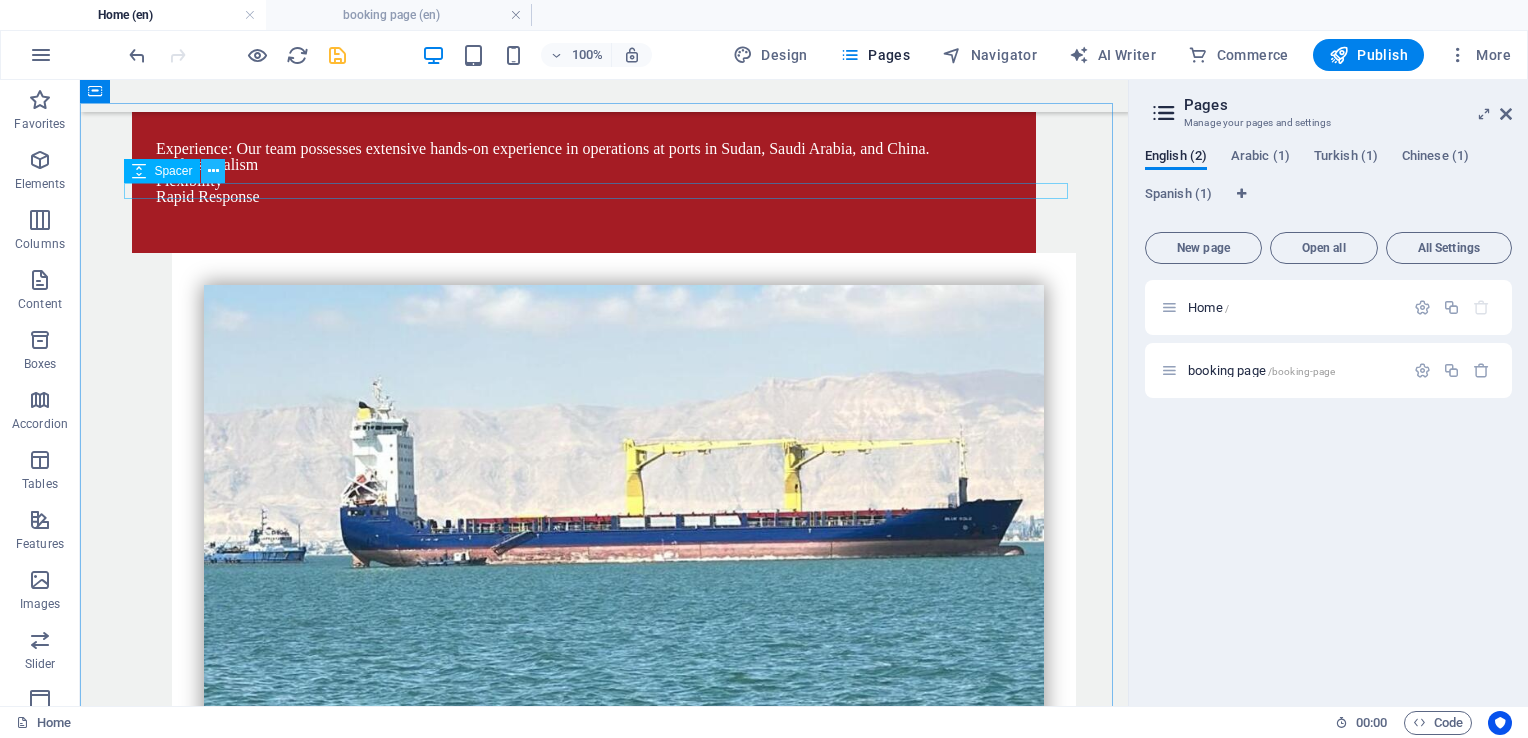 click at bounding box center (213, 171) 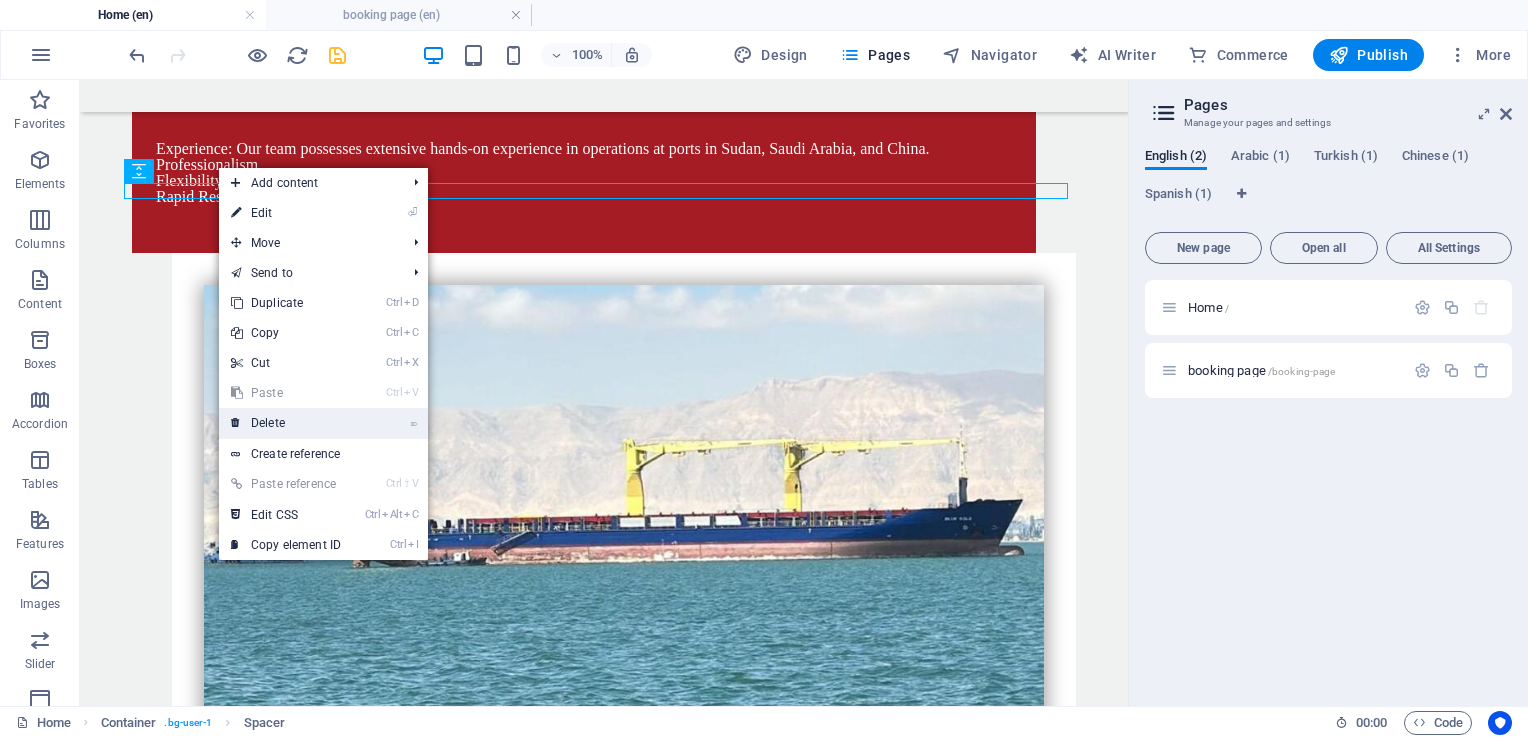 click on "⌦  Delete" at bounding box center (286, 423) 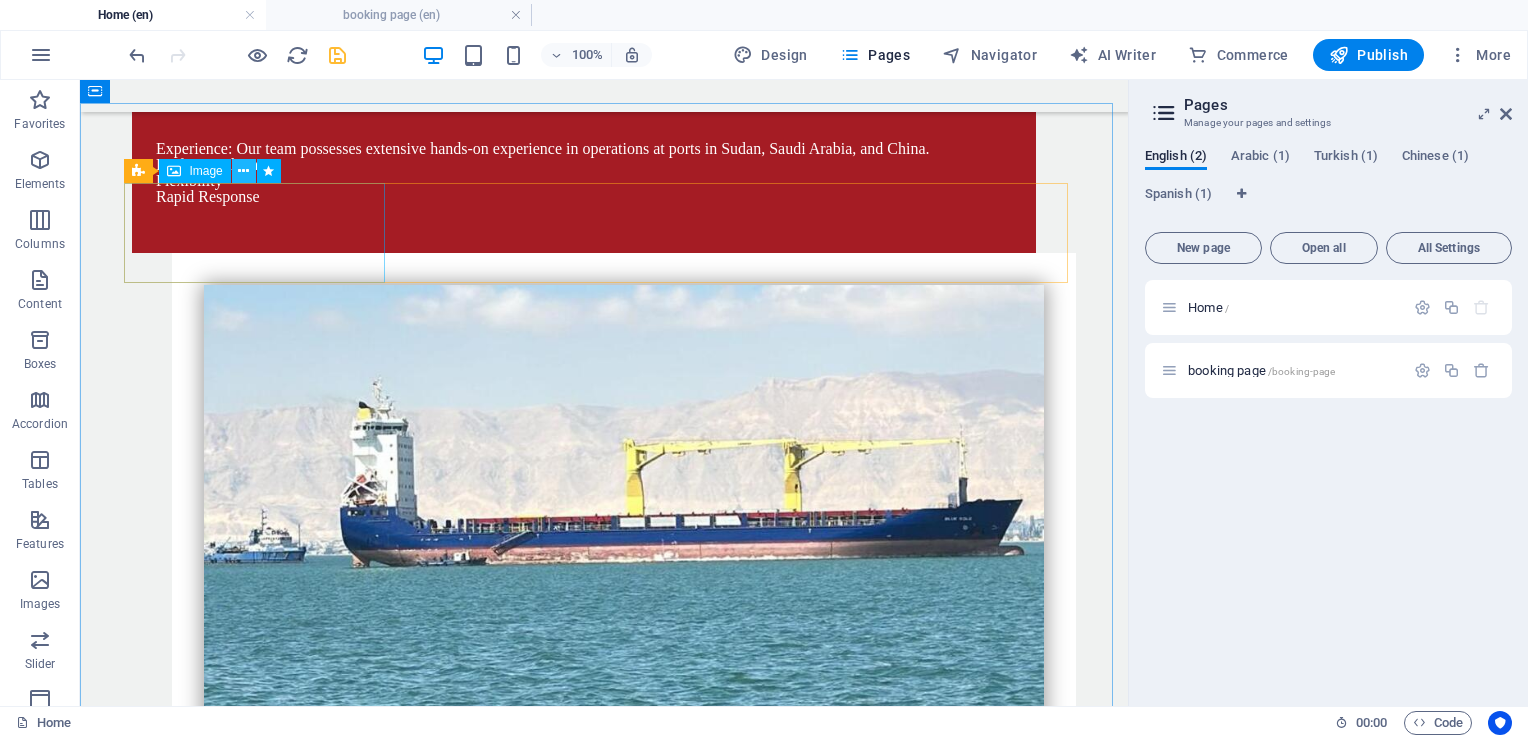 click at bounding box center [243, 171] 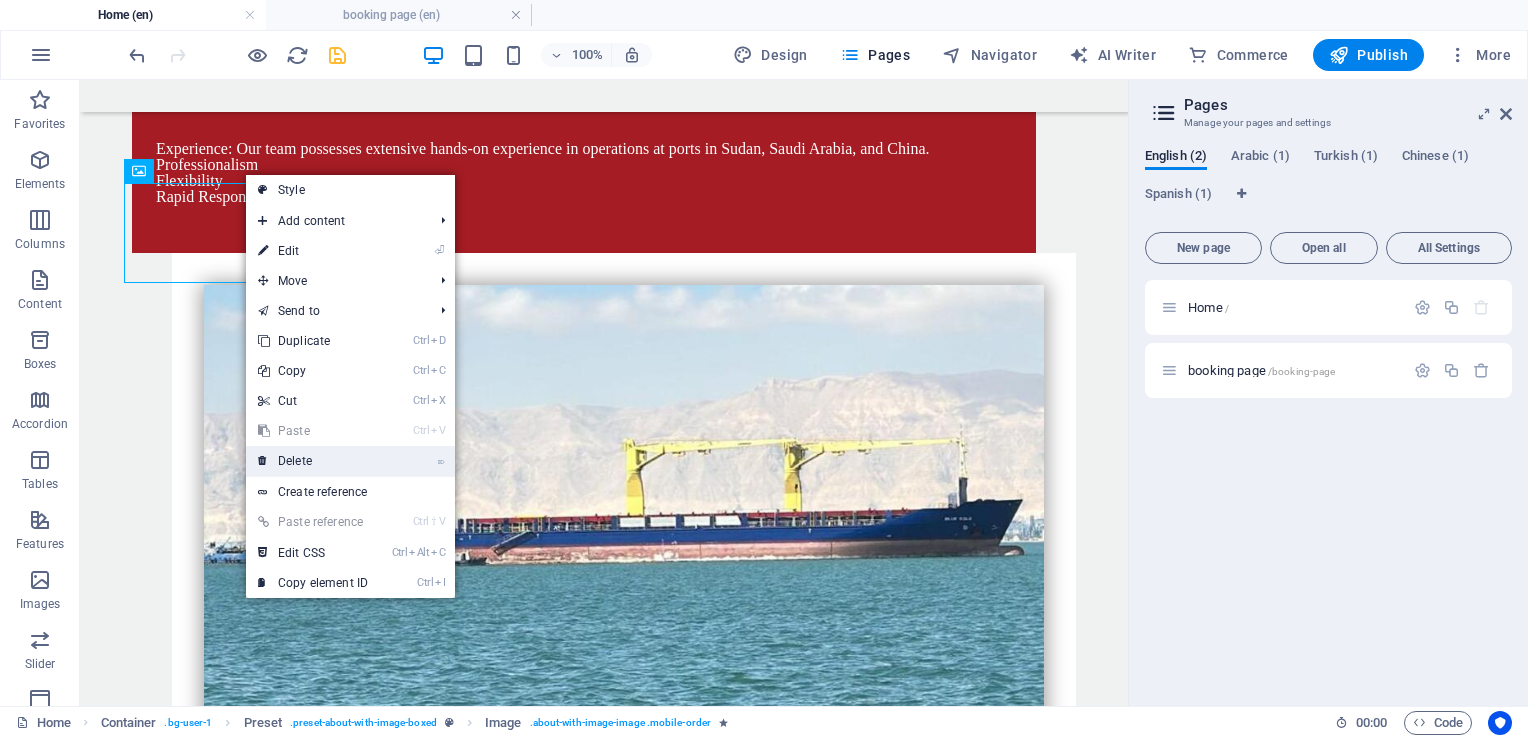 click on "⌦  Delete" at bounding box center [313, 461] 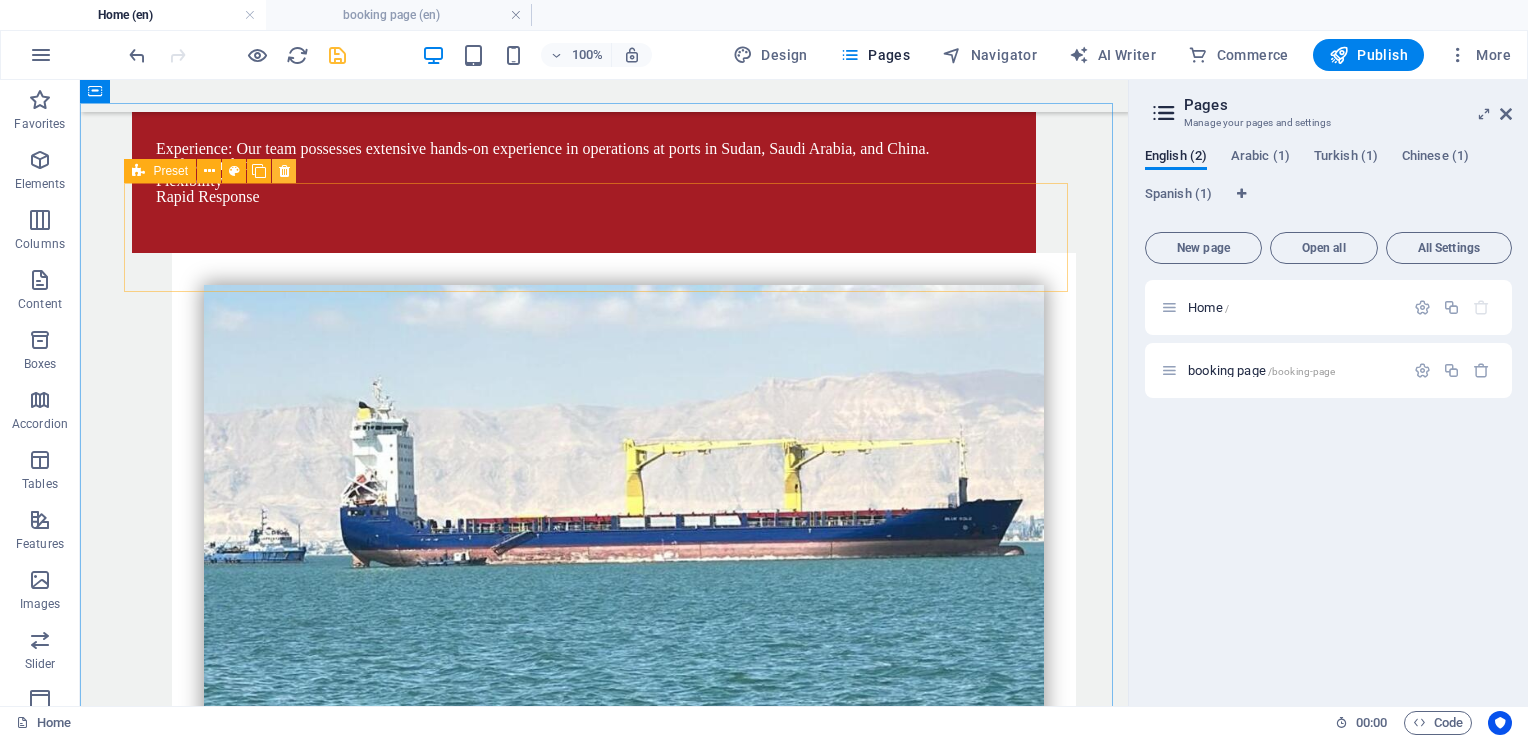 click at bounding box center (284, 171) 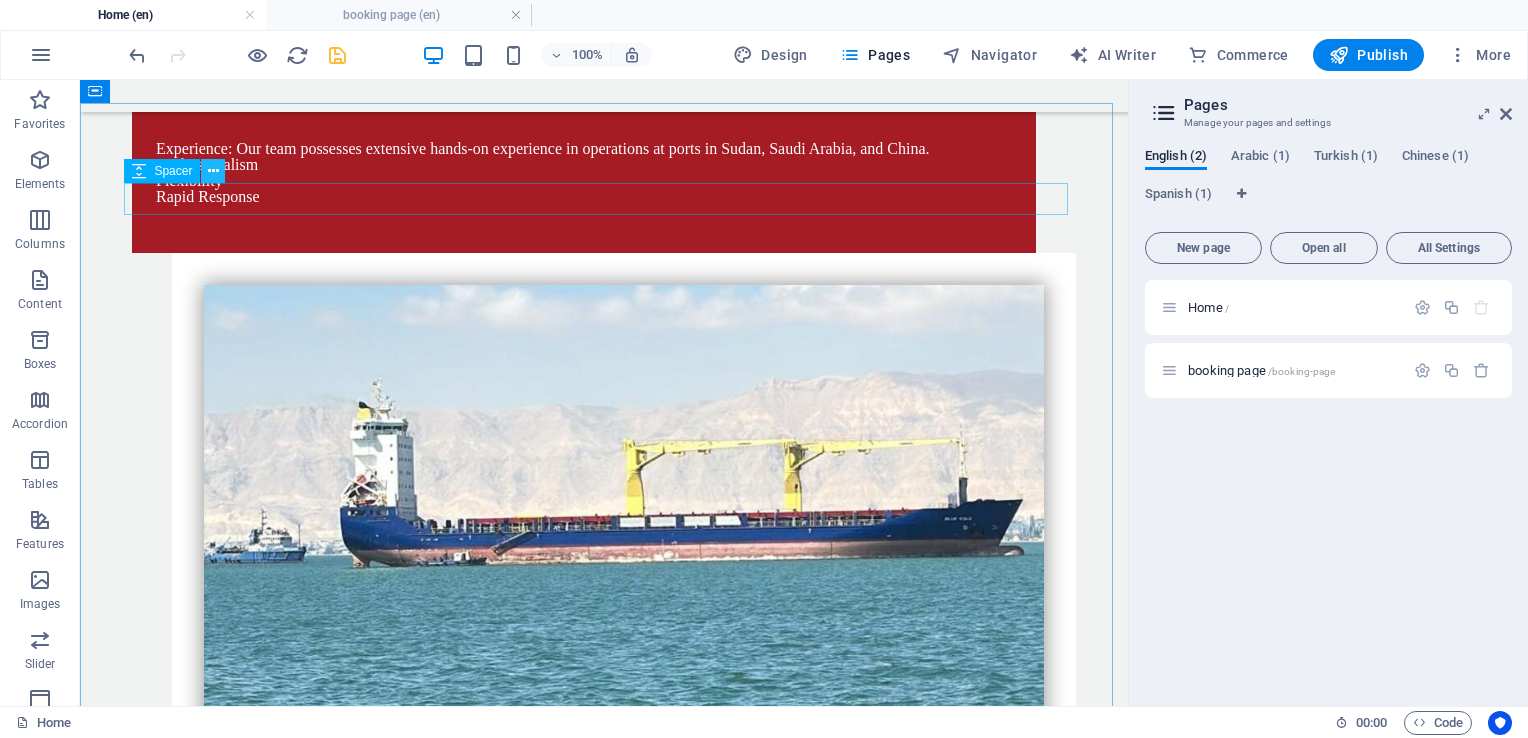 click at bounding box center [213, 171] 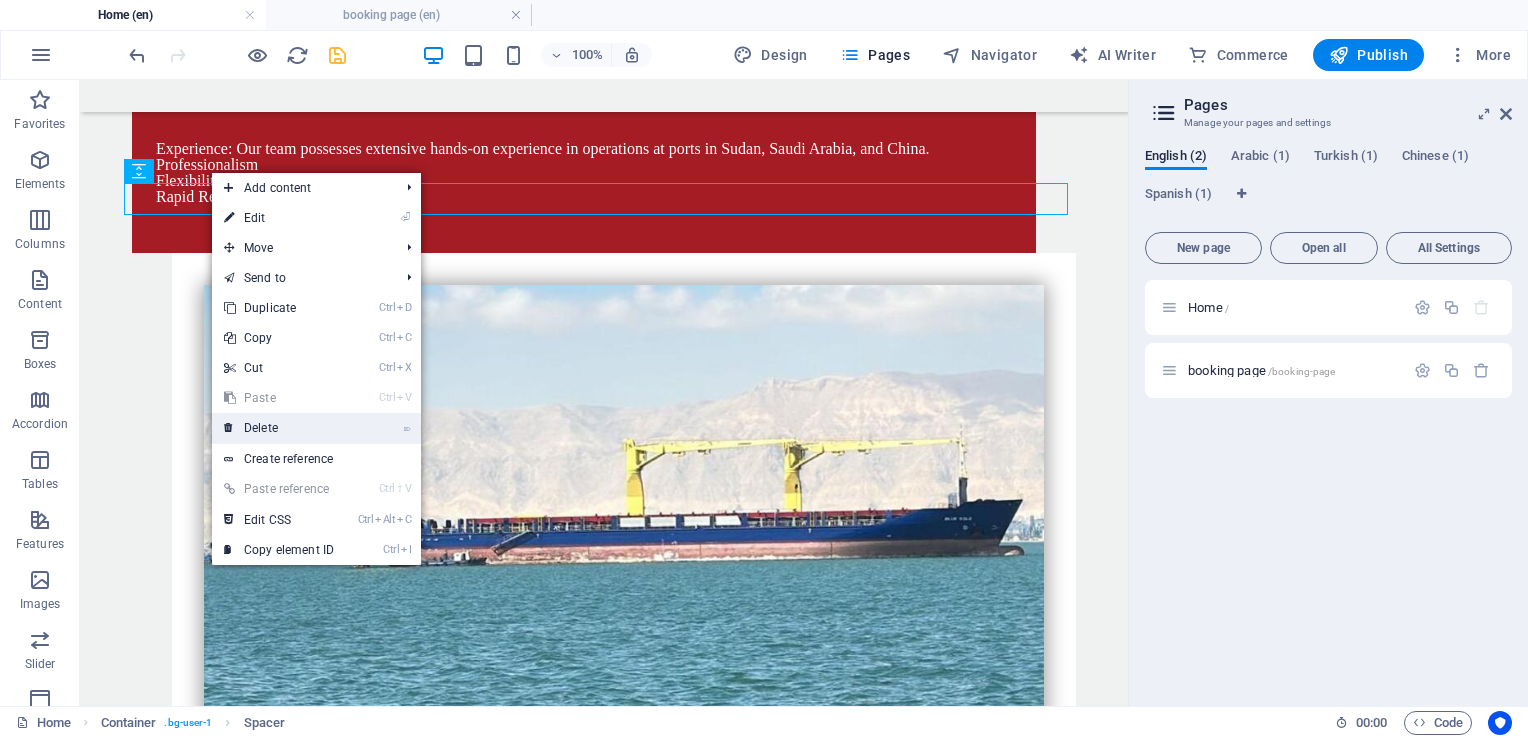 click on "⌦  Delete" at bounding box center (279, 428) 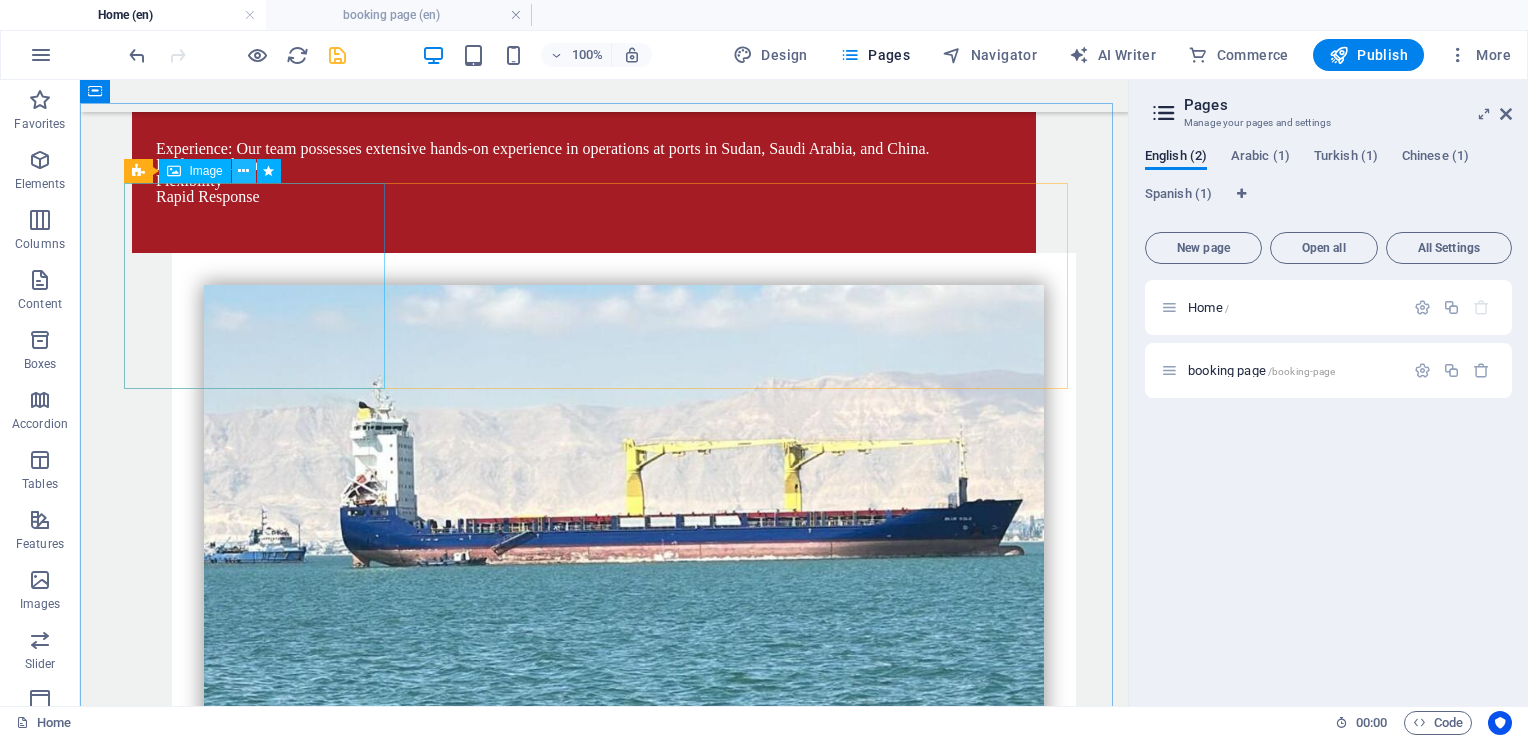 click at bounding box center (243, 171) 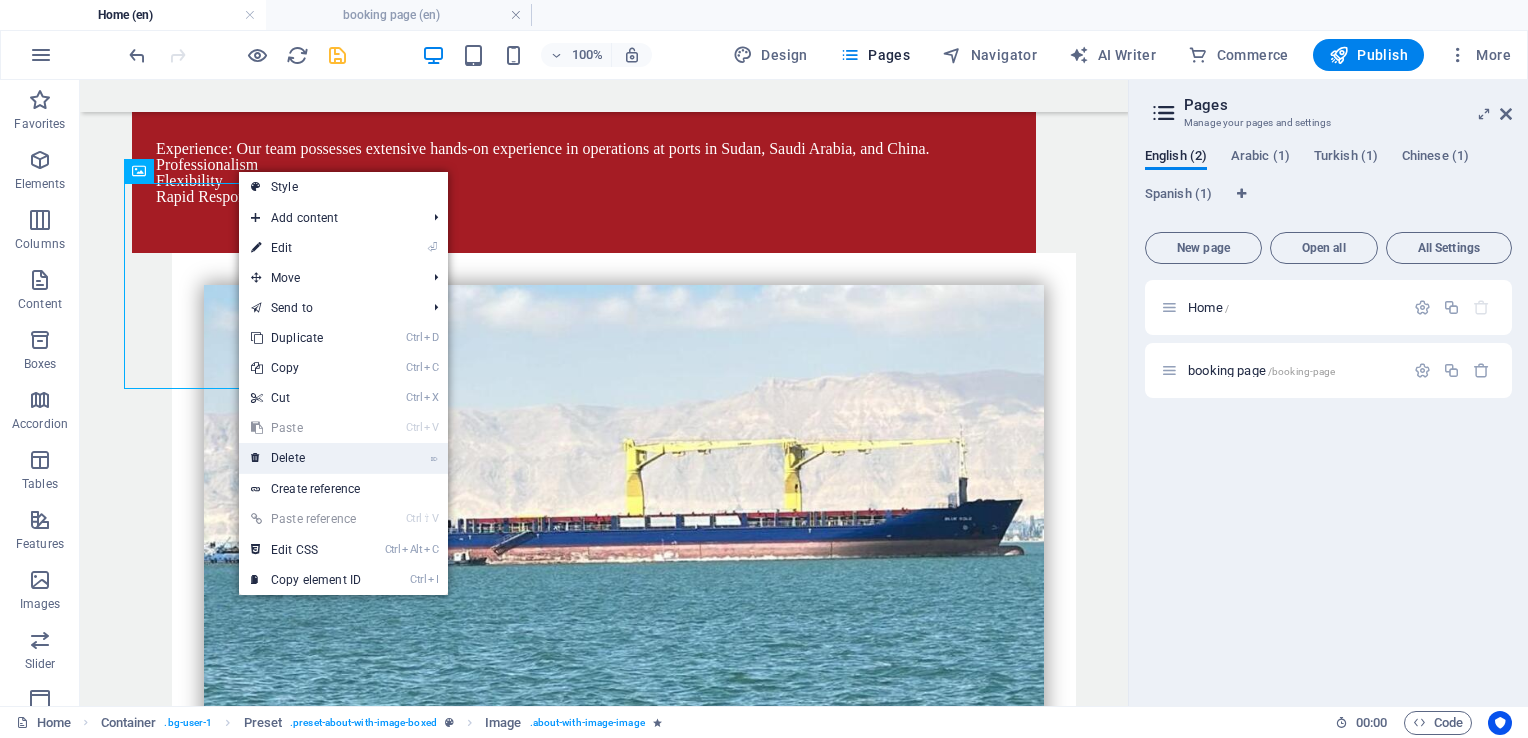 click on "⌦  Delete" at bounding box center [306, 458] 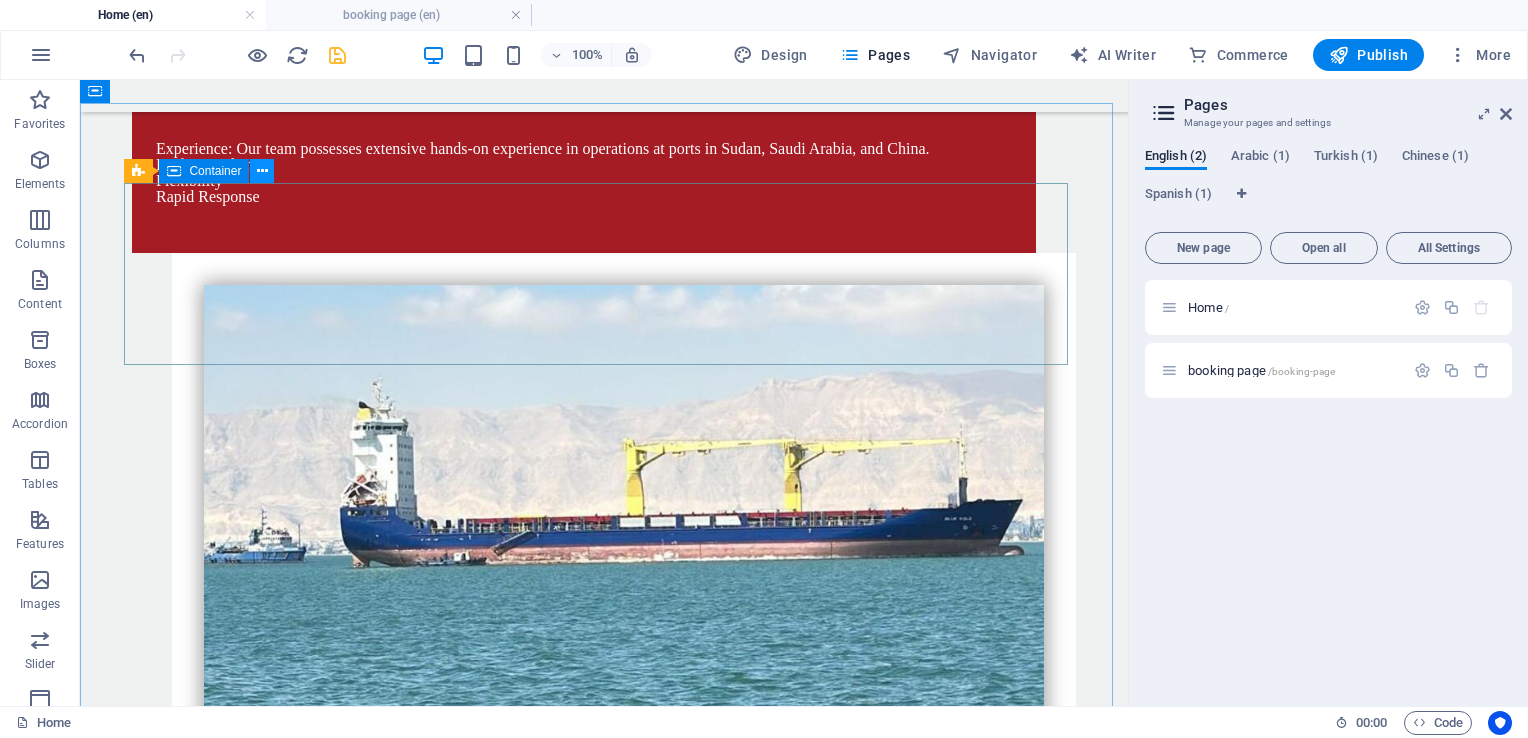 click at bounding box center (262, 171) 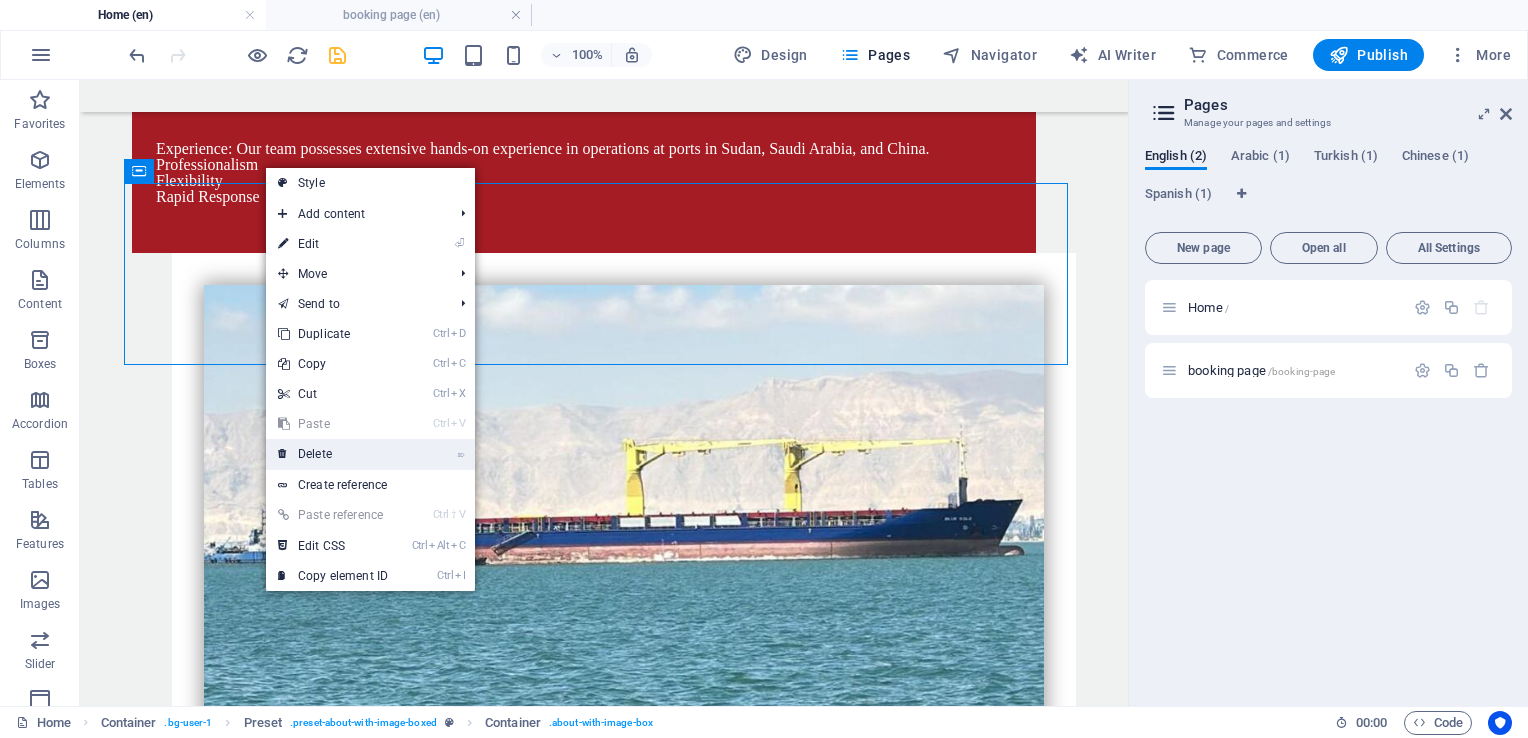 click on "⌦  Delete" at bounding box center (333, 454) 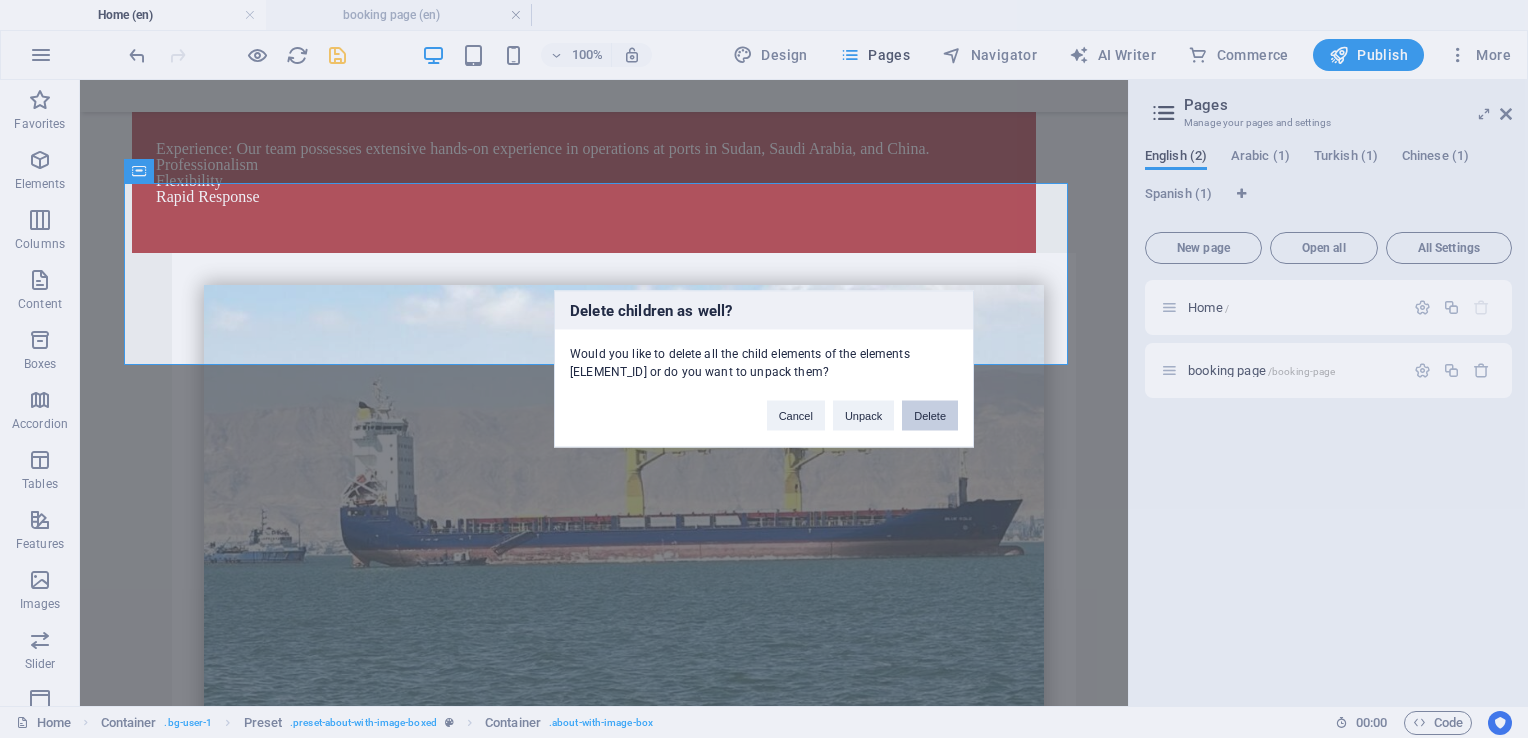click on "Delete" at bounding box center [930, 416] 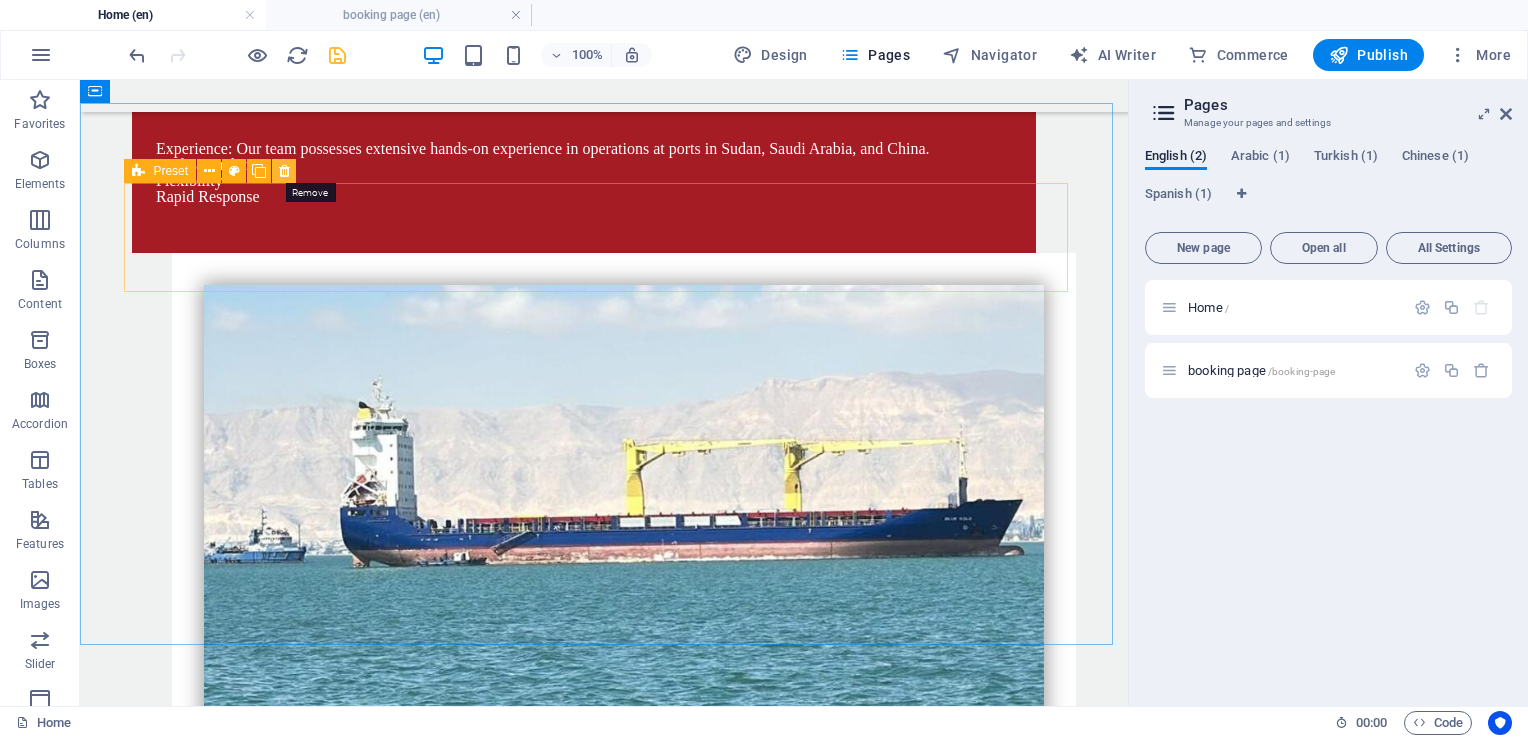 click at bounding box center [284, 171] 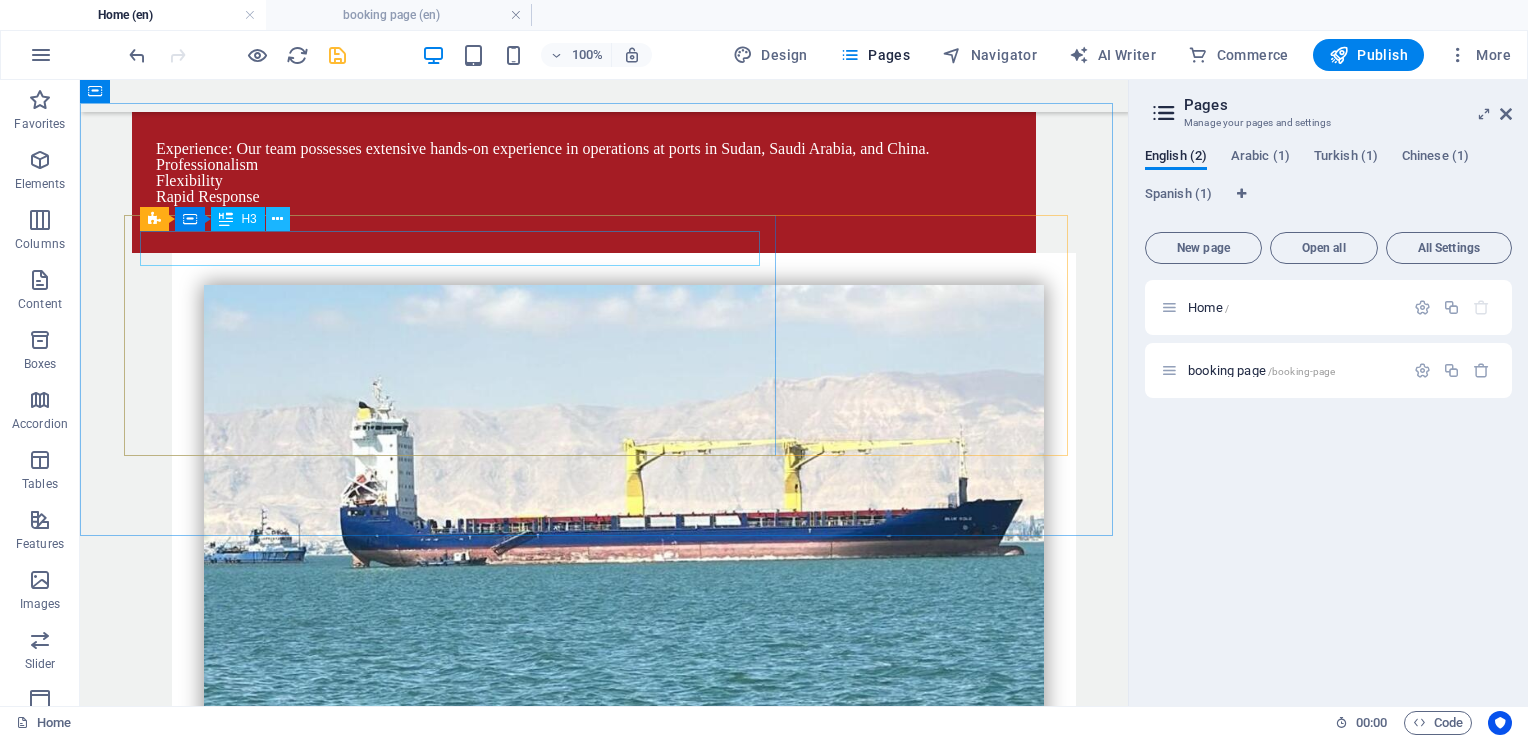 click at bounding box center [277, 219] 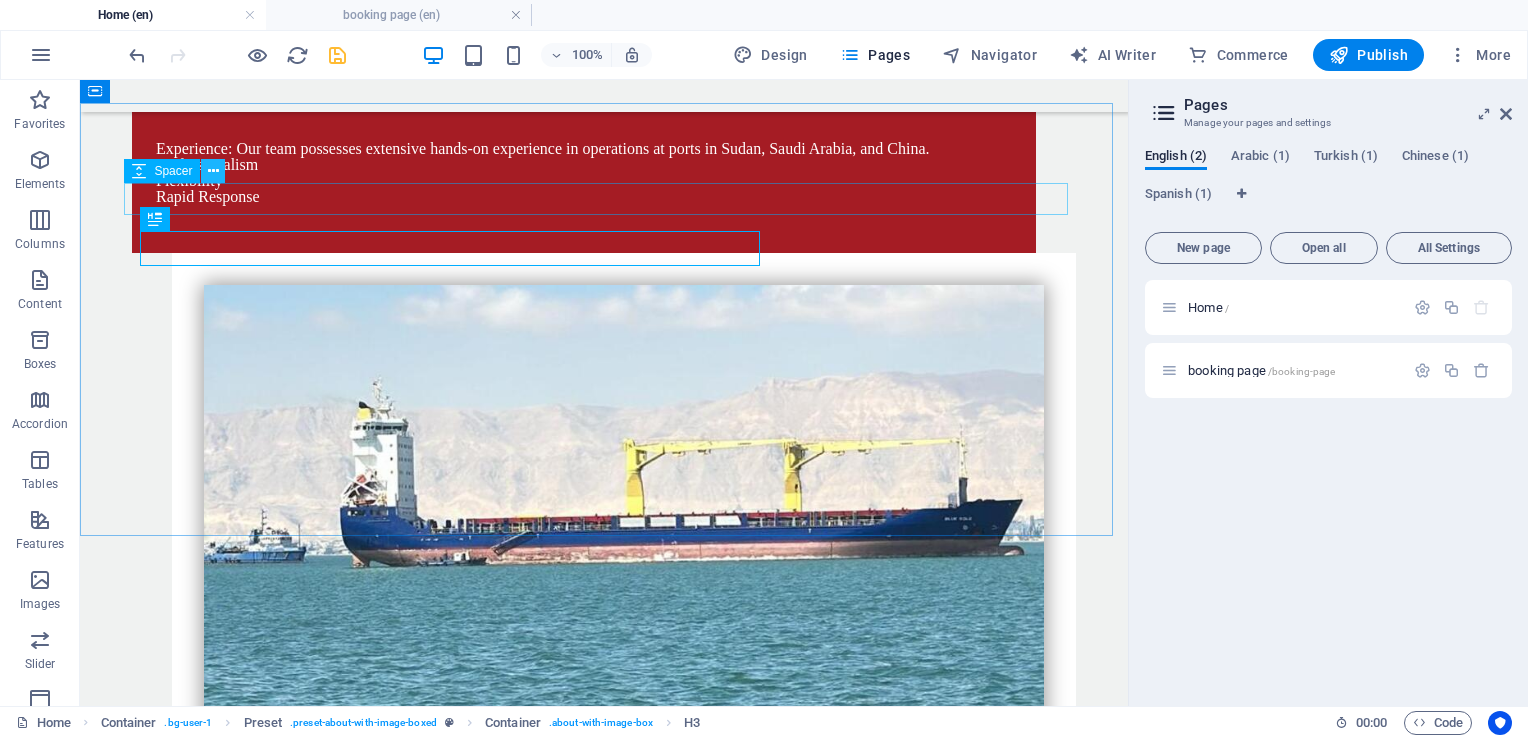 click at bounding box center [213, 171] 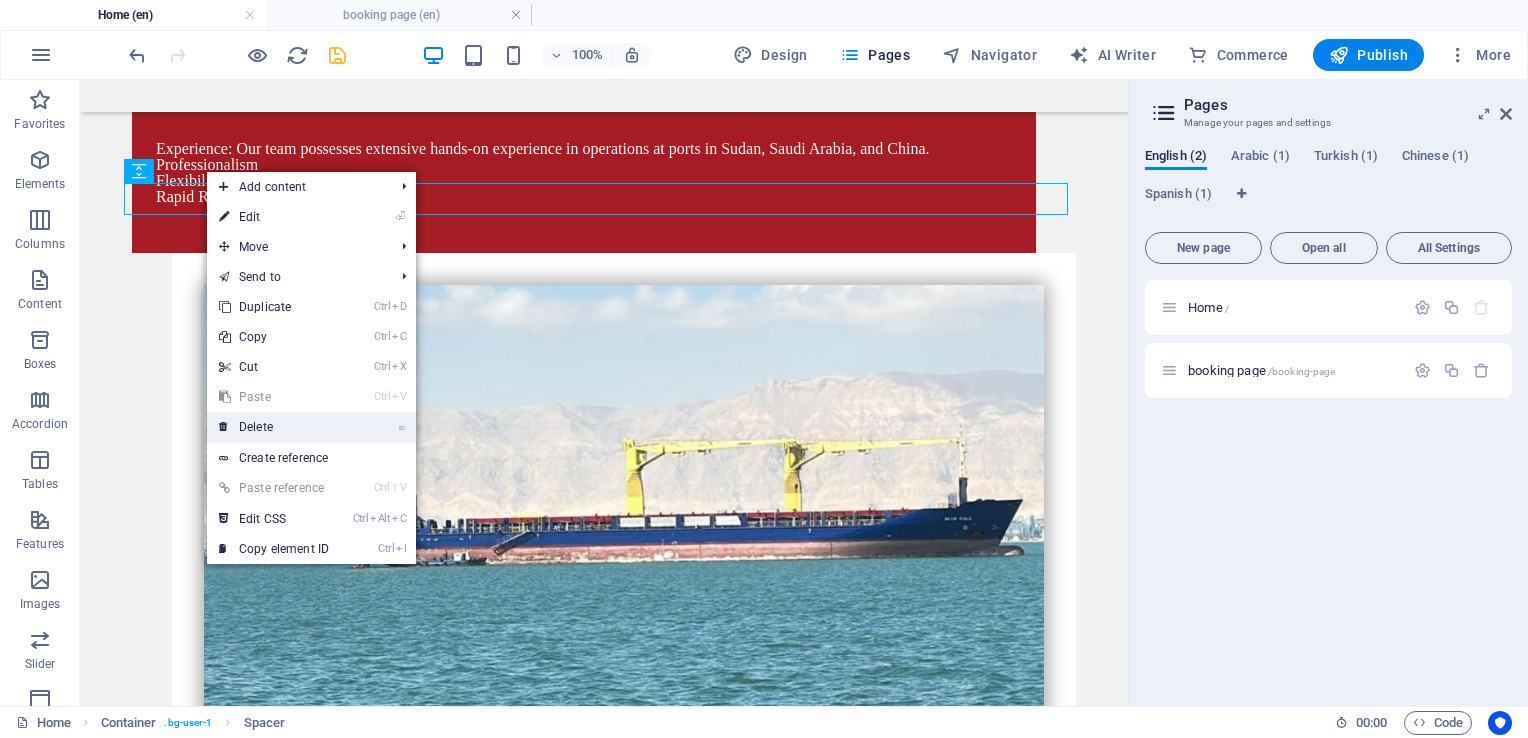 click on "⌦  Delete" at bounding box center [274, 427] 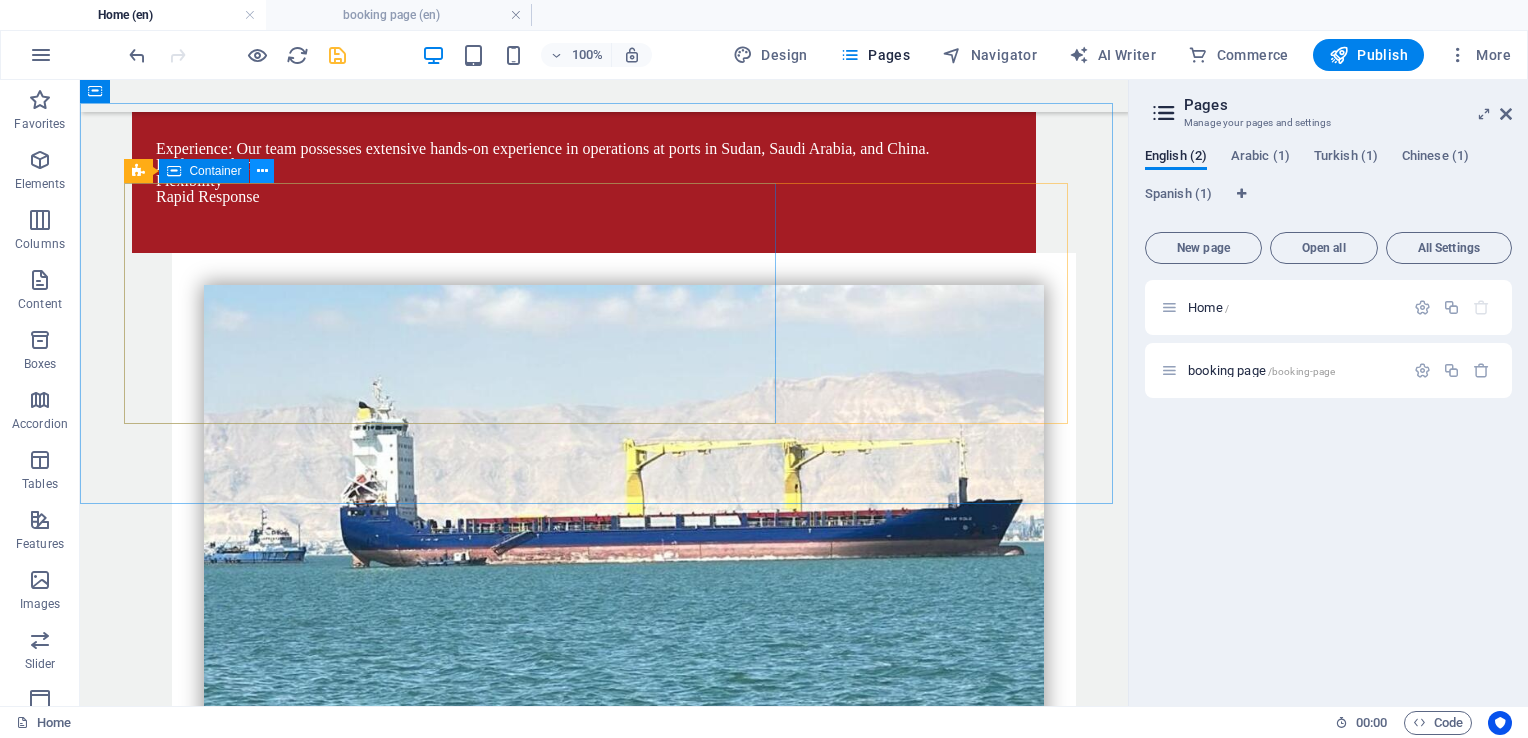 click at bounding box center [262, 171] 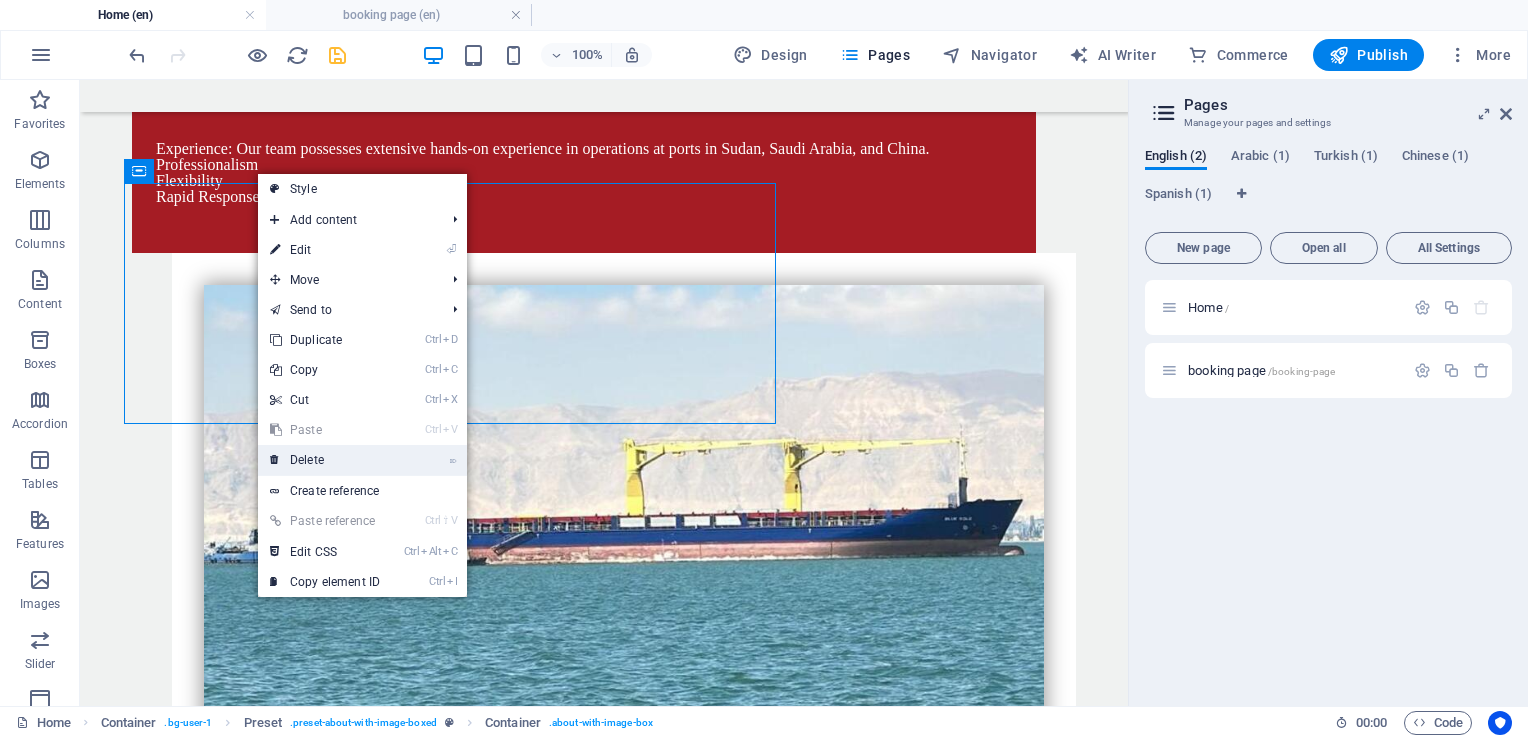 click on "⌦  Delete" at bounding box center (325, 460) 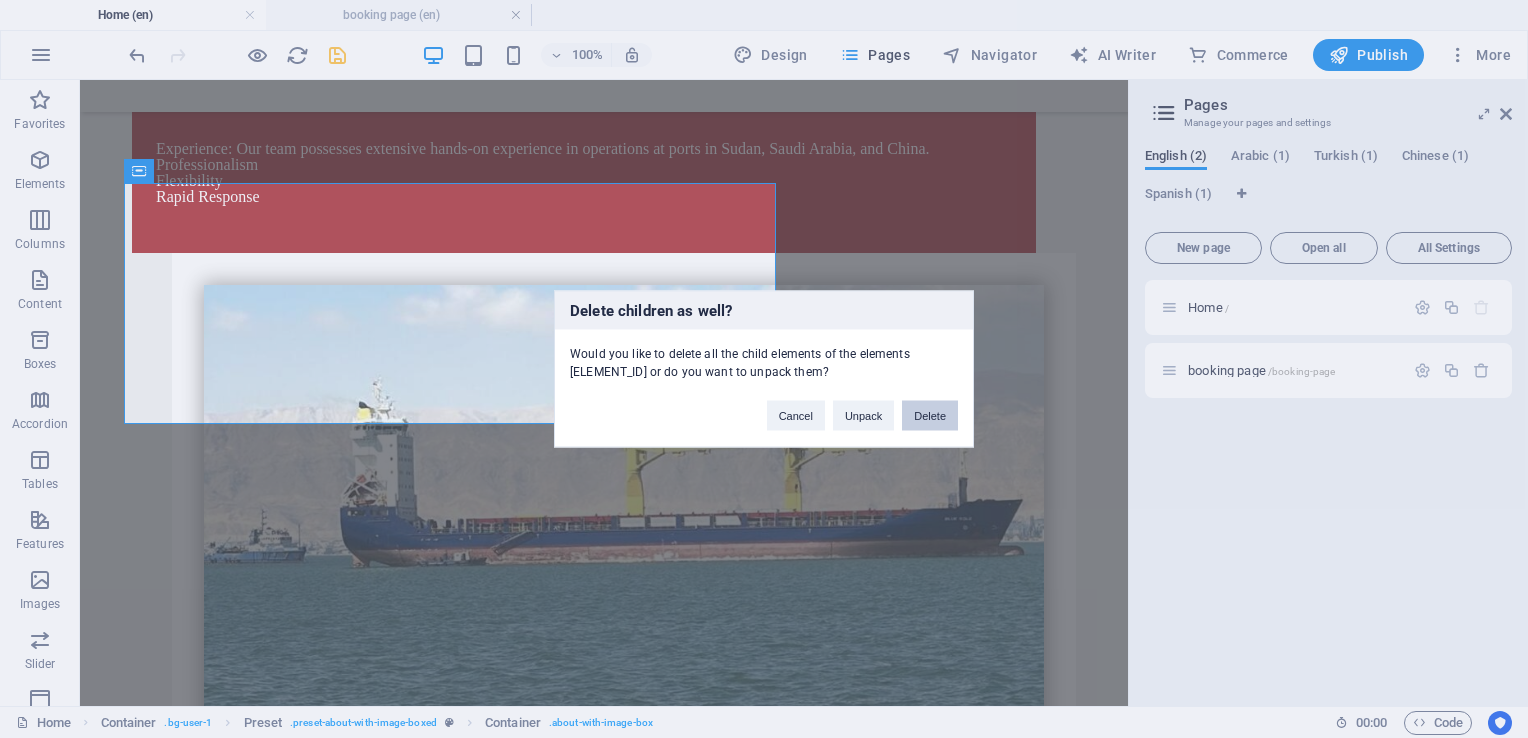 click on "Delete" at bounding box center [930, 416] 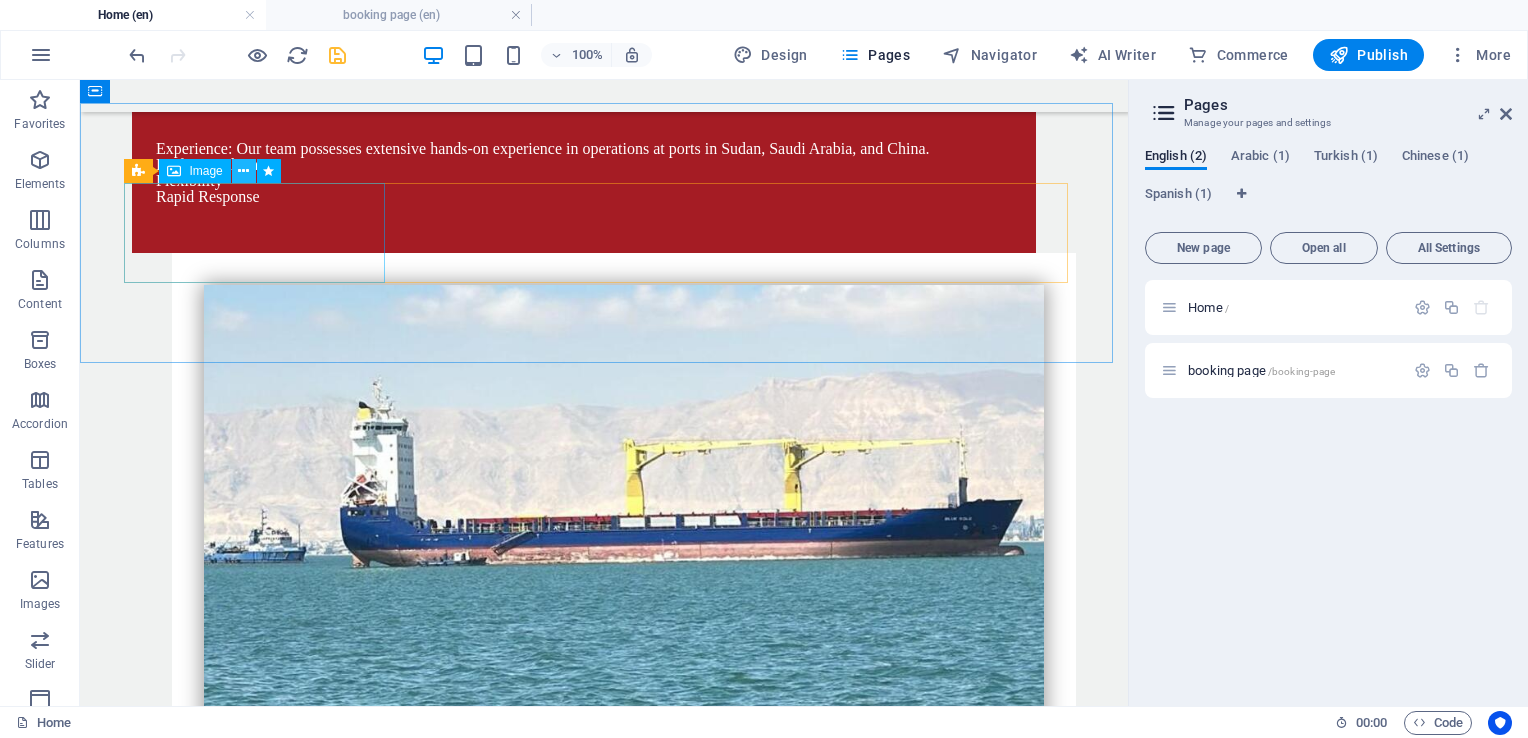 click at bounding box center [244, 171] 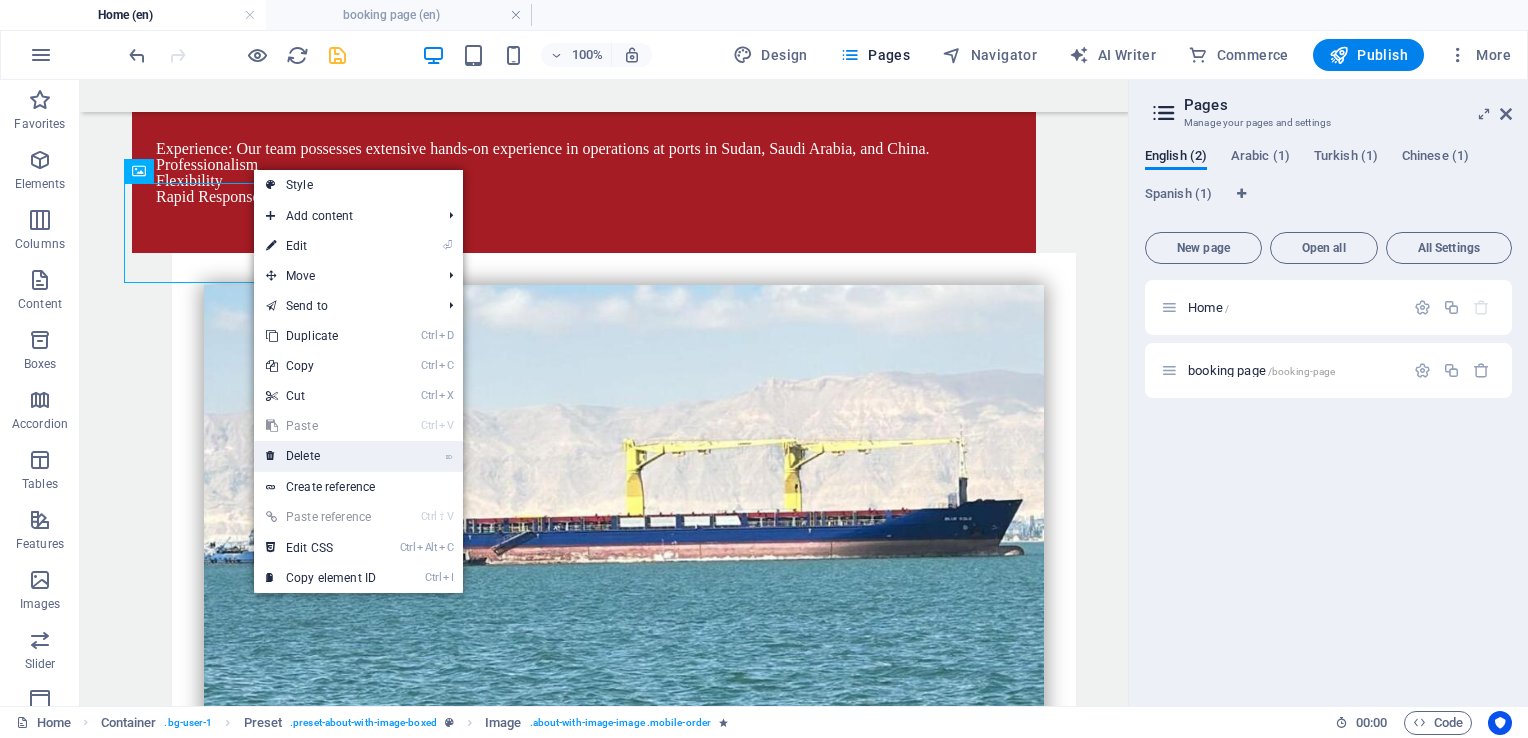click on "⌦  Delete" at bounding box center [358, 456] 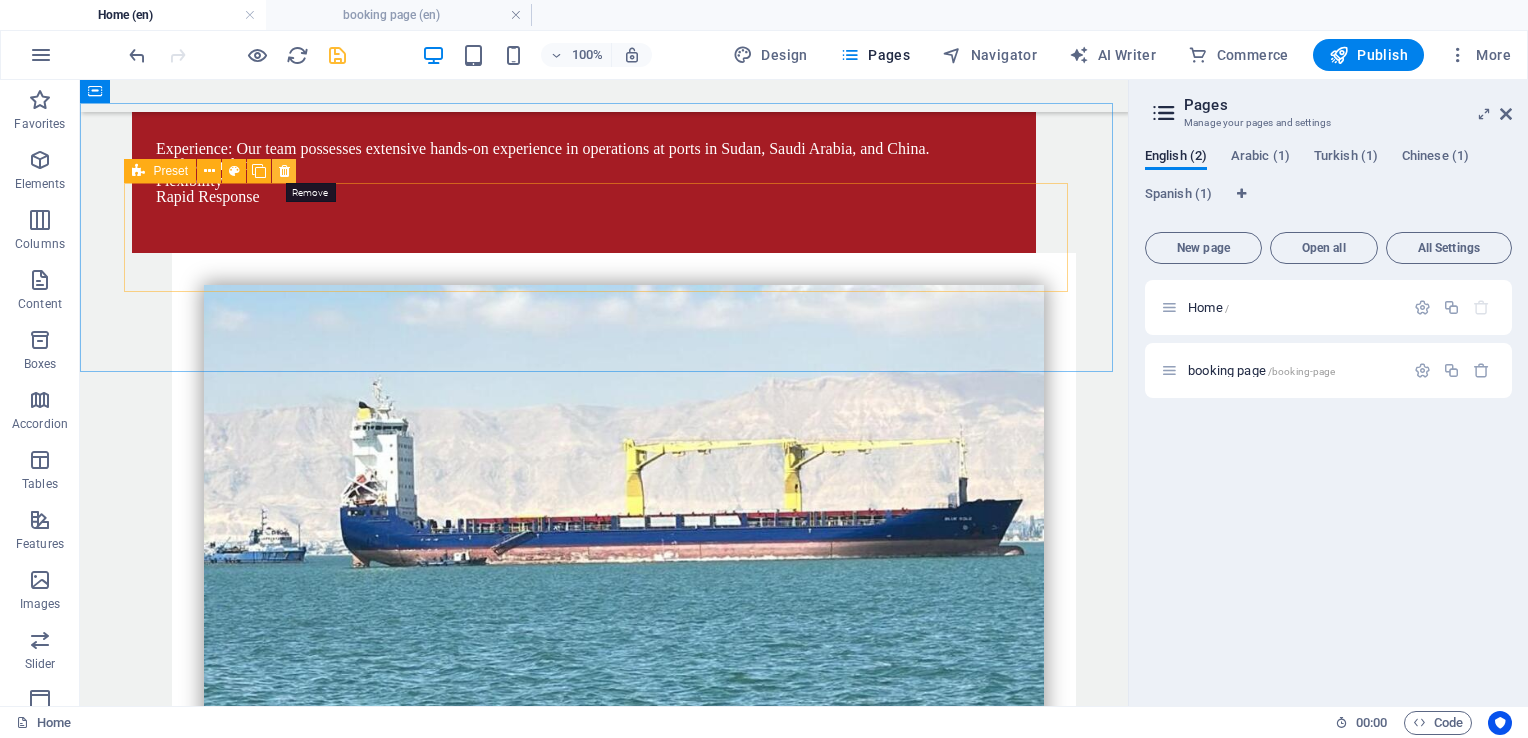 click at bounding box center (284, 171) 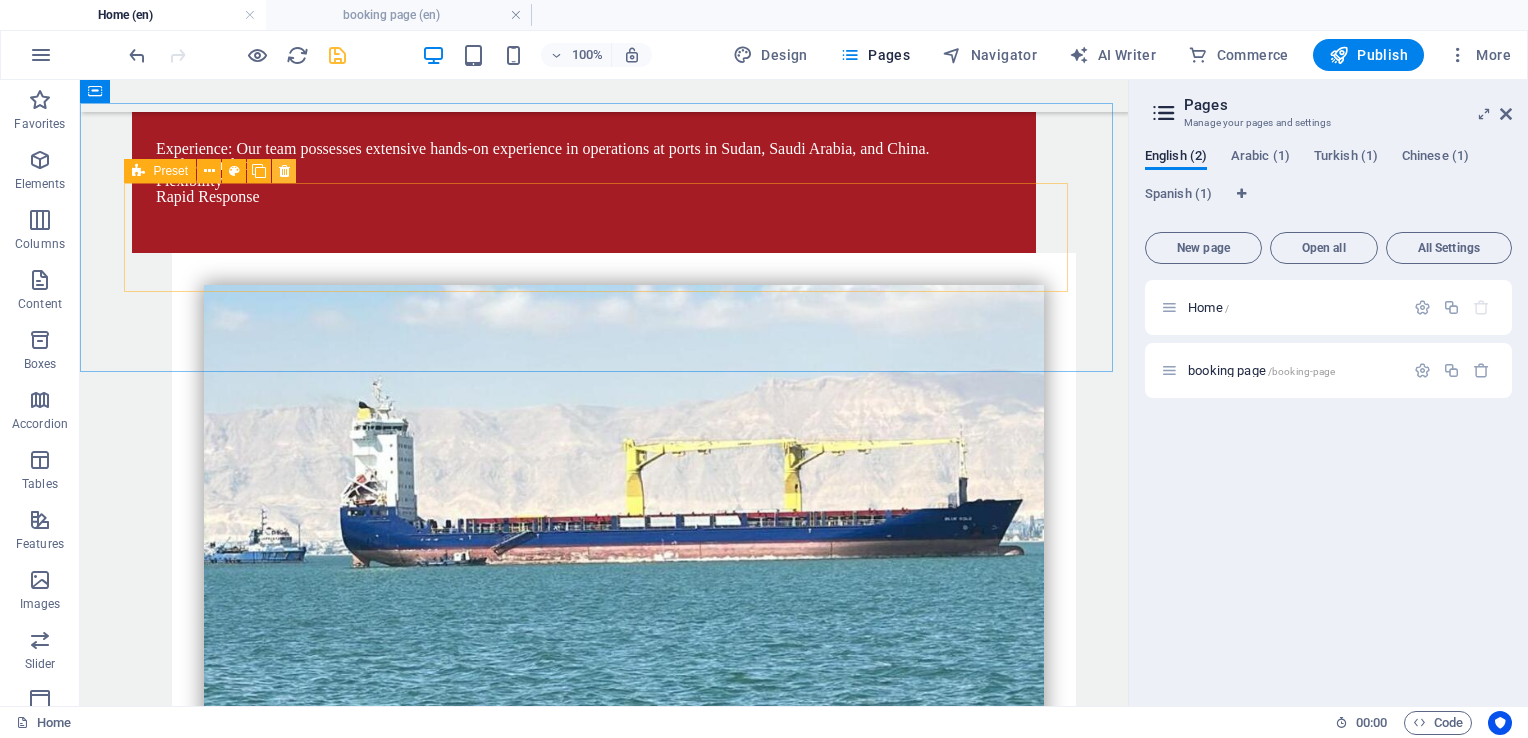 click at bounding box center (284, 171) 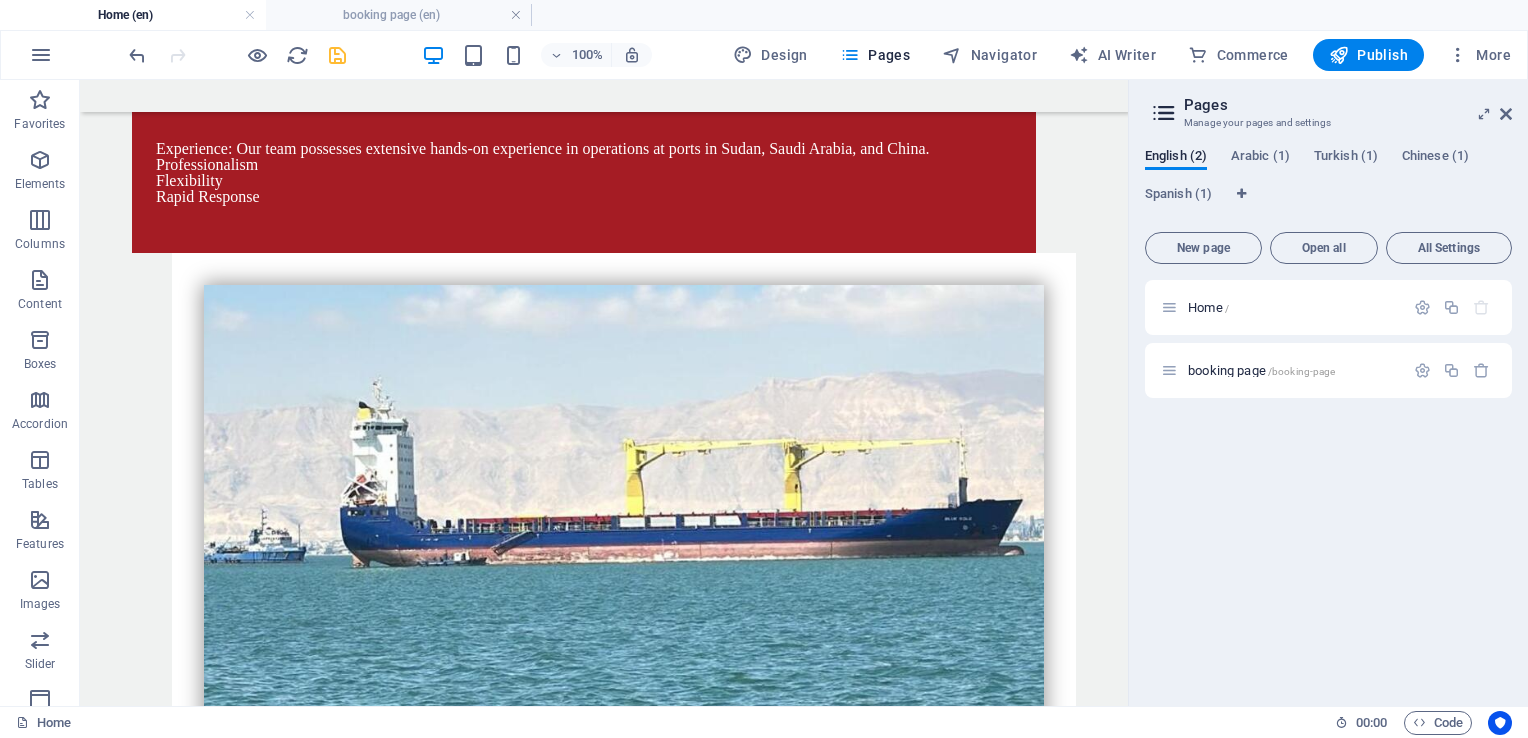 drag, startPoint x: 1208, startPoint y: 718, endPoint x: 1125, endPoint y: 570, distance: 169.685 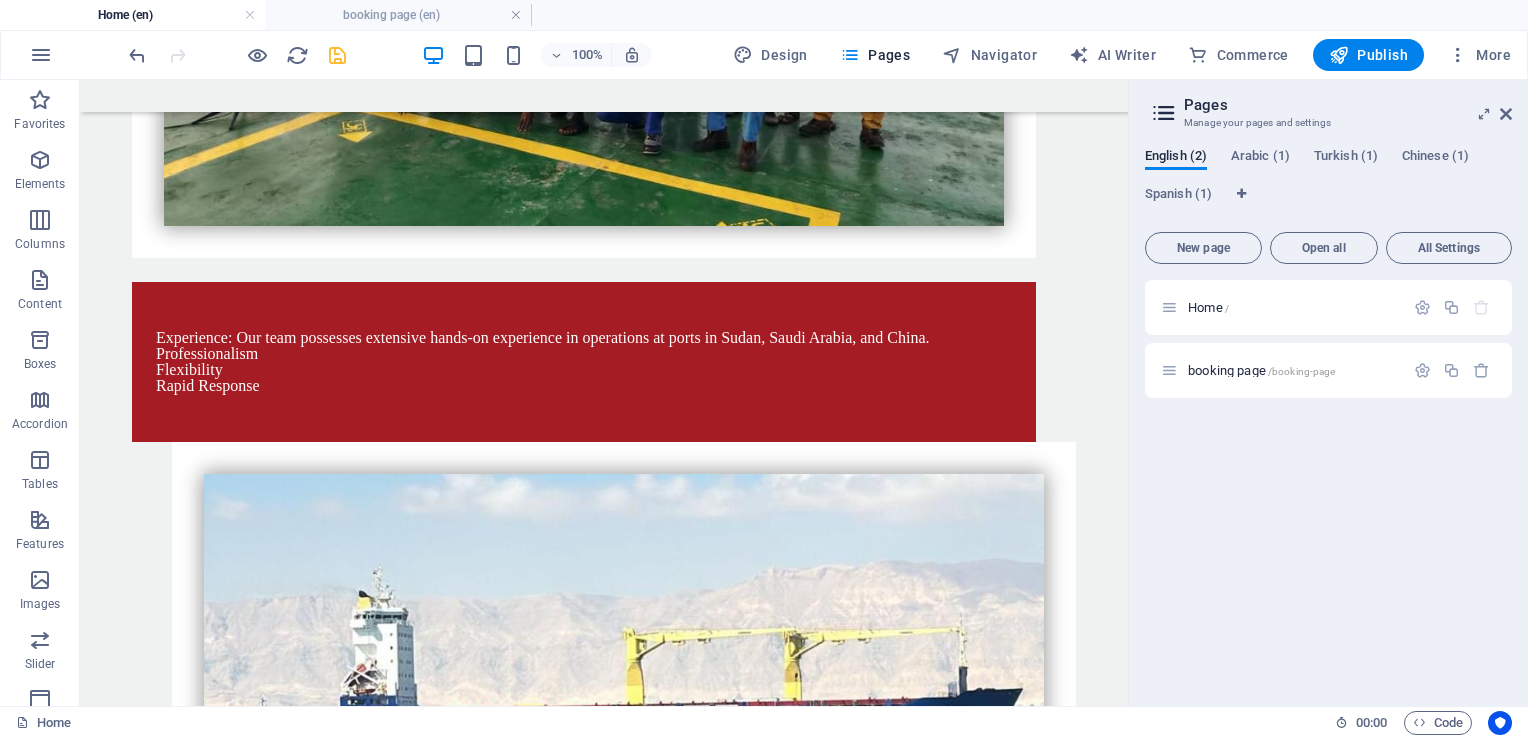 scroll, scrollTop: 5092, scrollLeft: 0, axis: vertical 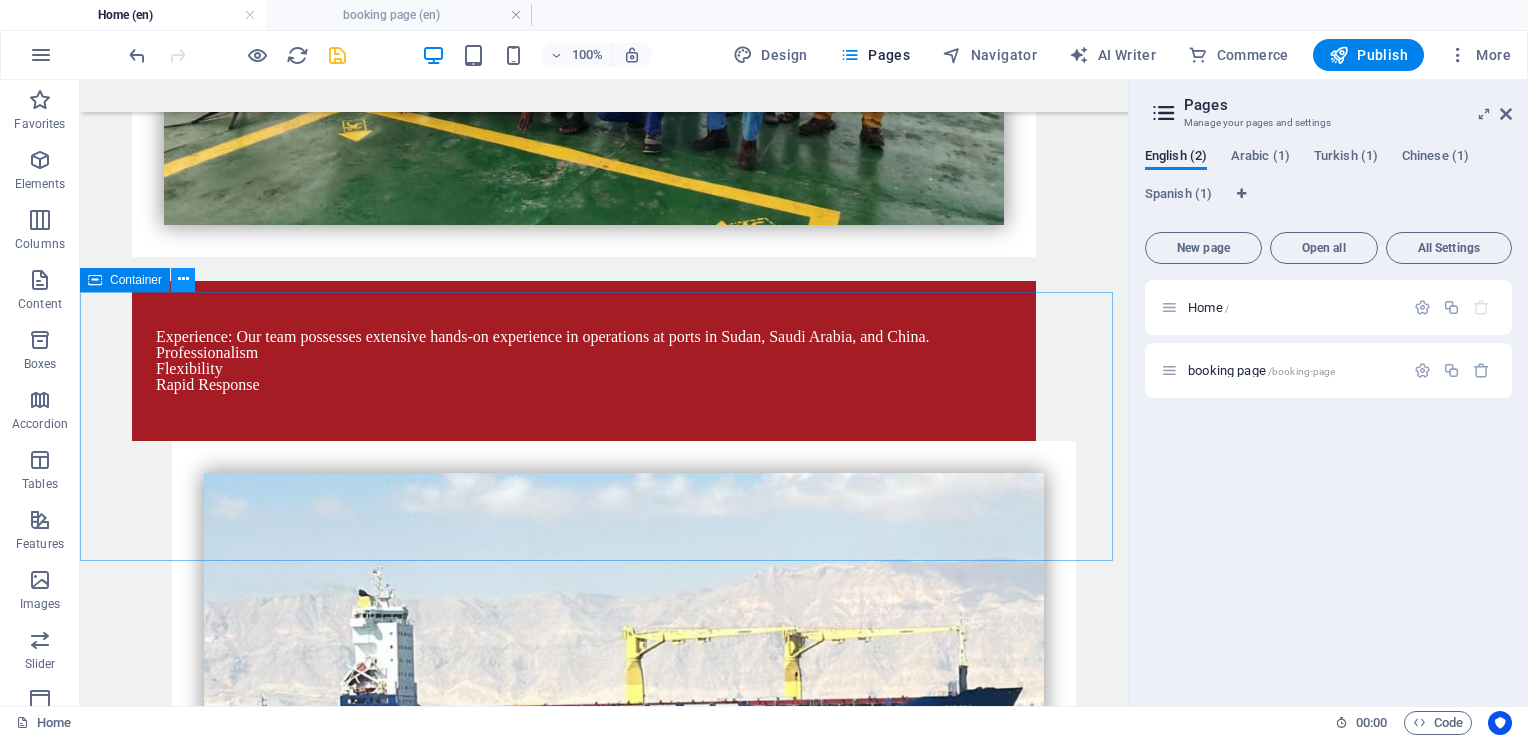 click at bounding box center (183, 279) 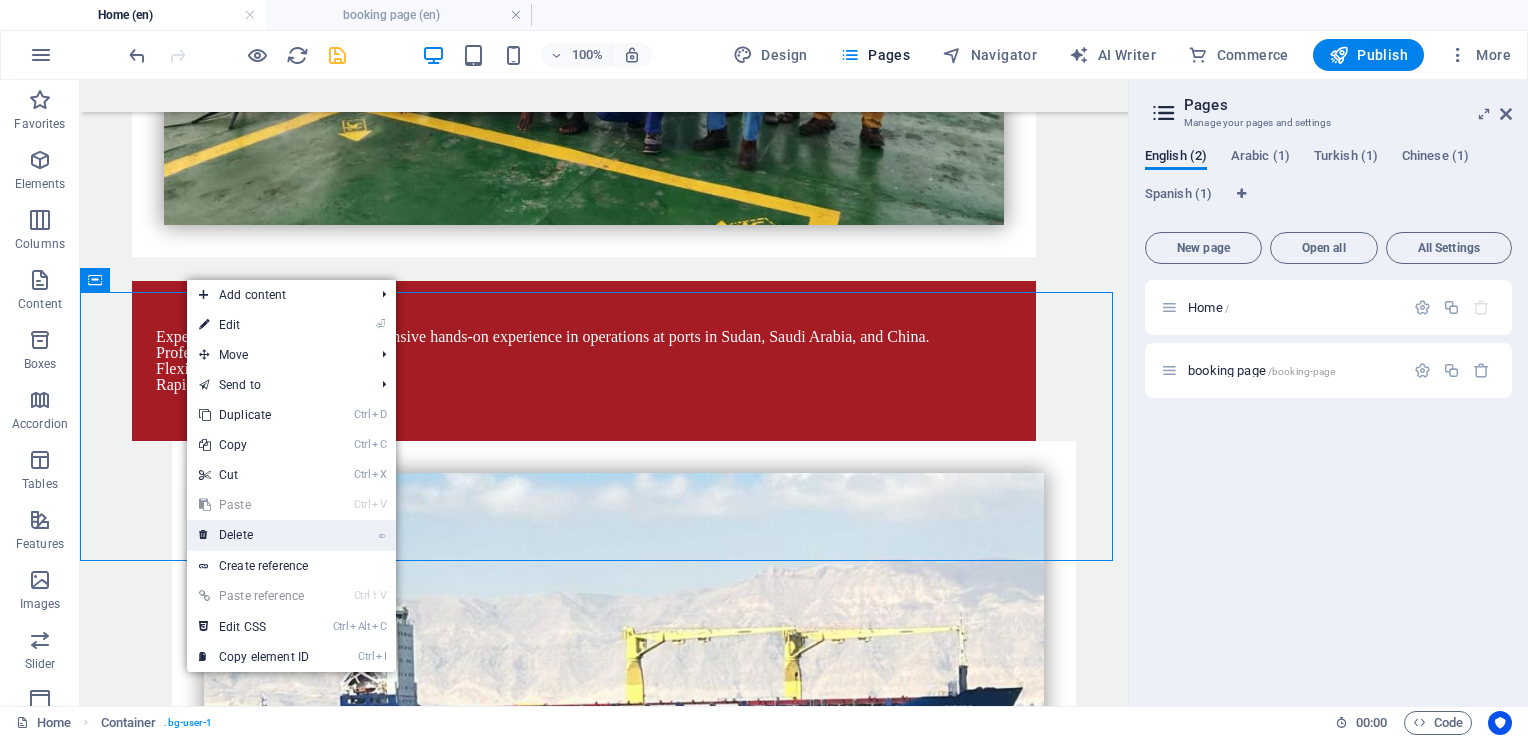 click on "⌦  Delete" at bounding box center [254, 535] 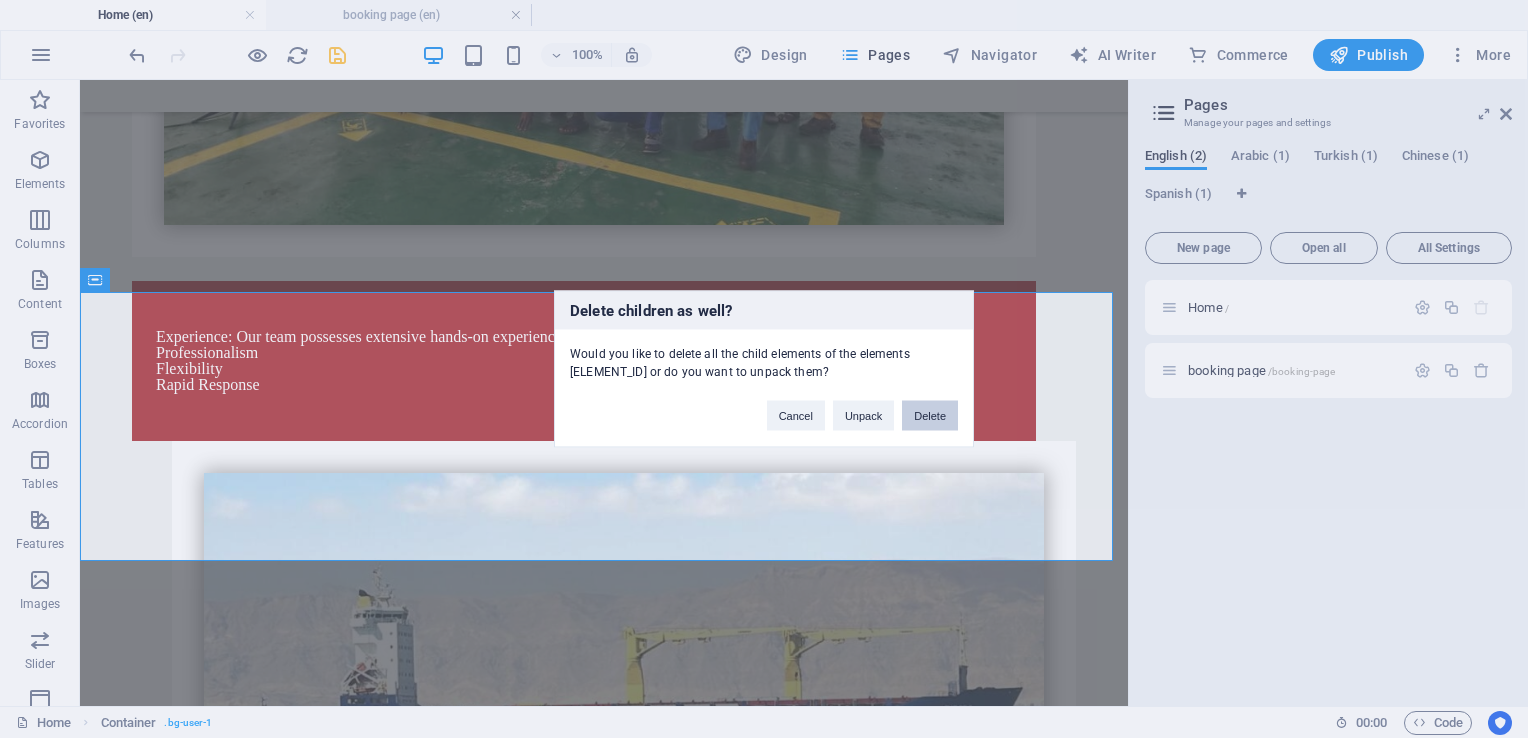 click on "Delete" at bounding box center [930, 416] 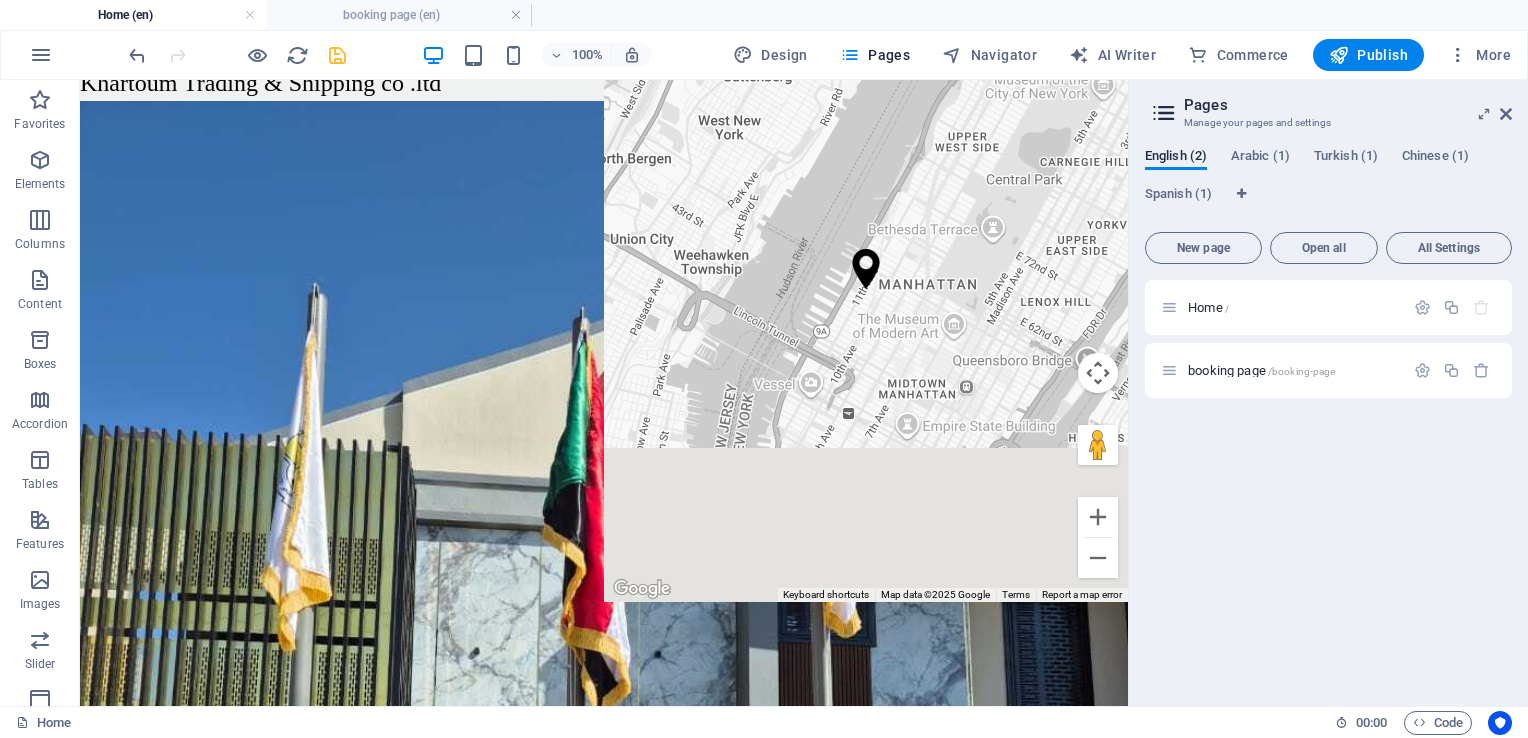 scroll, scrollTop: 0, scrollLeft: 0, axis: both 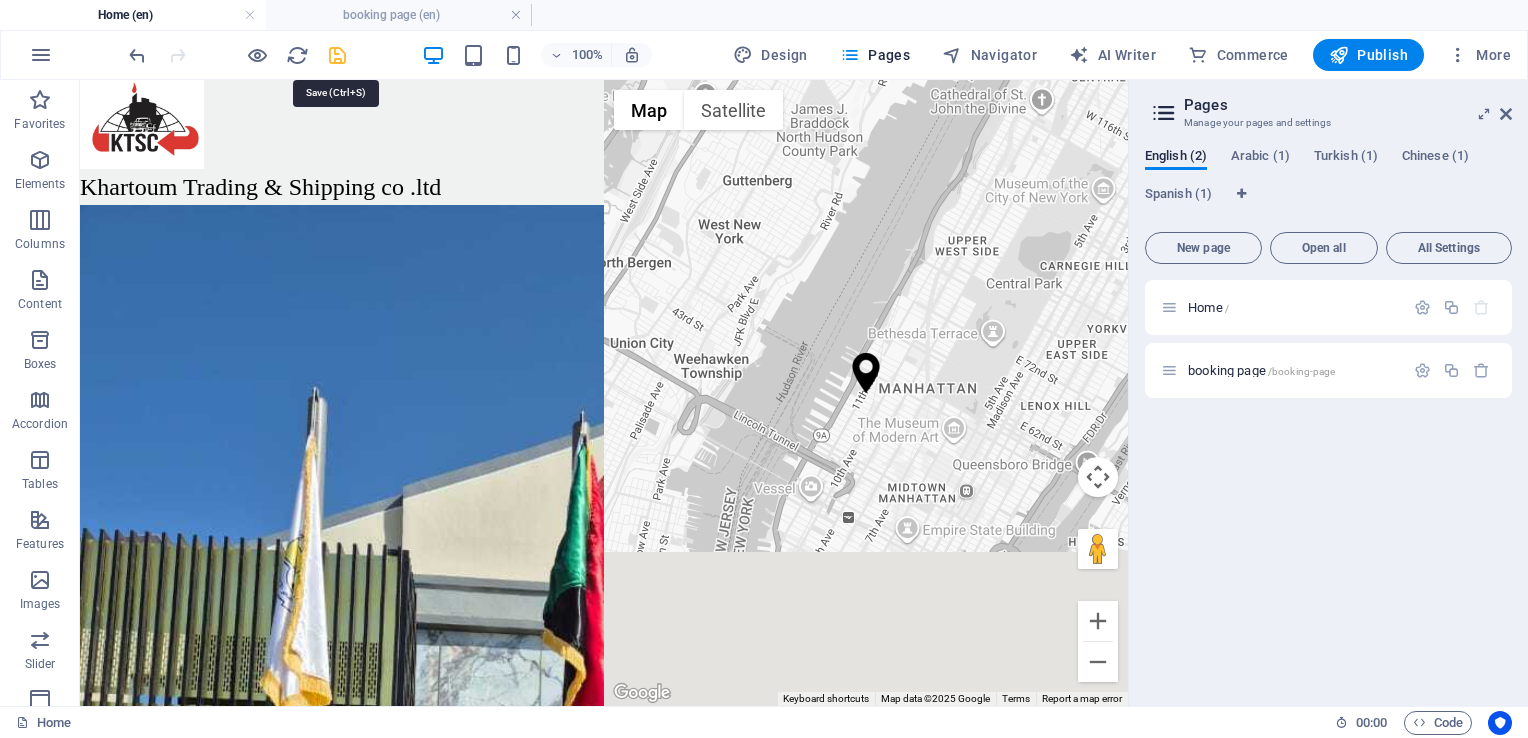 click at bounding box center (337, 55) 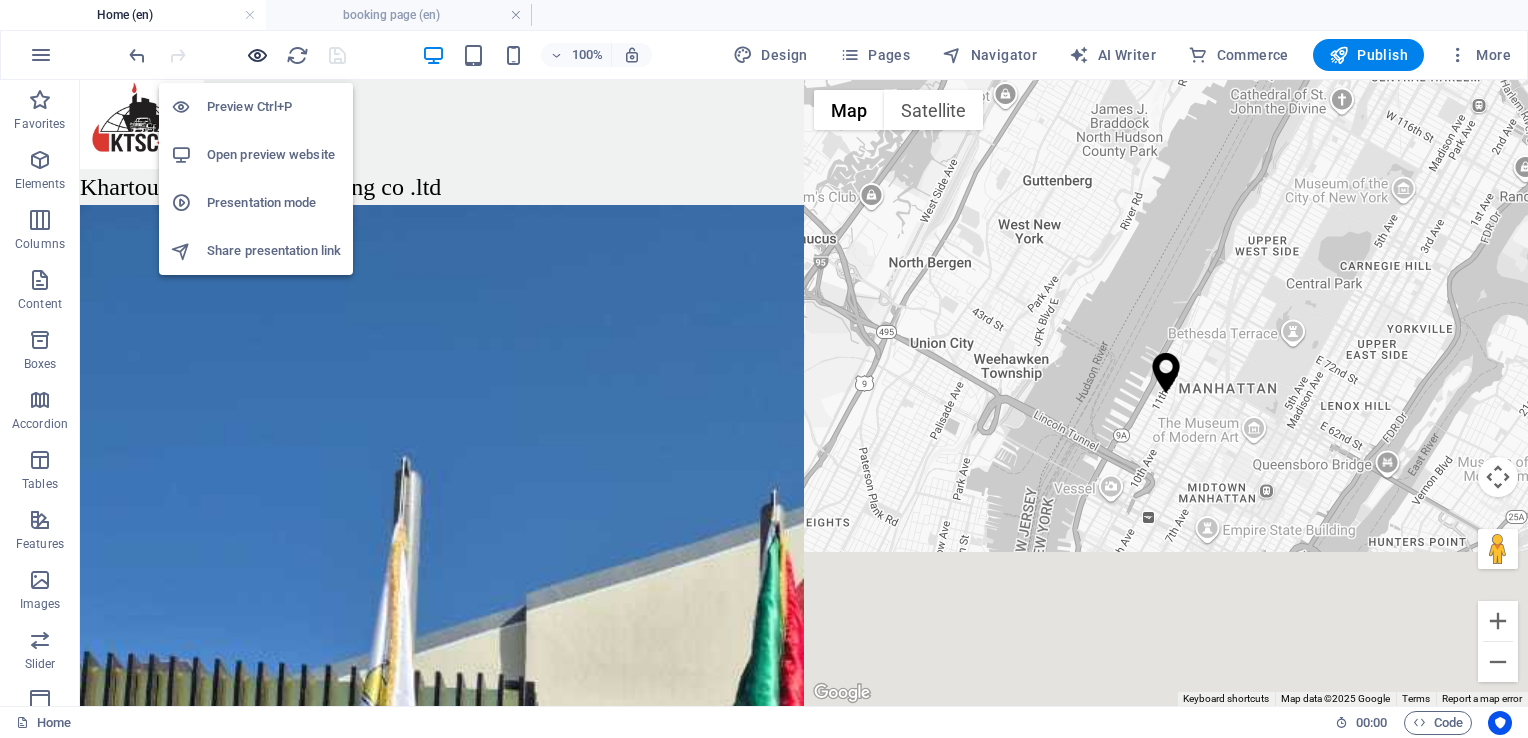 click at bounding box center [257, 55] 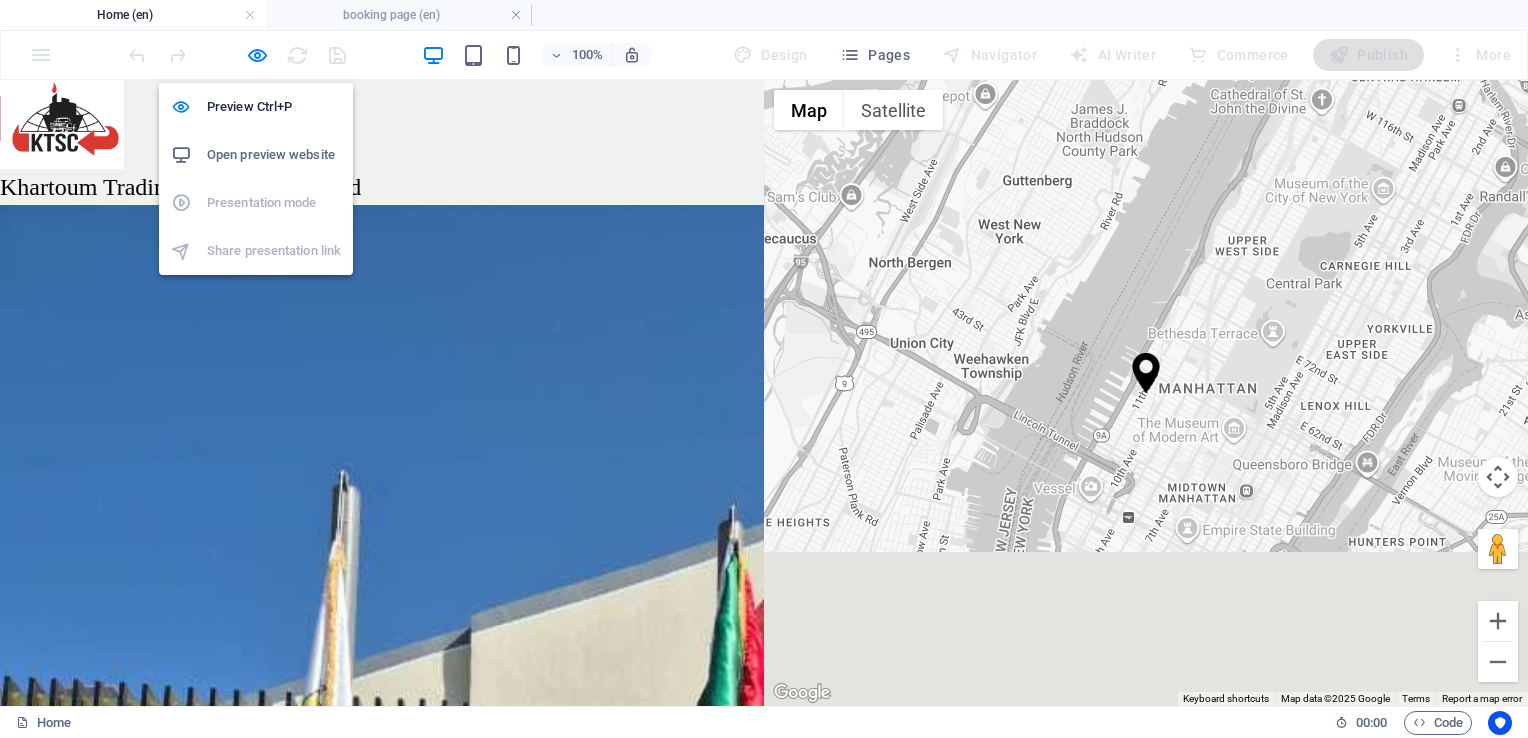 click on "Open preview website" at bounding box center [256, 155] 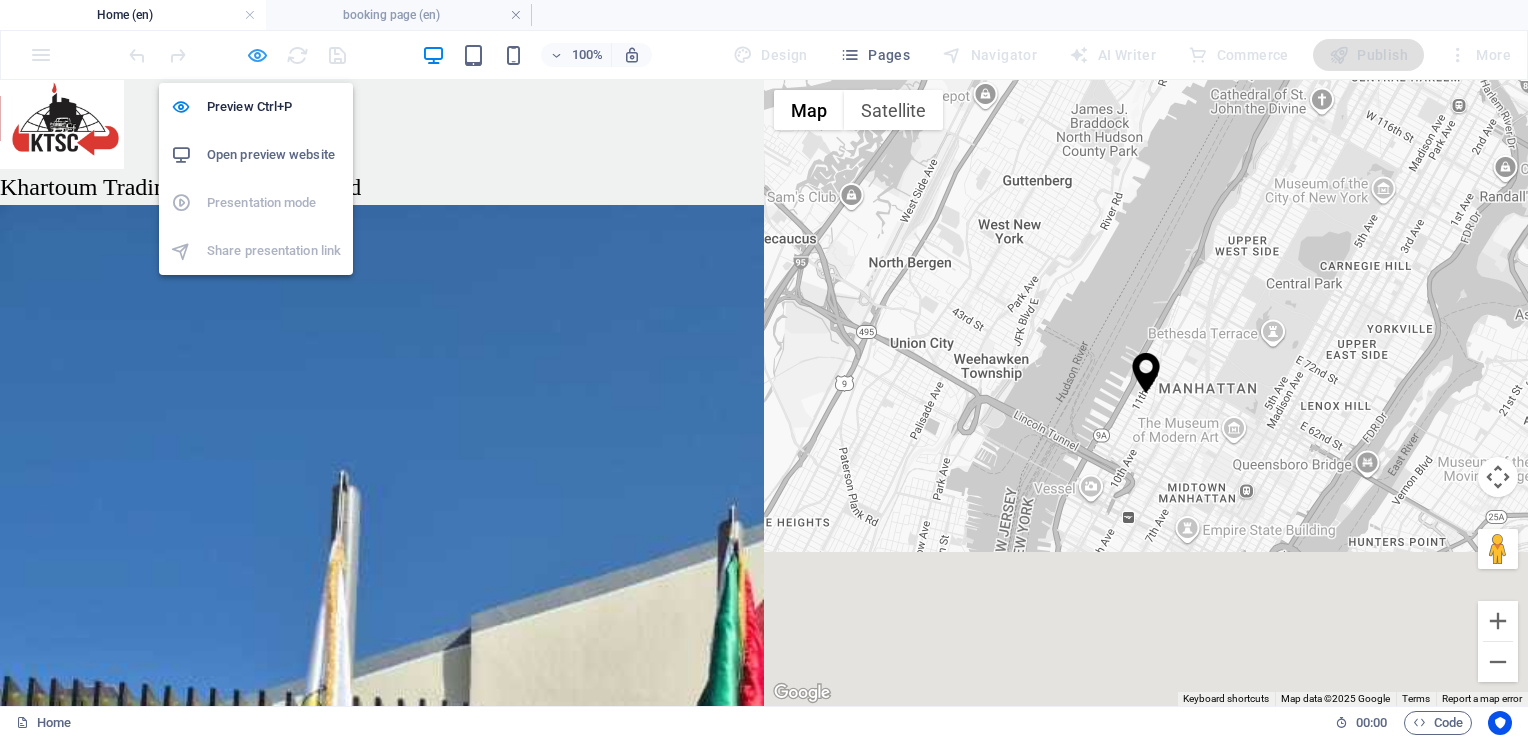 click at bounding box center (257, 55) 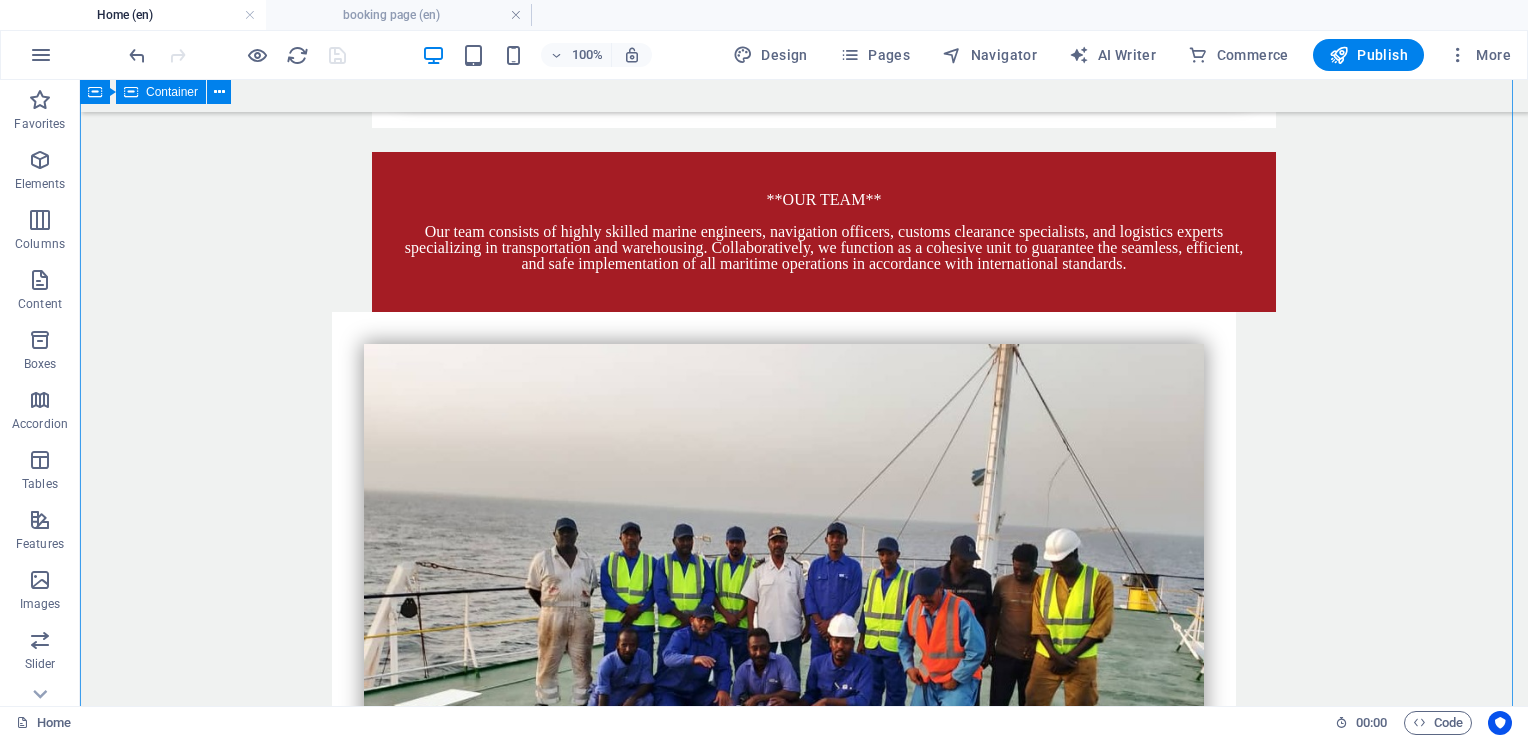 scroll, scrollTop: 4442, scrollLeft: 0, axis: vertical 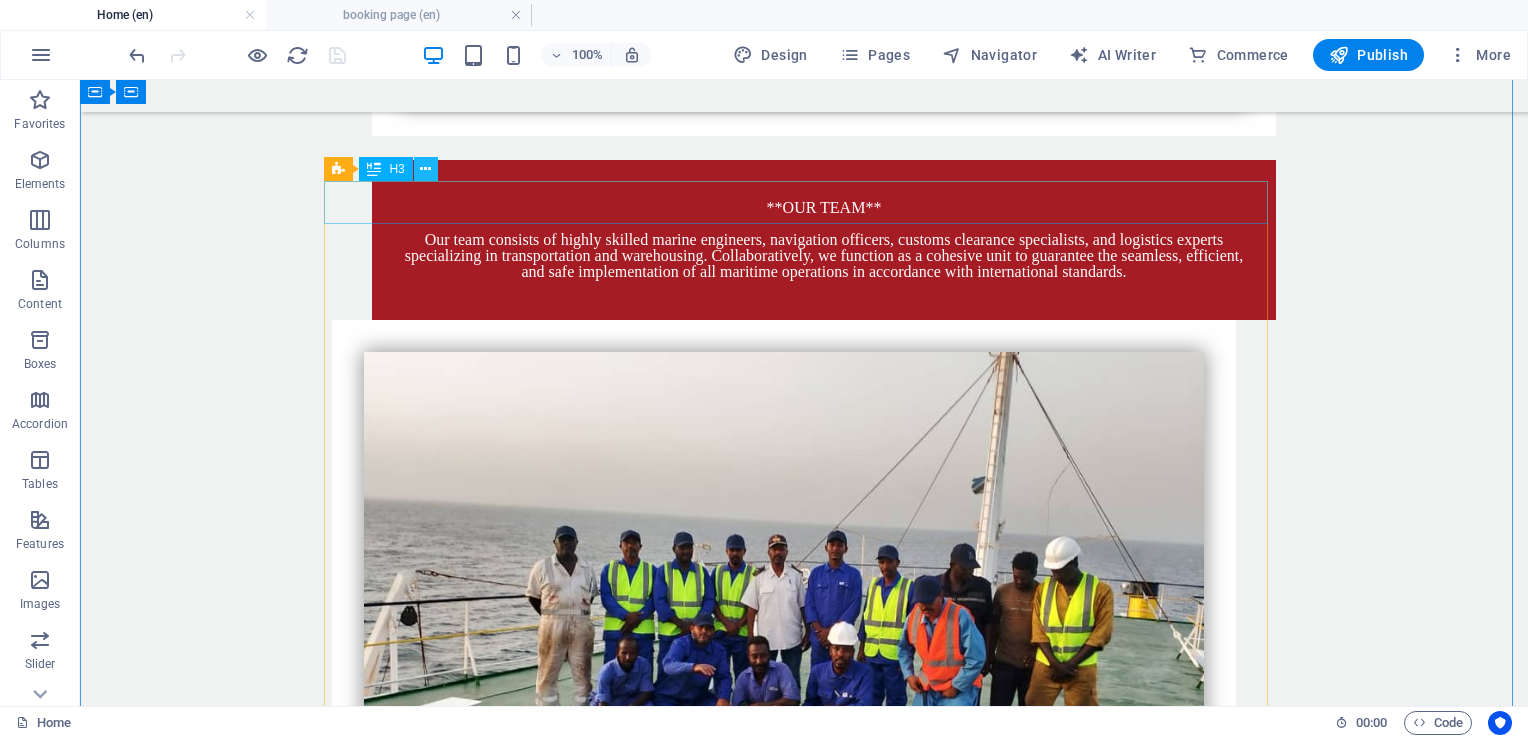 click at bounding box center (425, 169) 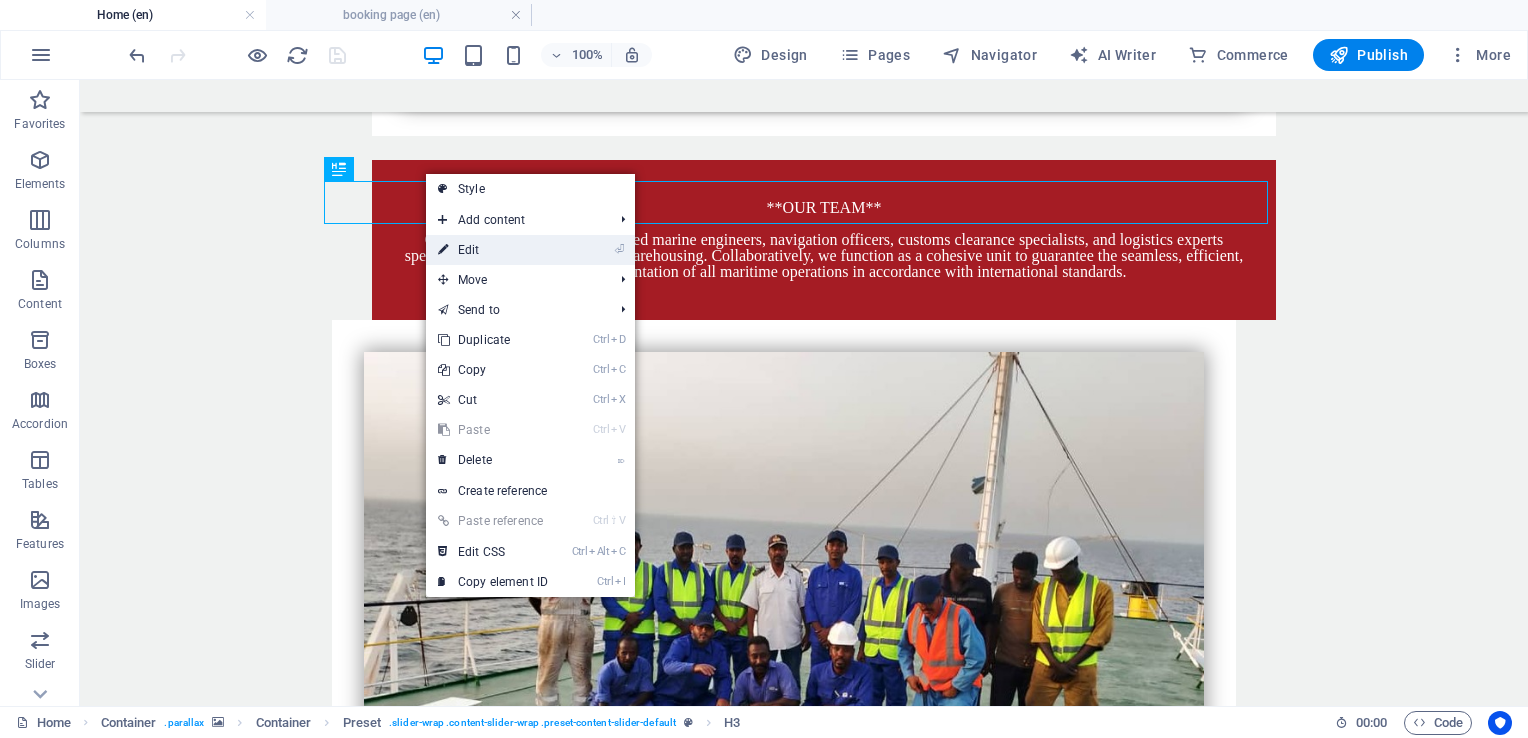 click on "⏎  Edit" at bounding box center [493, 250] 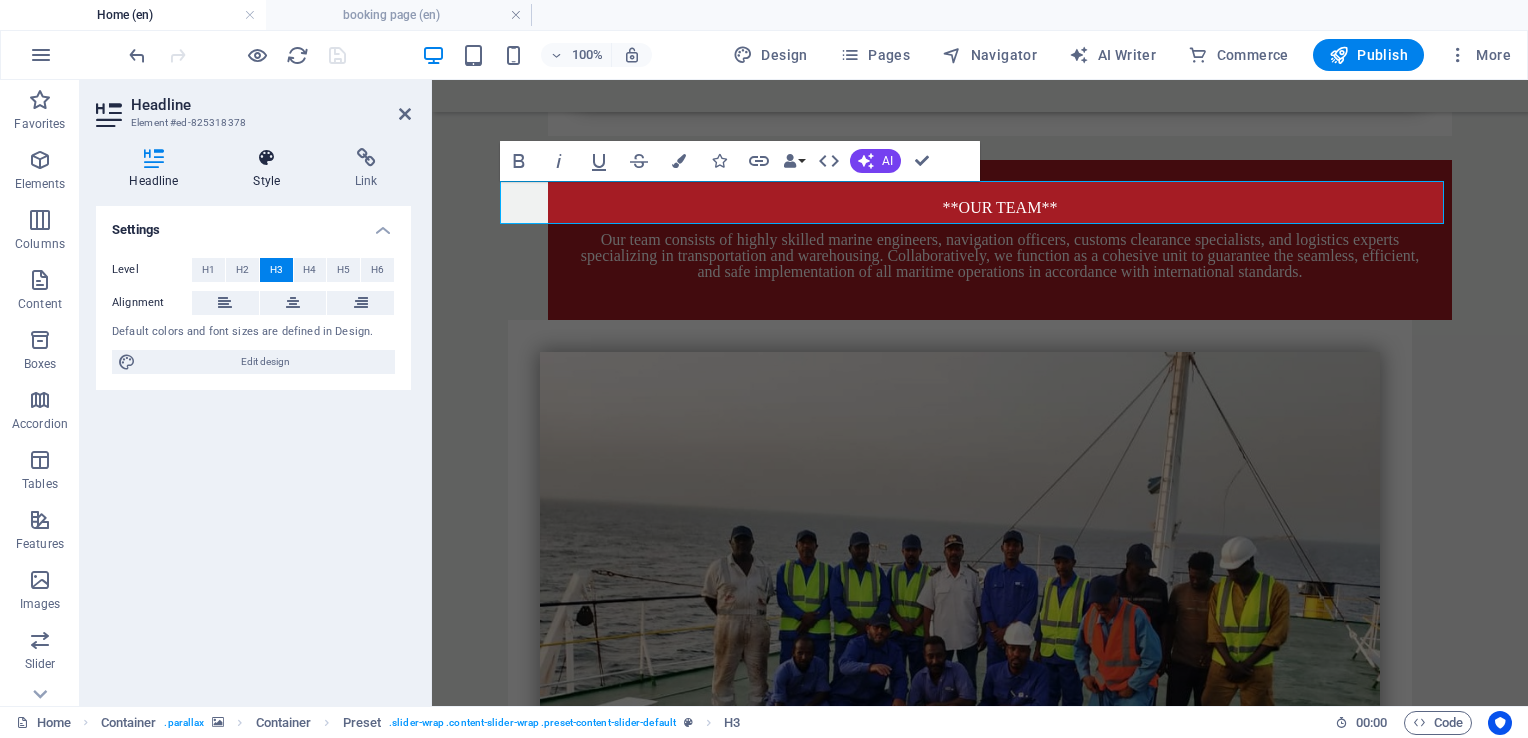 click at bounding box center (267, 158) 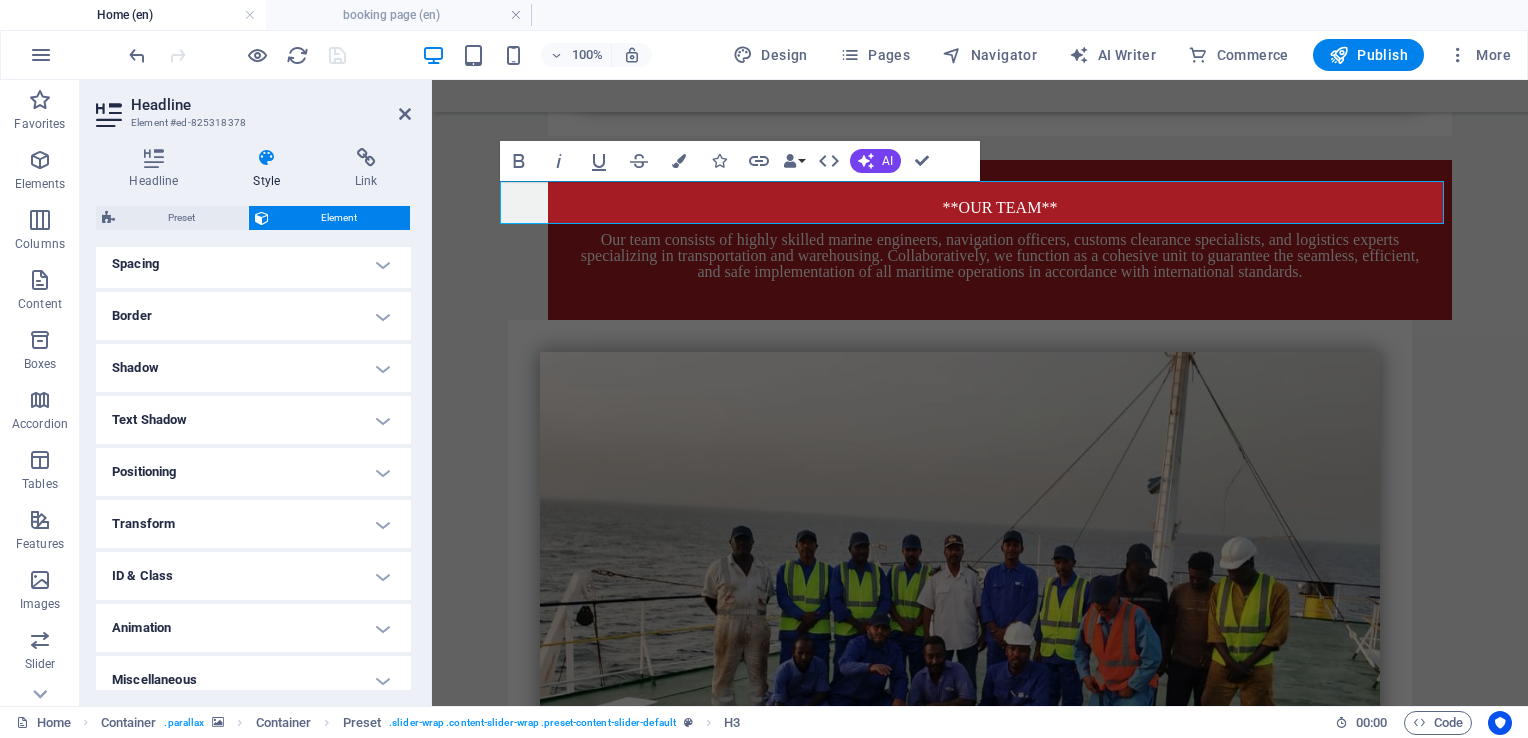 scroll, scrollTop: 400, scrollLeft: 0, axis: vertical 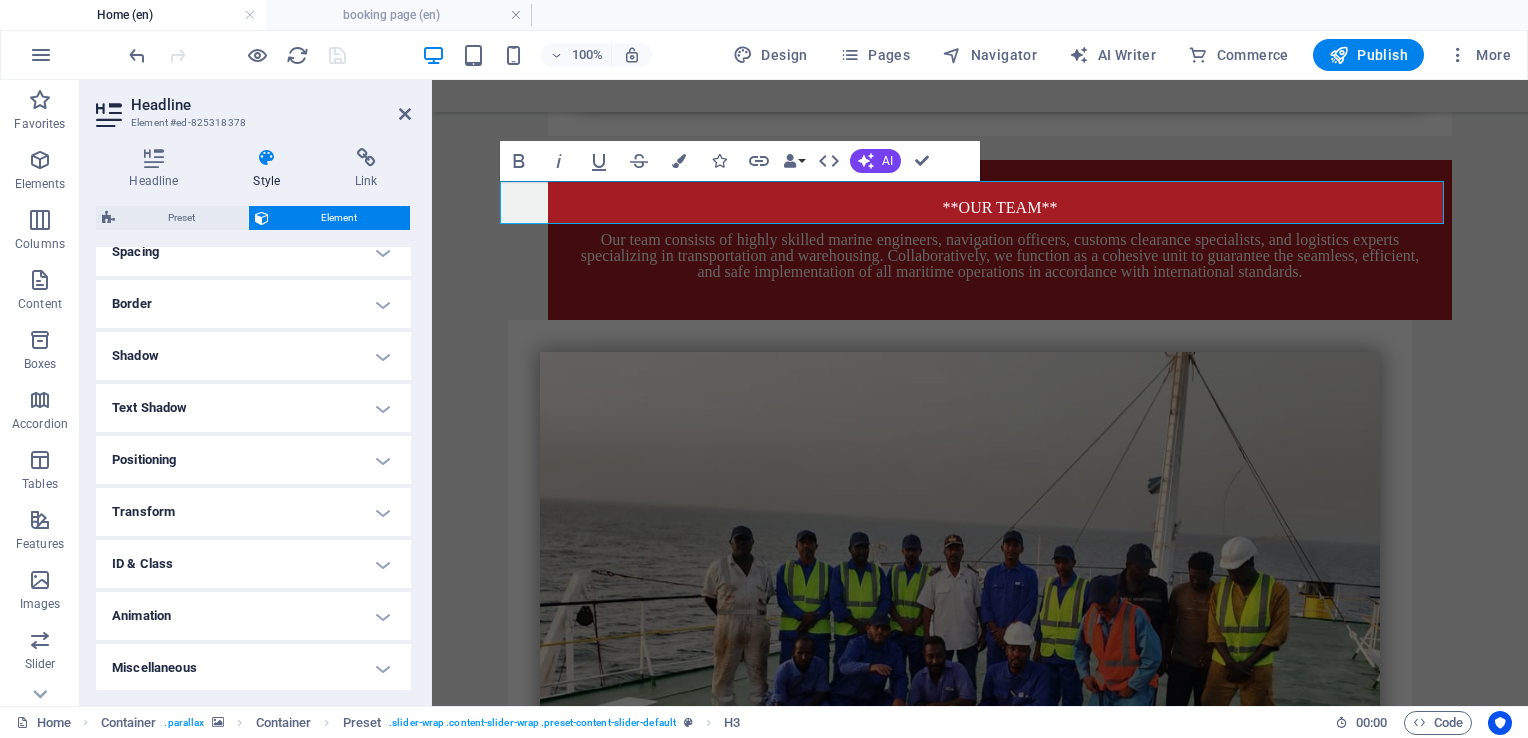 click on "Transform" at bounding box center (253, 512) 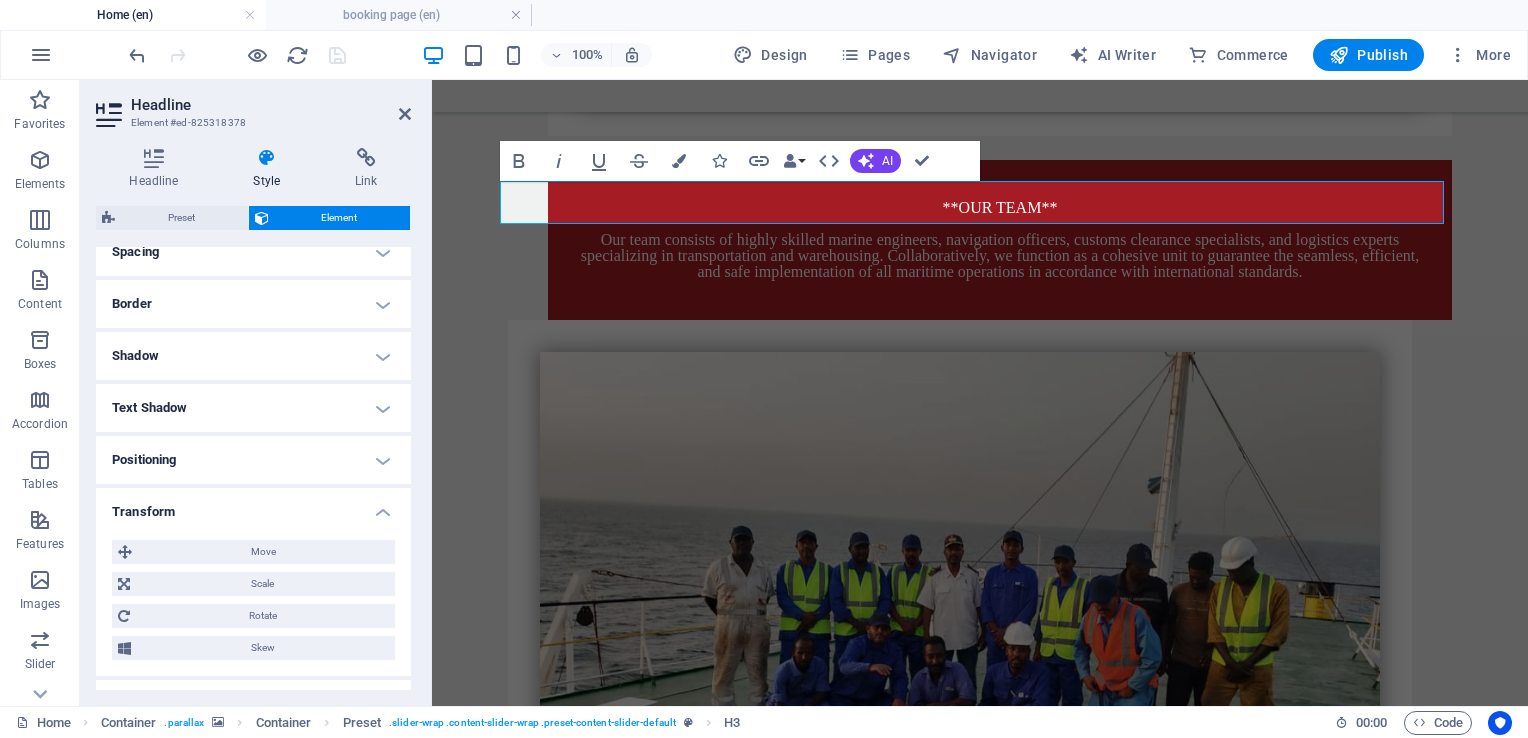 drag, startPoint x: 416, startPoint y: 453, endPoint x: 414, endPoint y: 621, distance: 168.0119 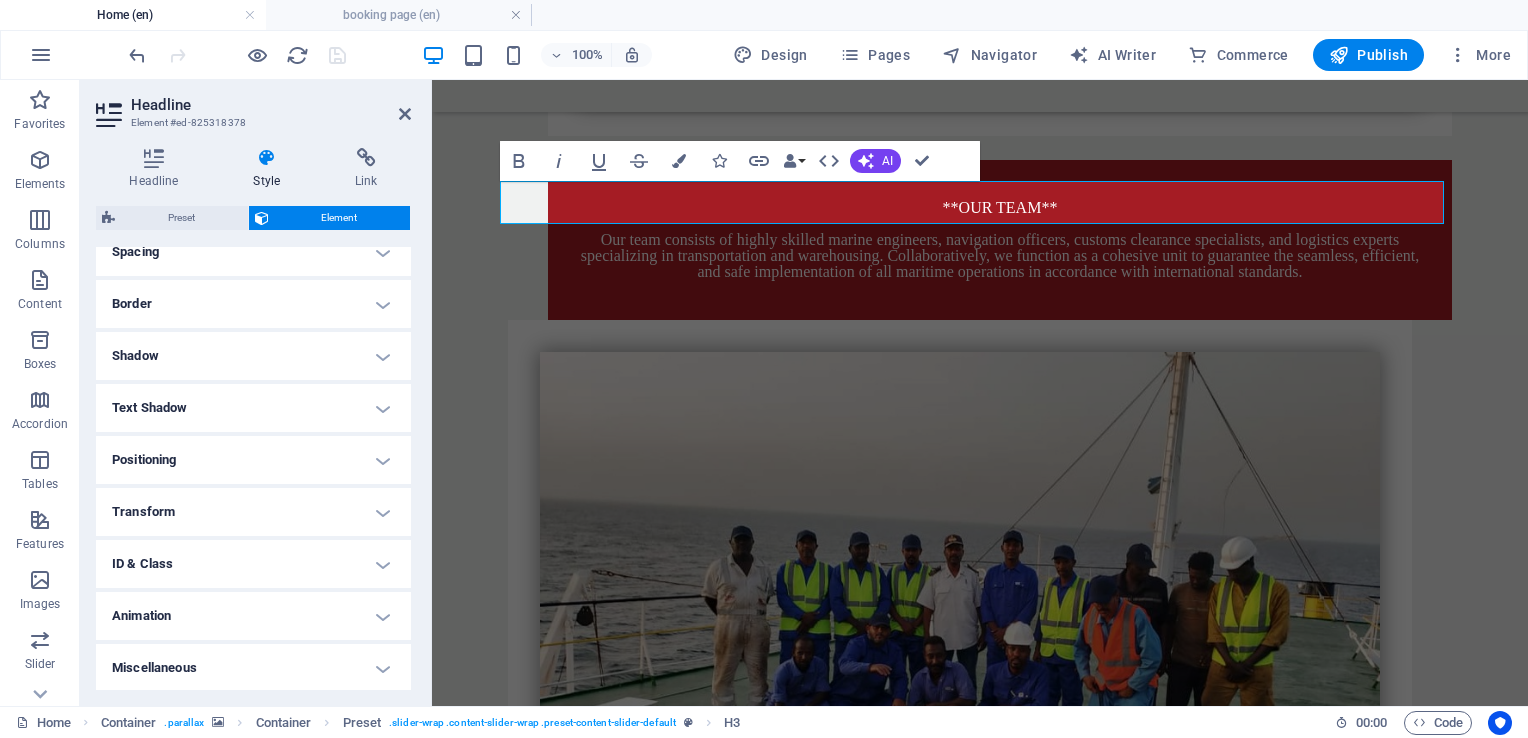click on "Animation" at bounding box center (253, 616) 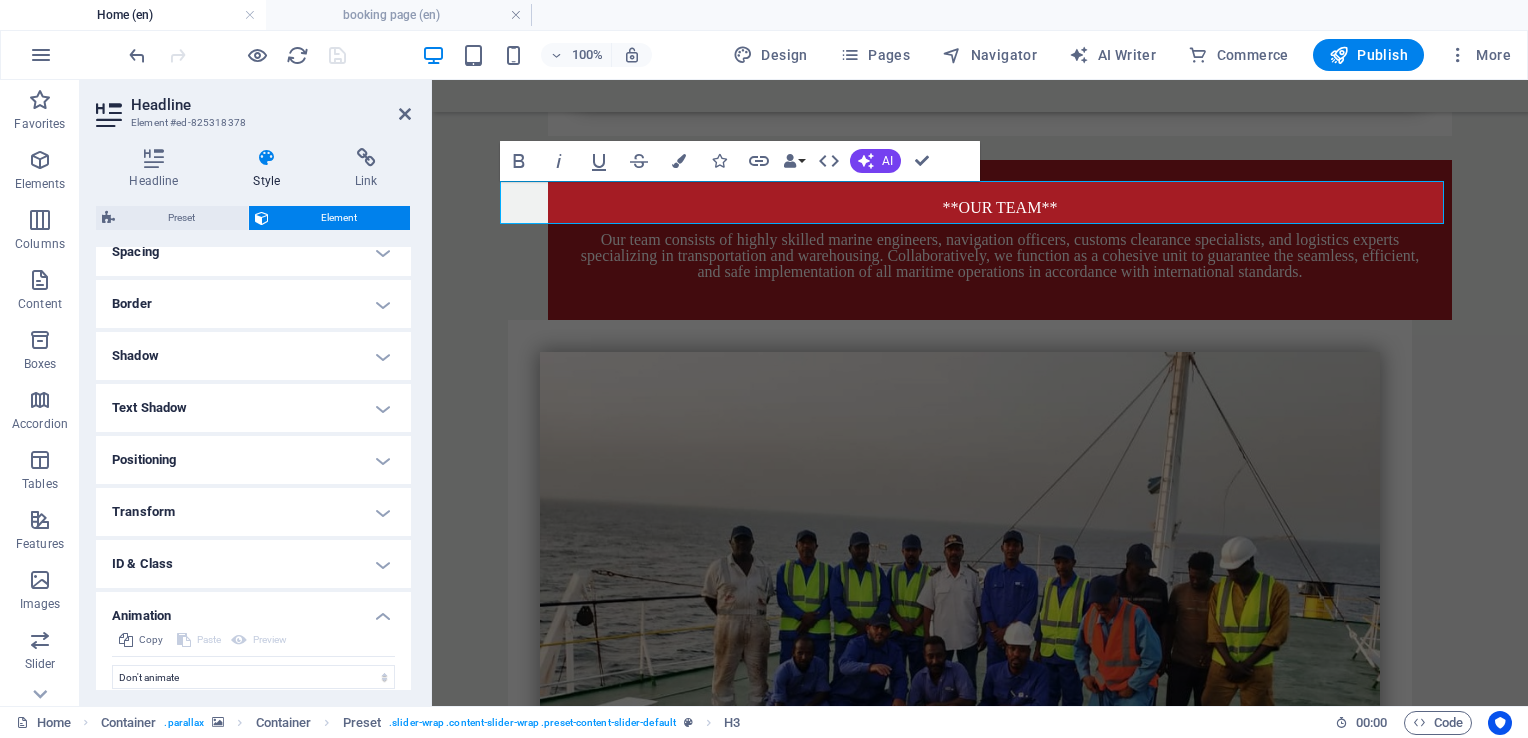 scroll, scrollTop: 465, scrollLeft: 0, axis: vertical 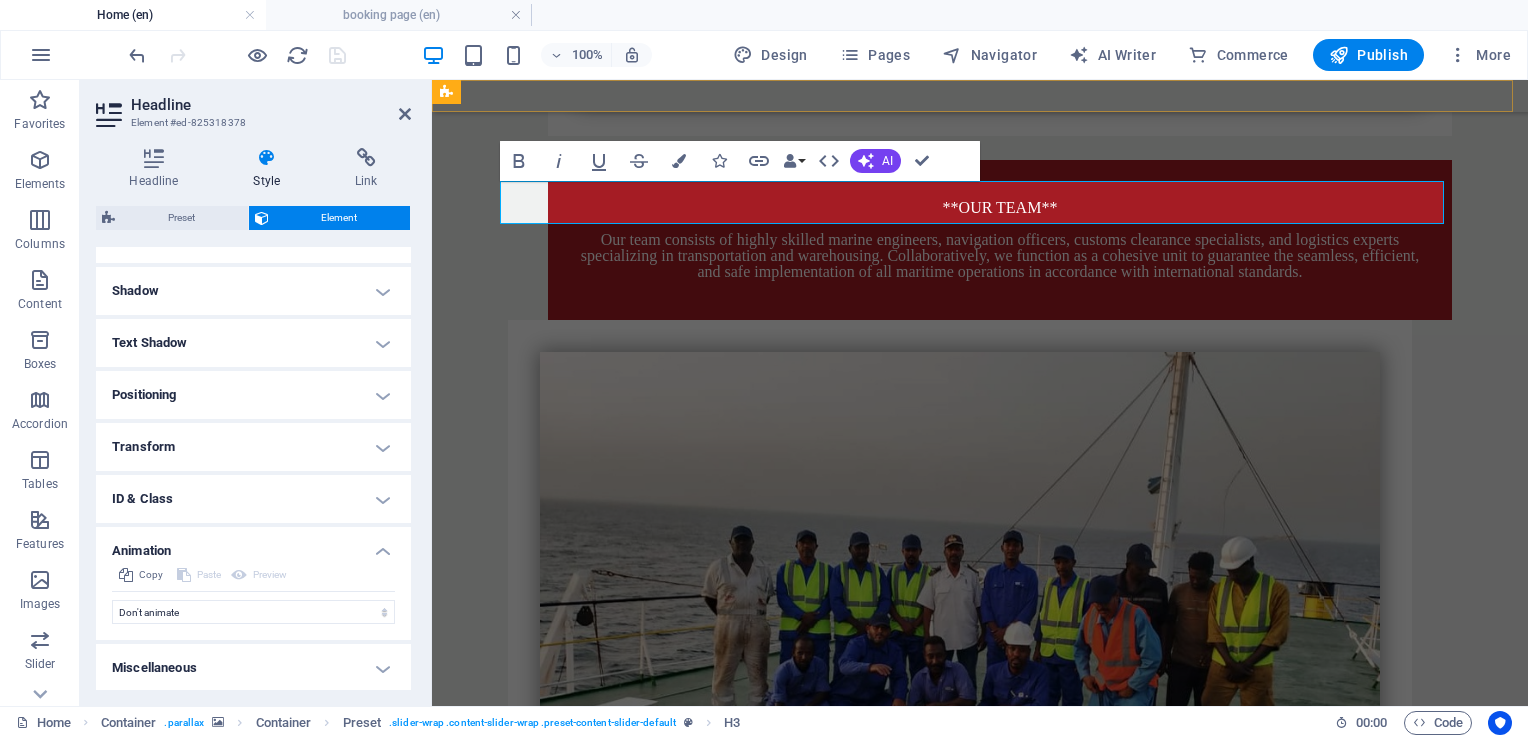 click at bounding box center [980, 96] 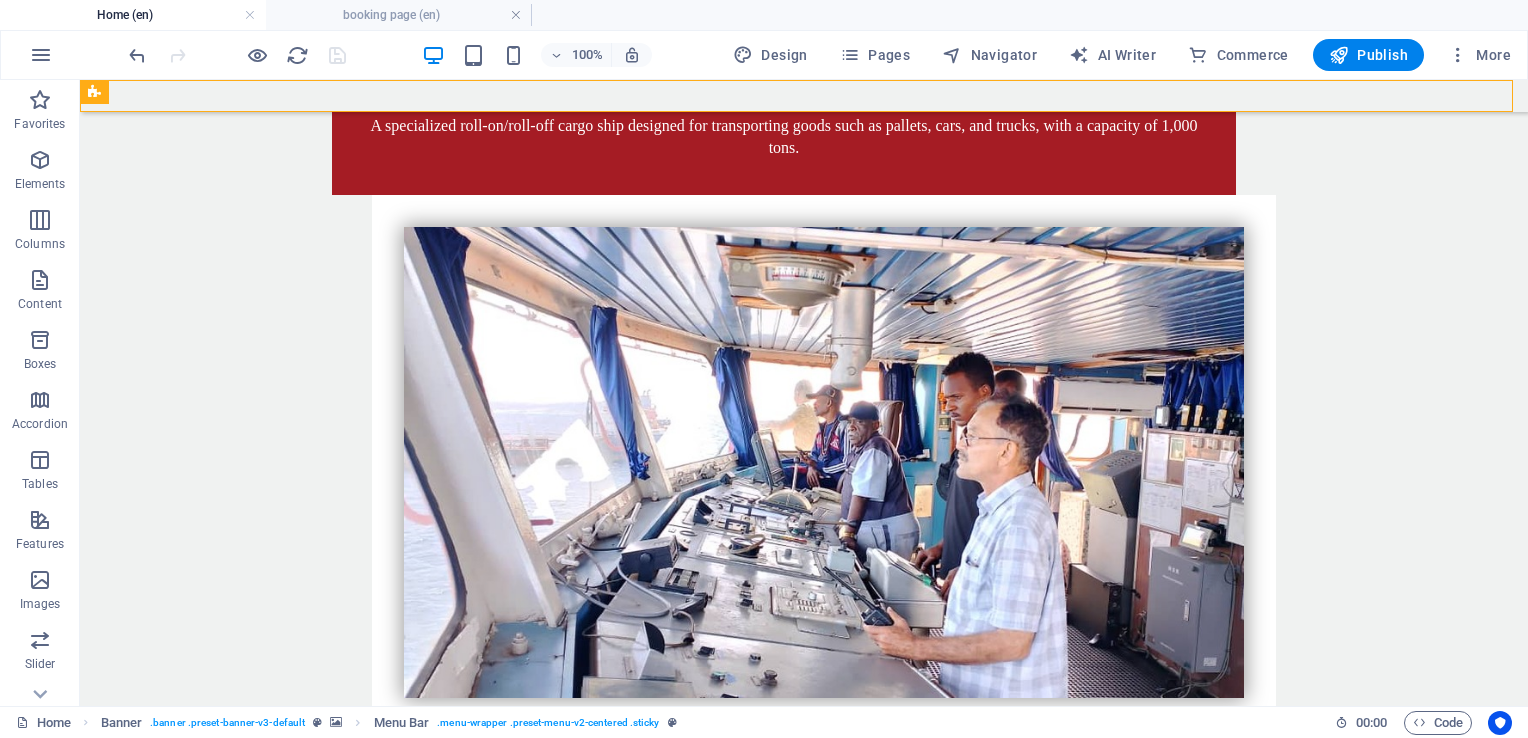 scroll, scrollTop: 3552, scrollLeft: 0, axis: vertical 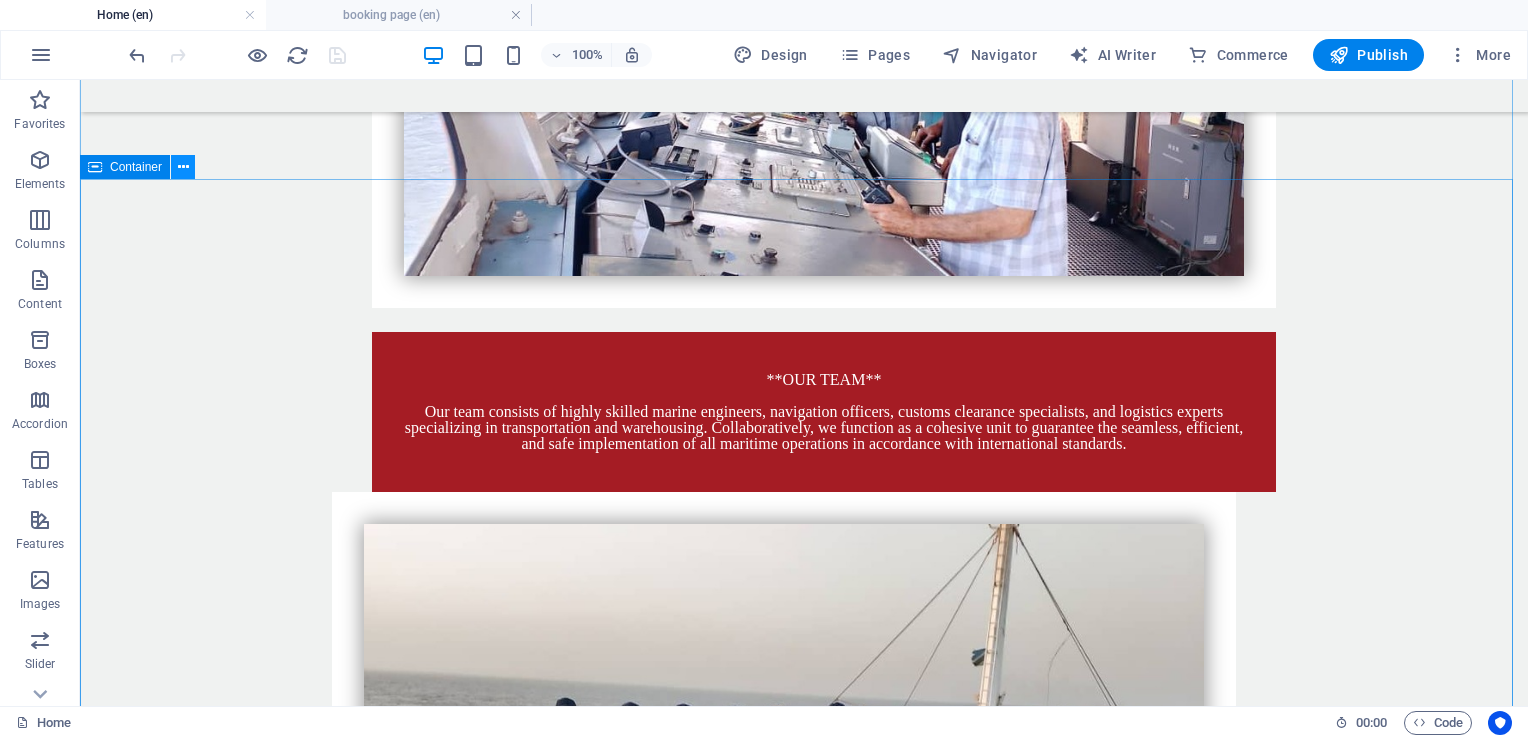click at bounding box center (183, 167) 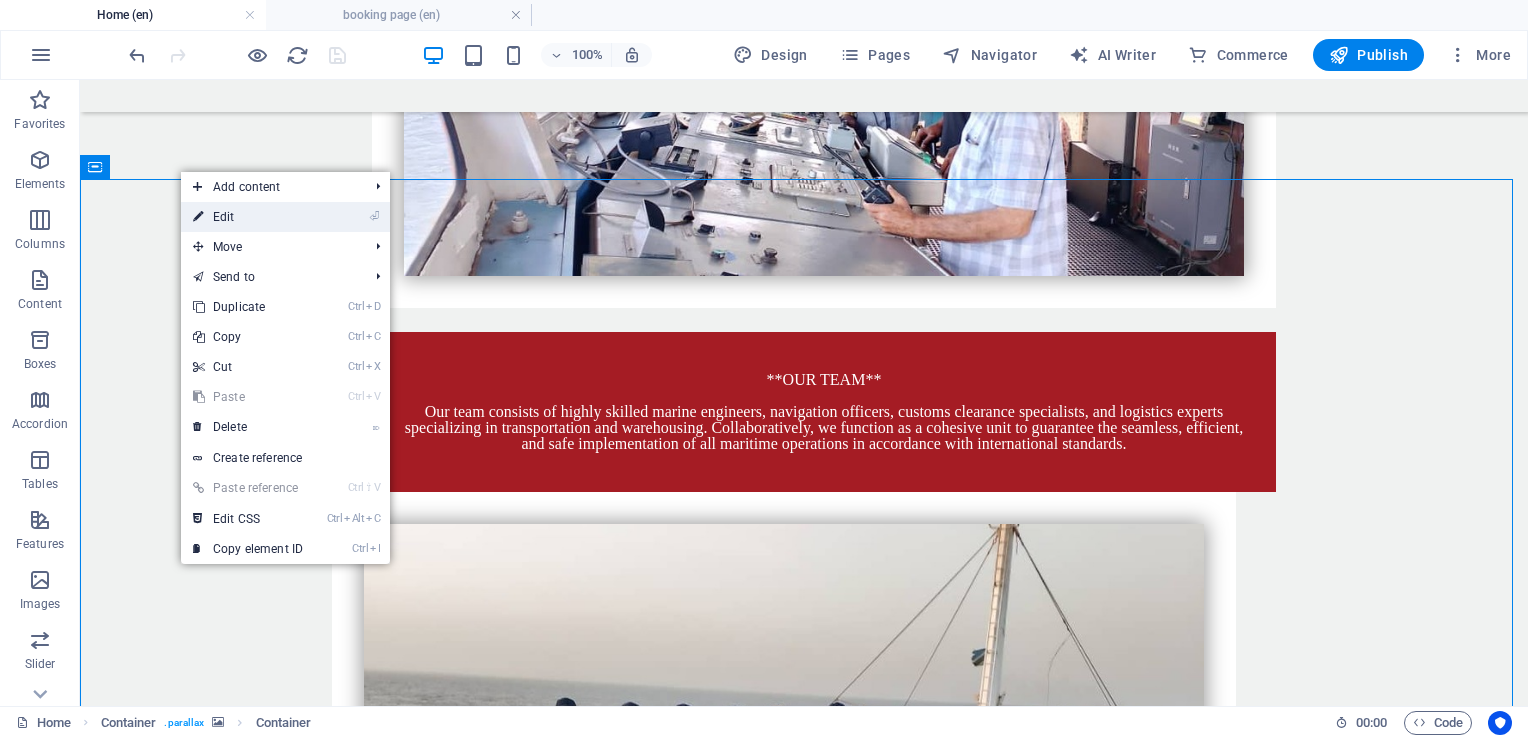click on "⏎  Edit" at bounding box center (248, 217) 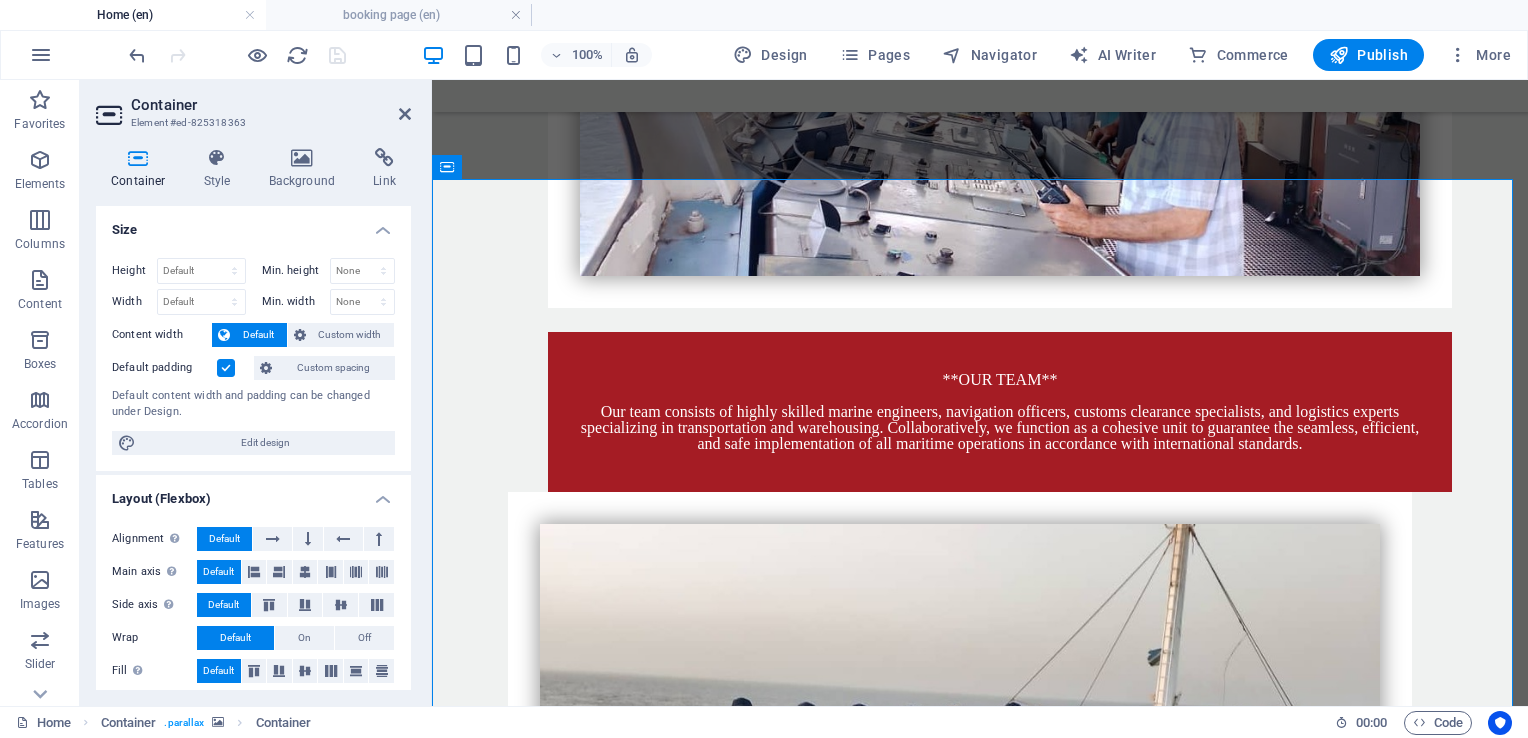 drag, startPoint x: 411, startPoint y: 306, endPoint x: 415, endPoint y: 499, distance: 193.04144 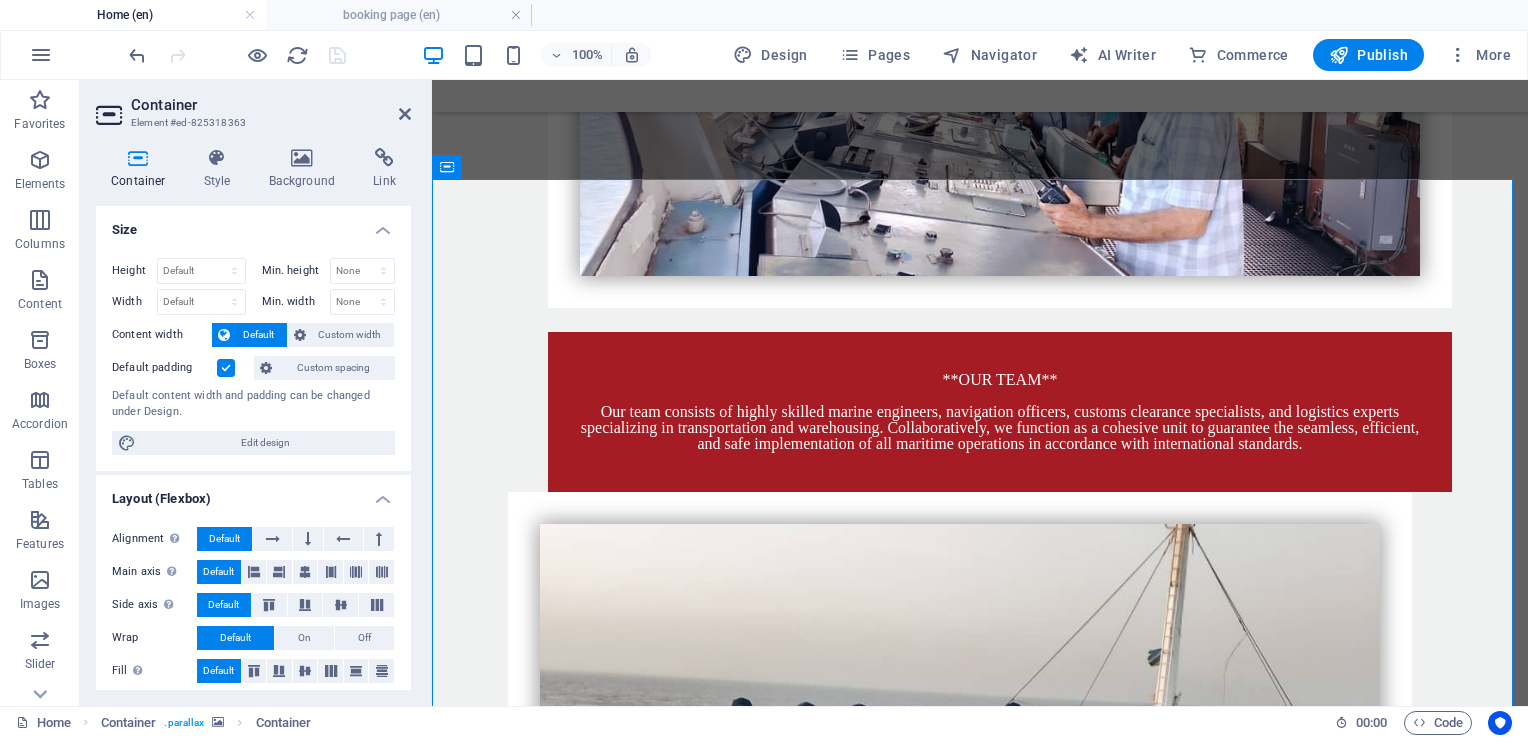 click on "Container Style Background Link Size Height Default px rem % vh vw Min. height None px rem % vh vw Width Default px rem % em vh vw Min. width None px rem % vh vw Content width Default Custom width Width Default px rem % em vh vw Min. width None px rem % vh vw Default padding Custom spacing Default content width and padding can be changed under Design. Edit design Layout (Flexbox) Alignment Determines the flex direction. Default Main axis Determine how elements should behave along the main axis inside this container (justify content). Default Side axis Control the vertical direction of the element inside of the container (align items). Default Wrap Default On Off Fill Controls the distances and direction of elements on the y-axis across several lines (align content). Default Accessibility ARIA helps assistive technologies (like screen readers) to understand the role, state, and behavior of web elements Role The ARIA role defines the purpose of an element.  None Alert Article Banner Comment Fan" at bounding box center [253, 419] 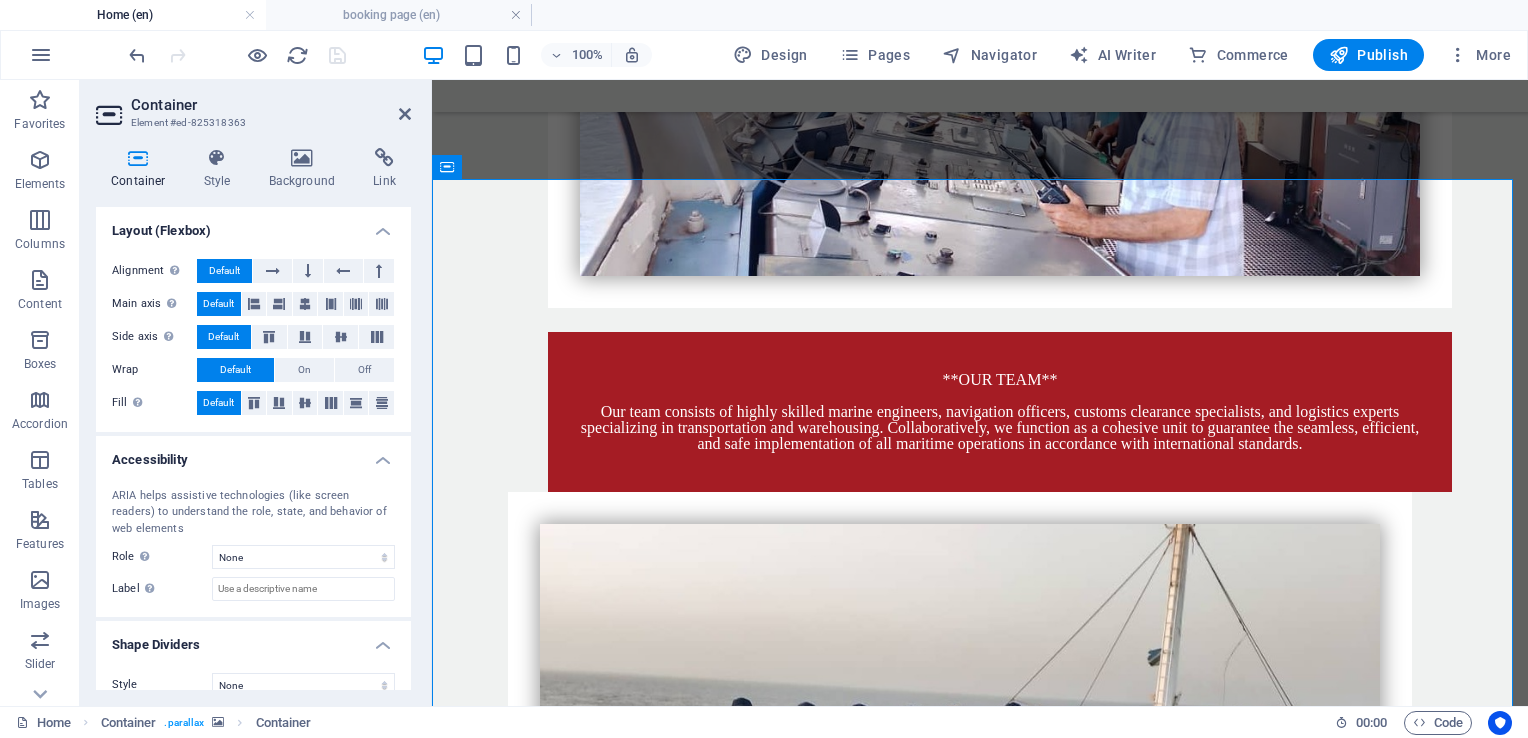 scroll, scrollTop: 289, scrollLeft: 0, axis: vertical 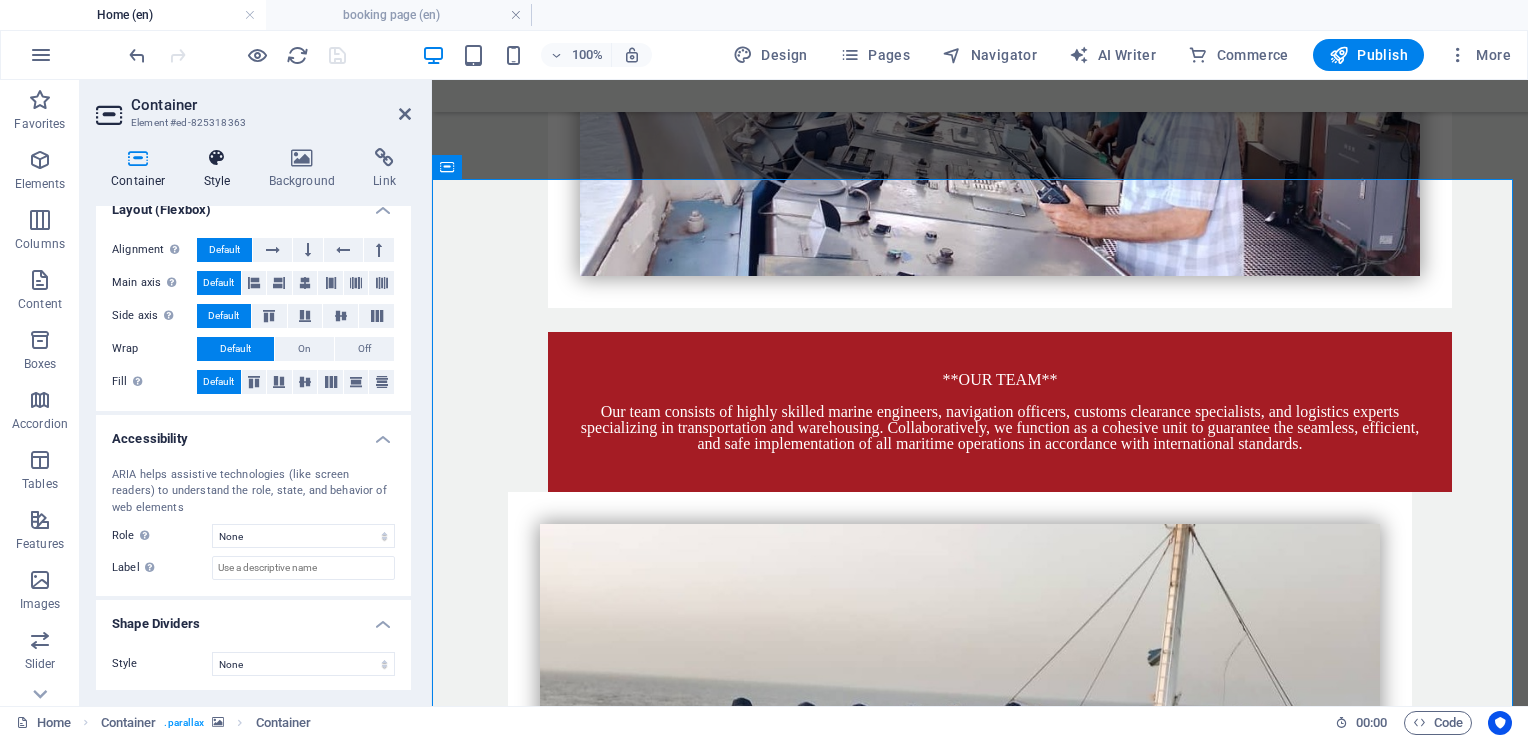 click at bounding box center (217, 158) 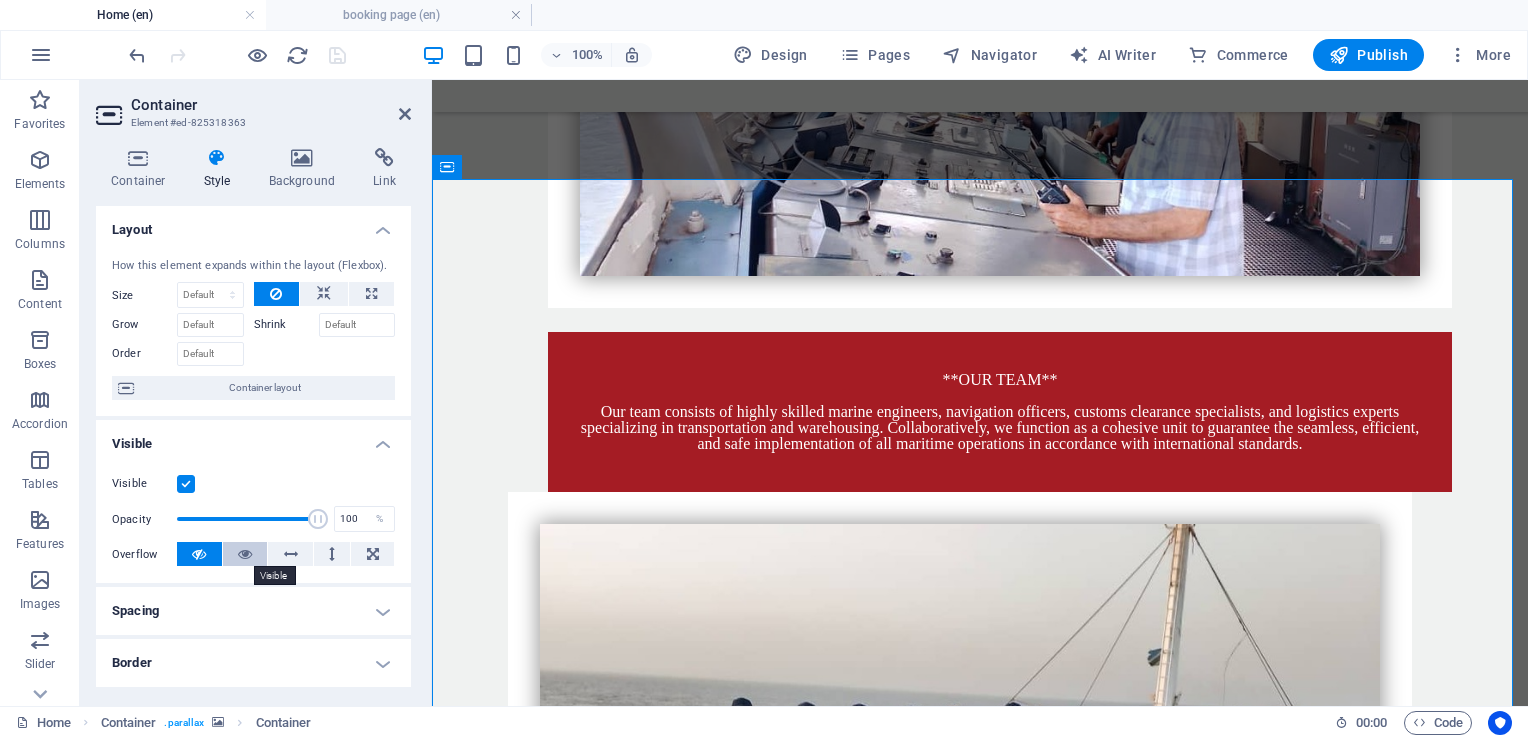 click at bounding box center [245, 554] 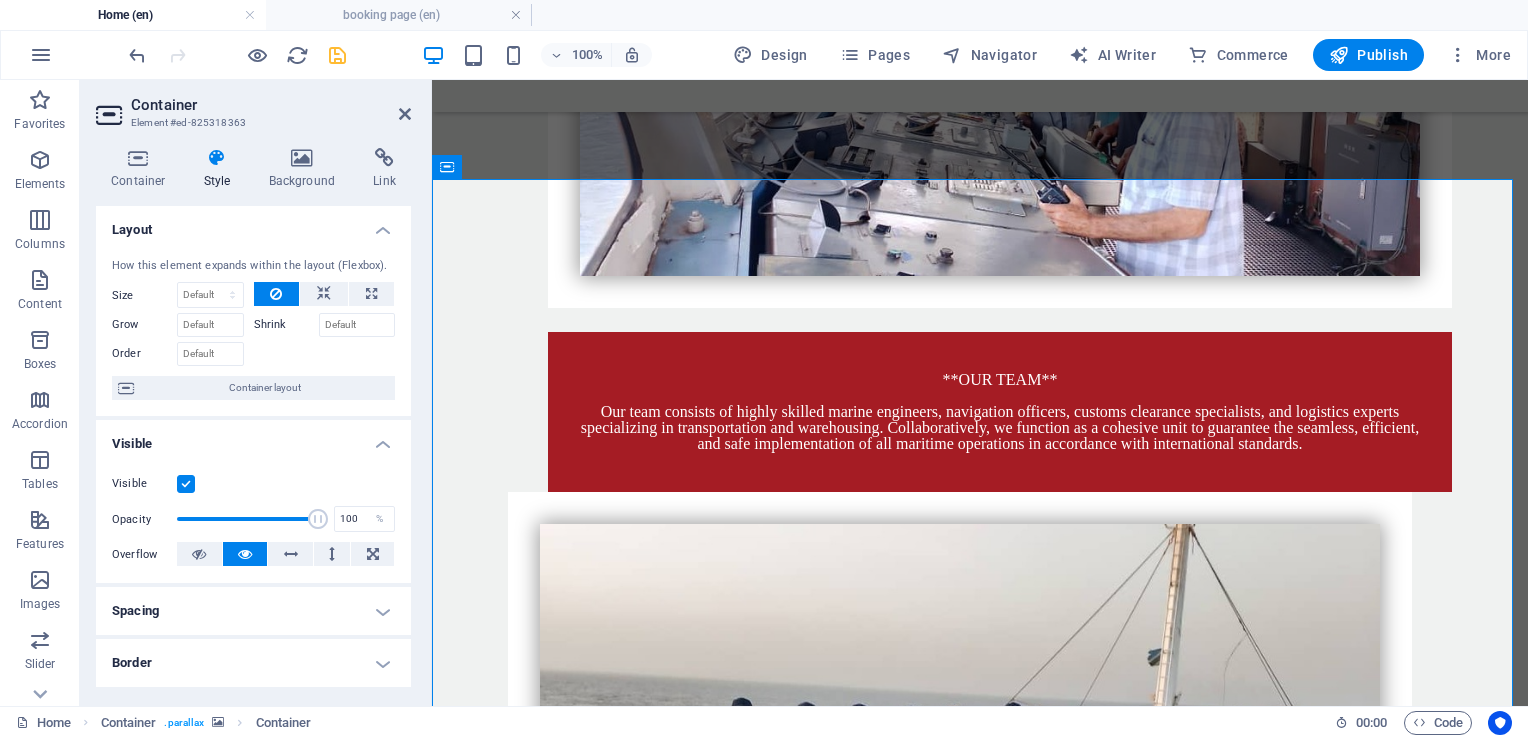 drag, startPoint x: 404, startPoint y: 390, endPoint x: 401, endPoint y: 548, distance: 158.02847 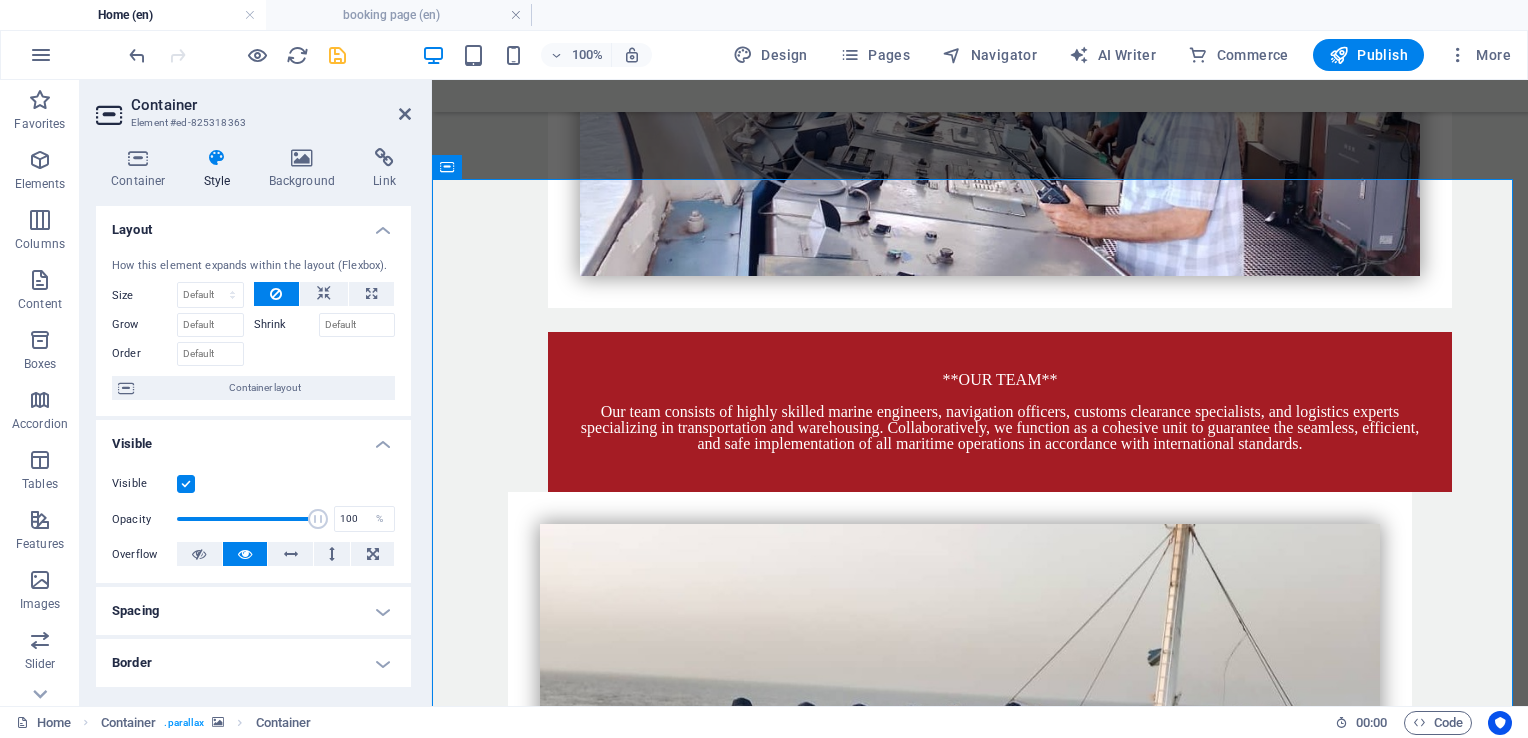 click on "Layout How this element expands within the layout (Flexbox). Size Default auto px % 1/1 1/2 1/3 1/4 1/5 1/6 1/7 1/8 1/9 1/10 Grow Shrink Order Container layout Visible Visible Opacity 100 % Overflow Spacing Margin Default auto px % rem vw vh Custom Custom auto px % rem vw vh auto px % rem vw vh auto px % rem vw vh auto px % rem vw vh Padding Default px rem % vh vw Custom Custom px rem % vh vw px rem % vh vw px rem % vh vw px rem % vh vw Border Style              - Width 1 auto px rem % vh vw Custom Custom 1 auto px rem % vh vw 1 auto px rem % vh vw 1 auto px rem % vh vw 1 auto px rem % vh vw  - Color Round corners For background overlay and background images, the overflow must be hidden so that the round corners are visible Default px rem % vh vw Custom Custom px rem % vh vw px rem % vh vw px rem % vh vw px rem % vh vw Shadow Default None Outside Inside Color X offset 0 px rem vh vw Y offset 0 px rem vh vw Blur 0 px rem % vh vw Spread 0 px rem vh vw Text Shadow Default None Outside Color X offset 0" at bounding box center [253, 629] 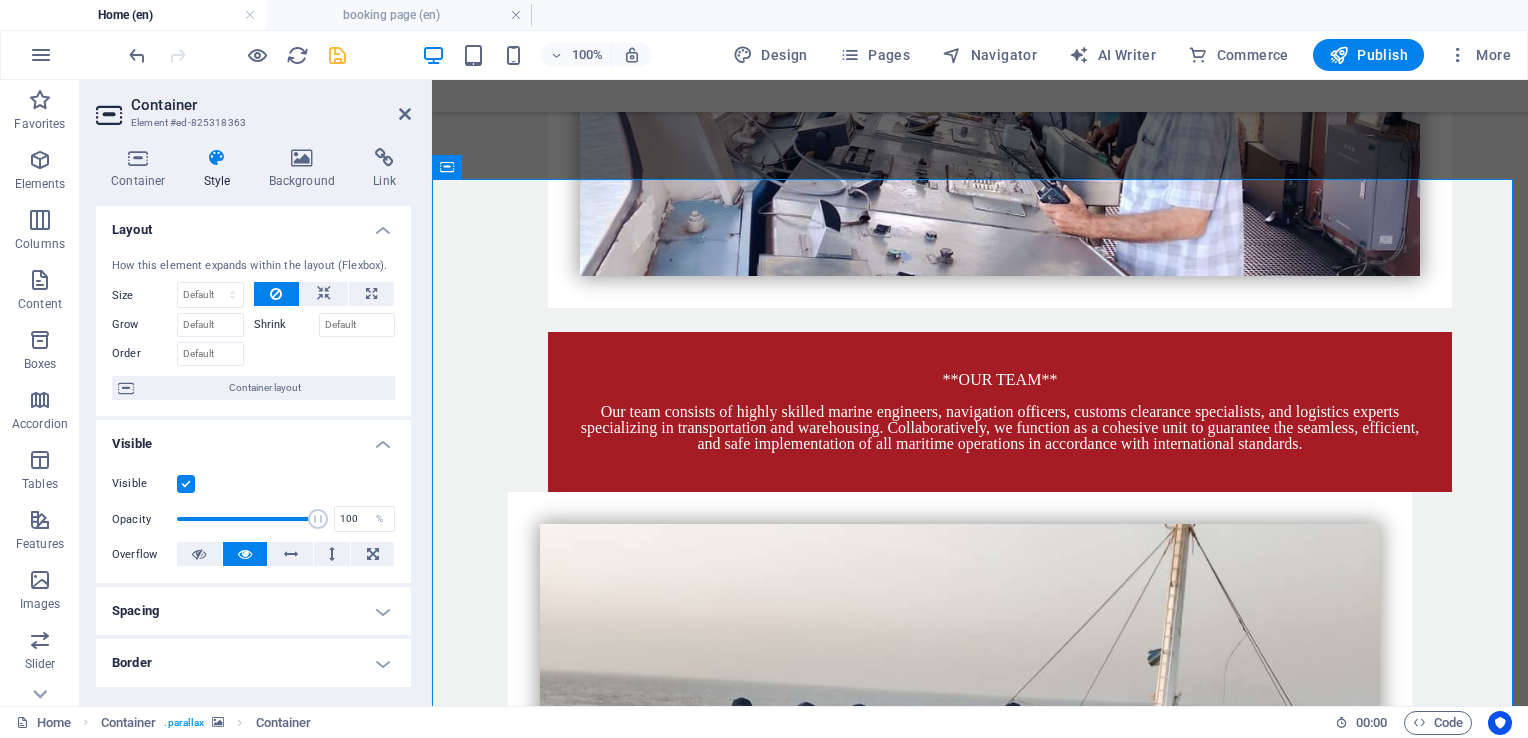 drag, startPoint x: 411, startPoint y: 447, endPoint x: 398, endPoint y: 578, distance: 131.64346 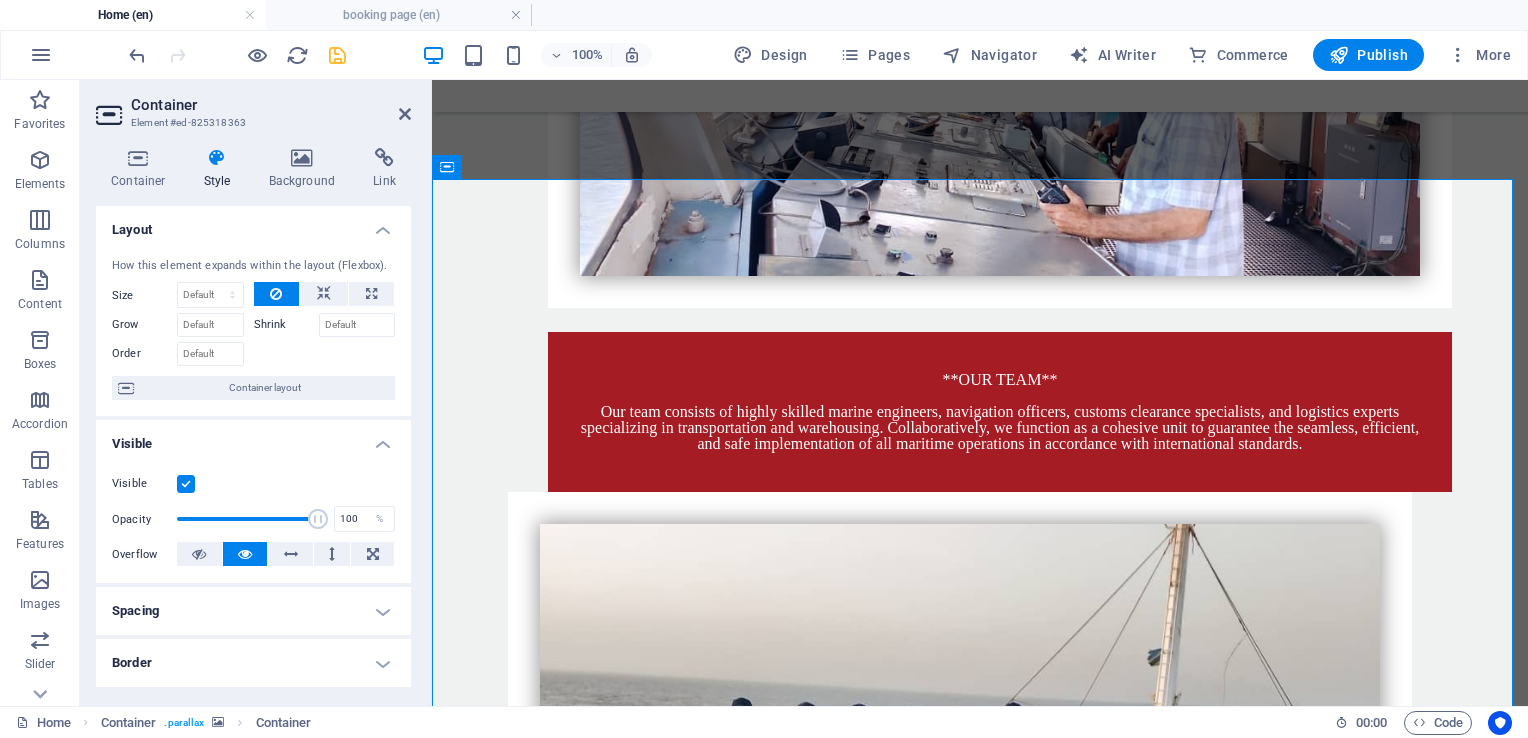 click on "Container Style Background Link Size Height Default px rem % vh vw Min. height None px rem % vh vw Width Default px rem % em vh vw Min. width None px rem % vh vw Content width Default Custom width Width Default px rem % em vh vw Min. width None px rem % vh vw Default padding Custom spacing Default content width and padding can be changed under Design. Edit design Layout (Flexbox) Alignment Determines the flex direction. Default Main axis Determine how elements should behave along the main axis inside this container (justify content). Default Side axis Control the vertical direction of the element inside of the container (align items). Default Wrap Default On Off Fill Controls the distances and direction of elements on the y-axis across several lines (align content). Default Accessibility ARIA helps assistive technologies (like screen readers) to understand the role, state, and behavior of web elements Role The ARIA role defines the purpose of an element.  None Alert Article Banner Comment Fan" at bounding box center [253, 419] 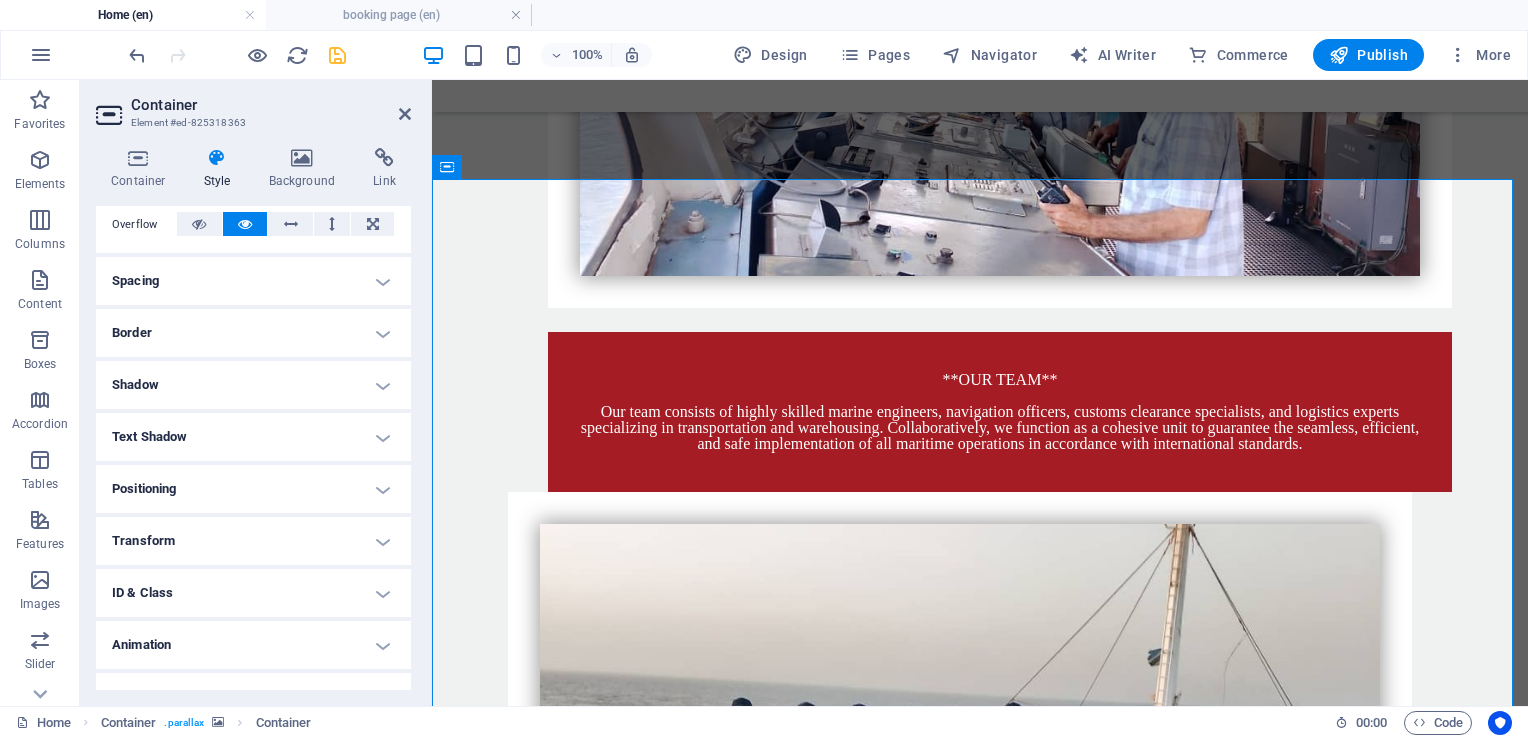 scroll, scrollTop: 360, scrollLeft: 0, axis: vertical 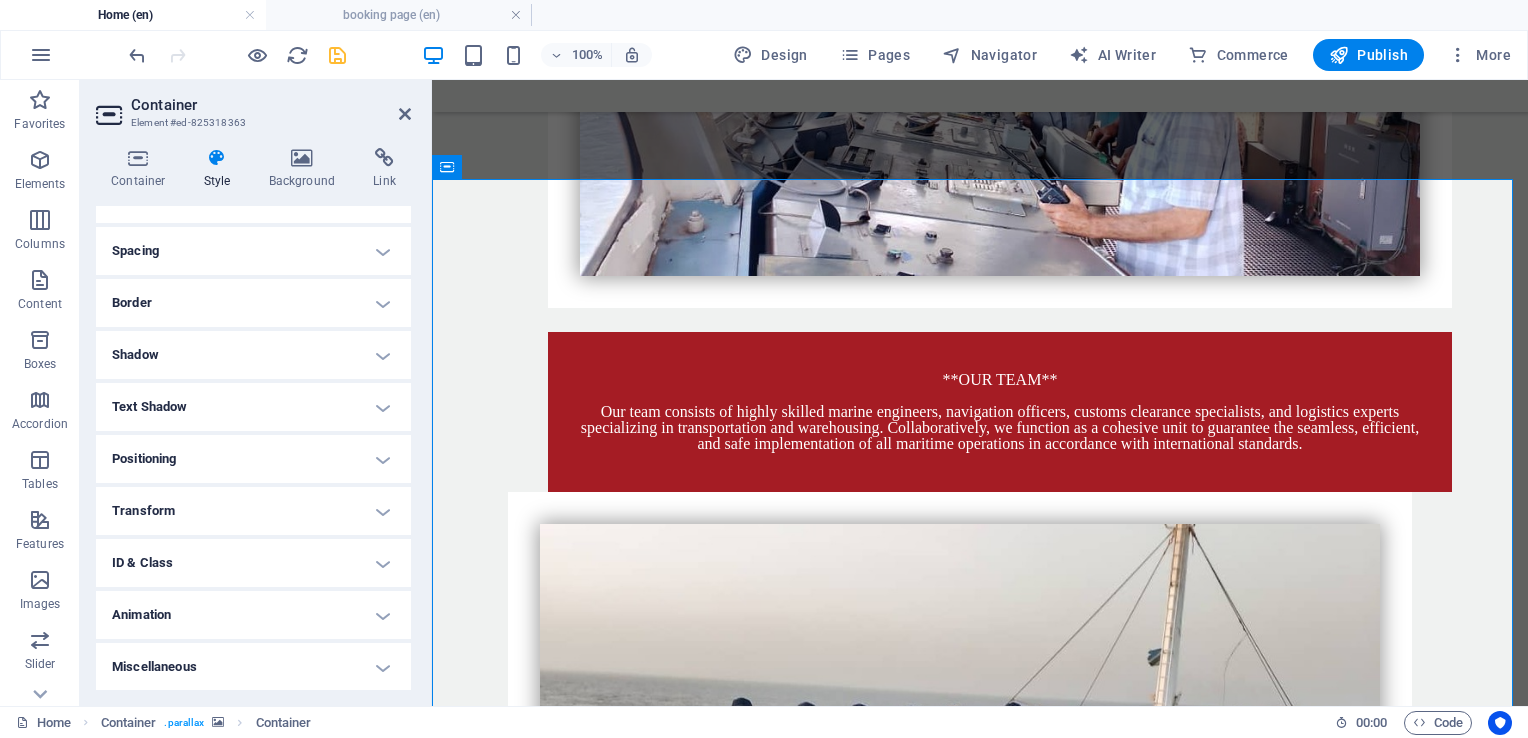 click on "Transform" at bounding box center [253, 511] 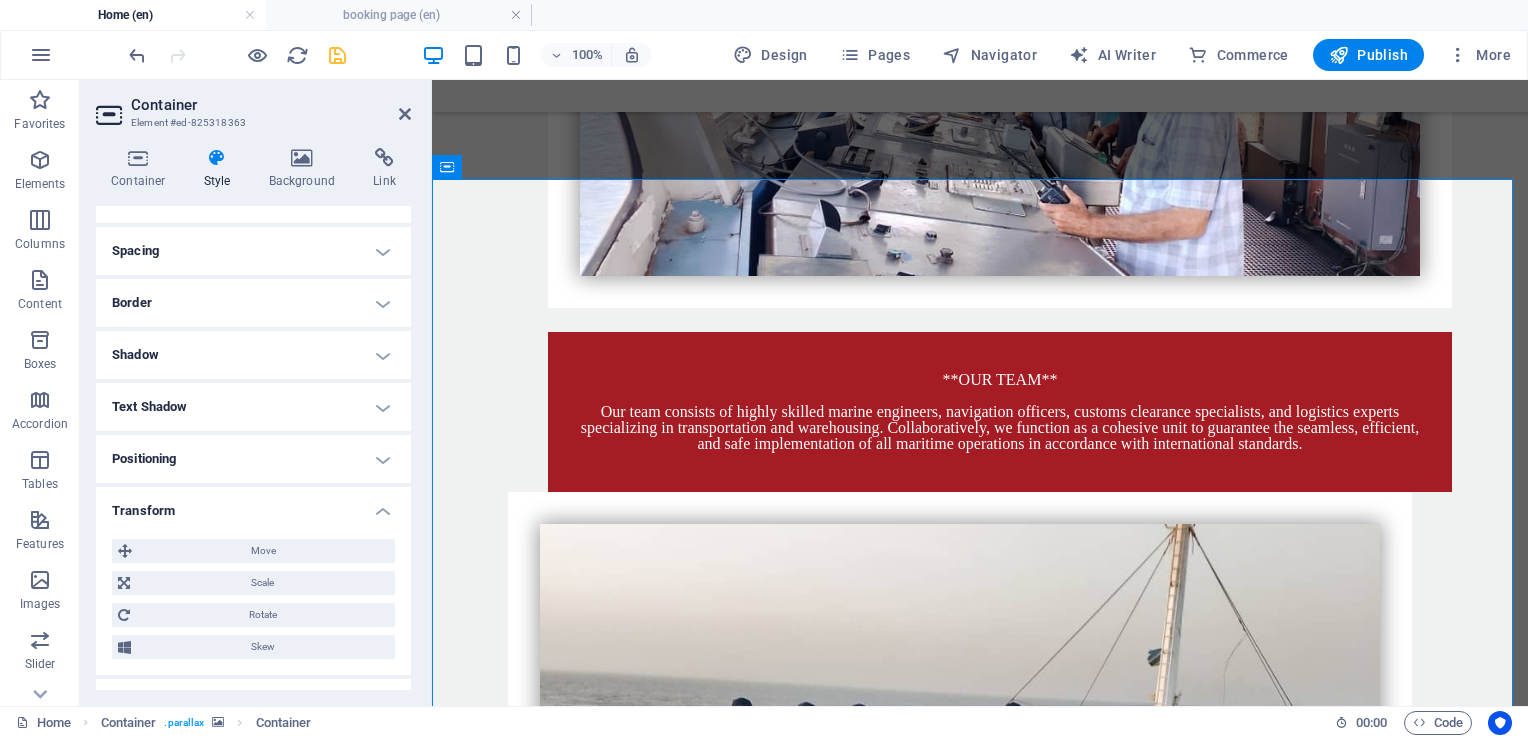 scroll, scrollTop: 500, scrollLeft: 0, axis: vertical 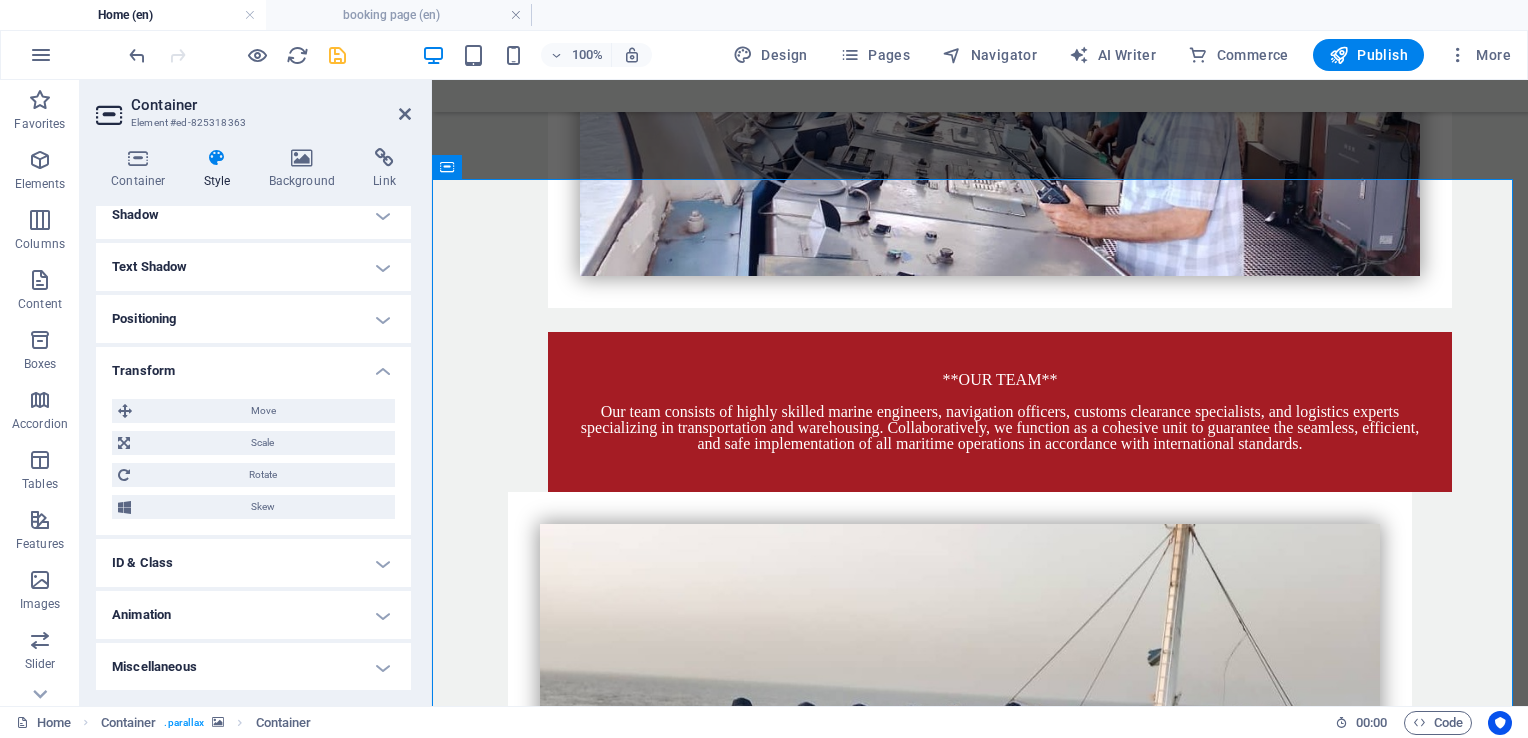 click on "Animation" at bounding box center [253, 615] 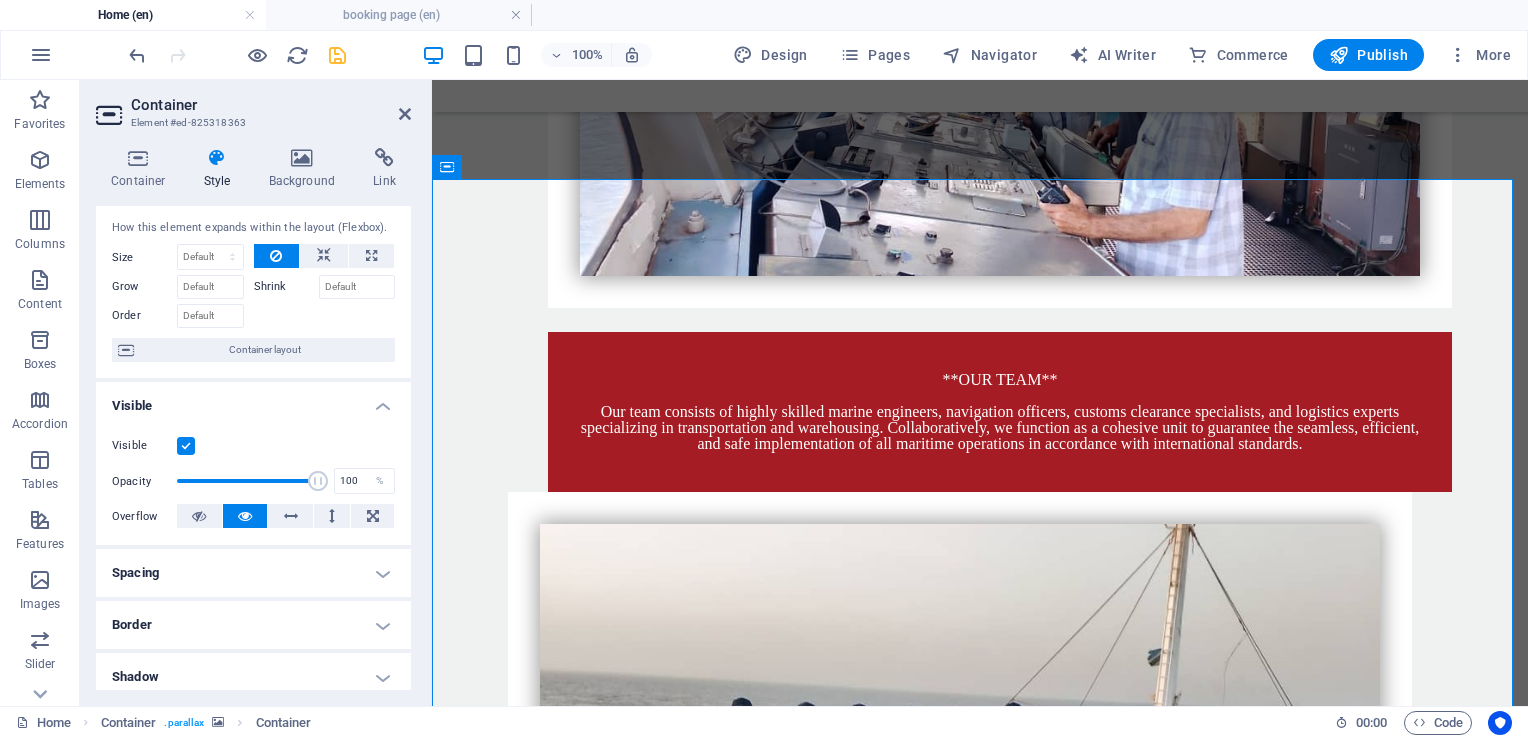 scroll, scrollTop: 0, scrollLeft: 0, axis: both 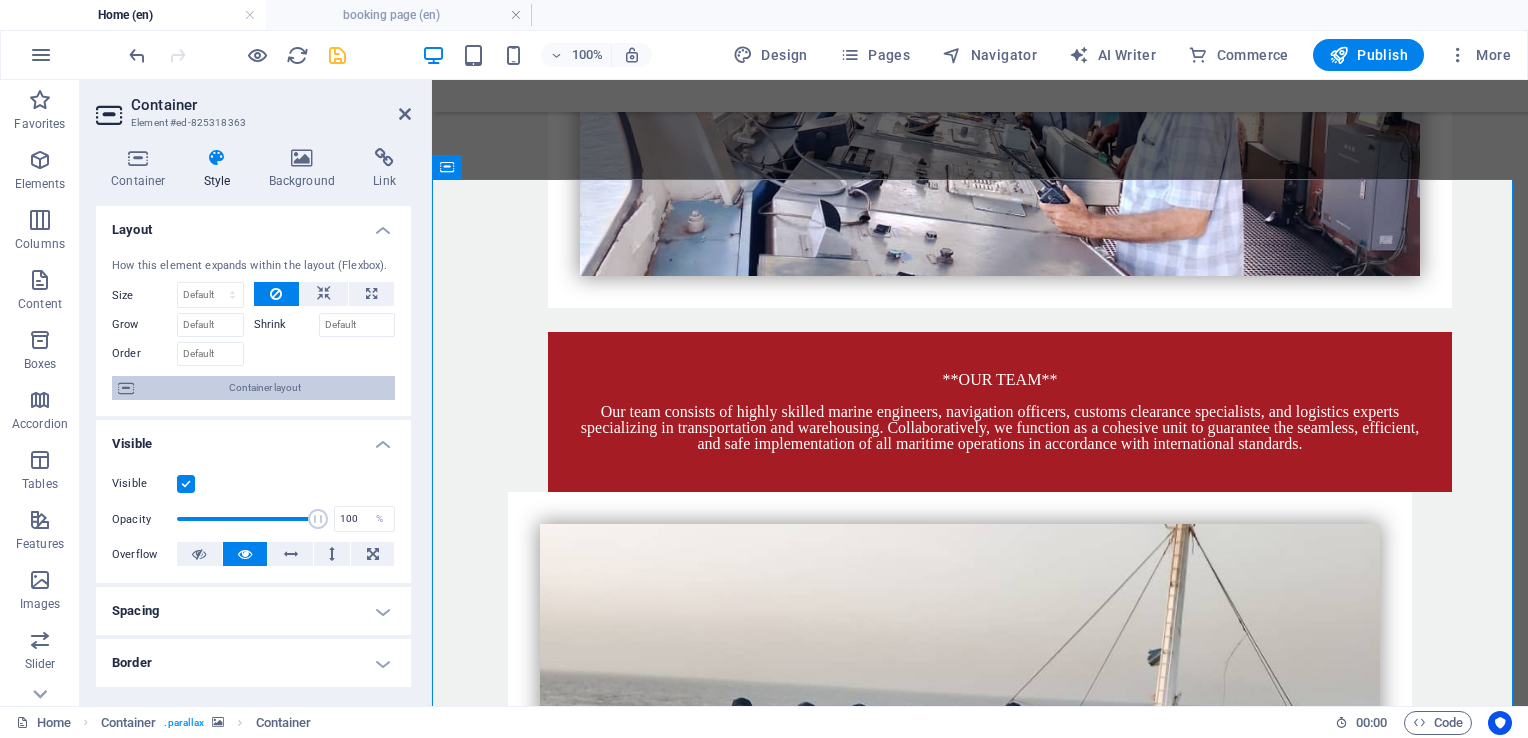 click on "Container layout" at bounding box center (264, 388) 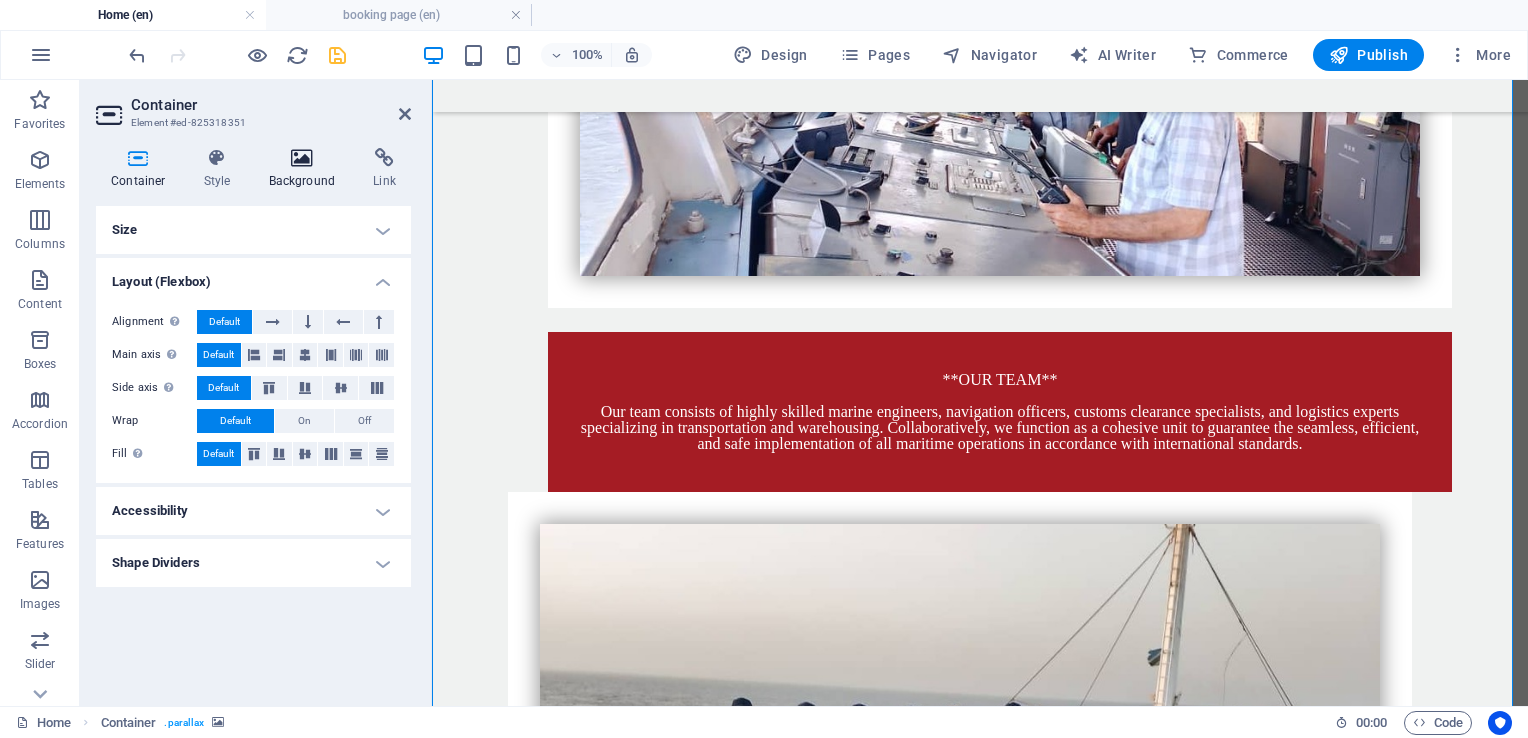 click at bounding box center (302, 158) 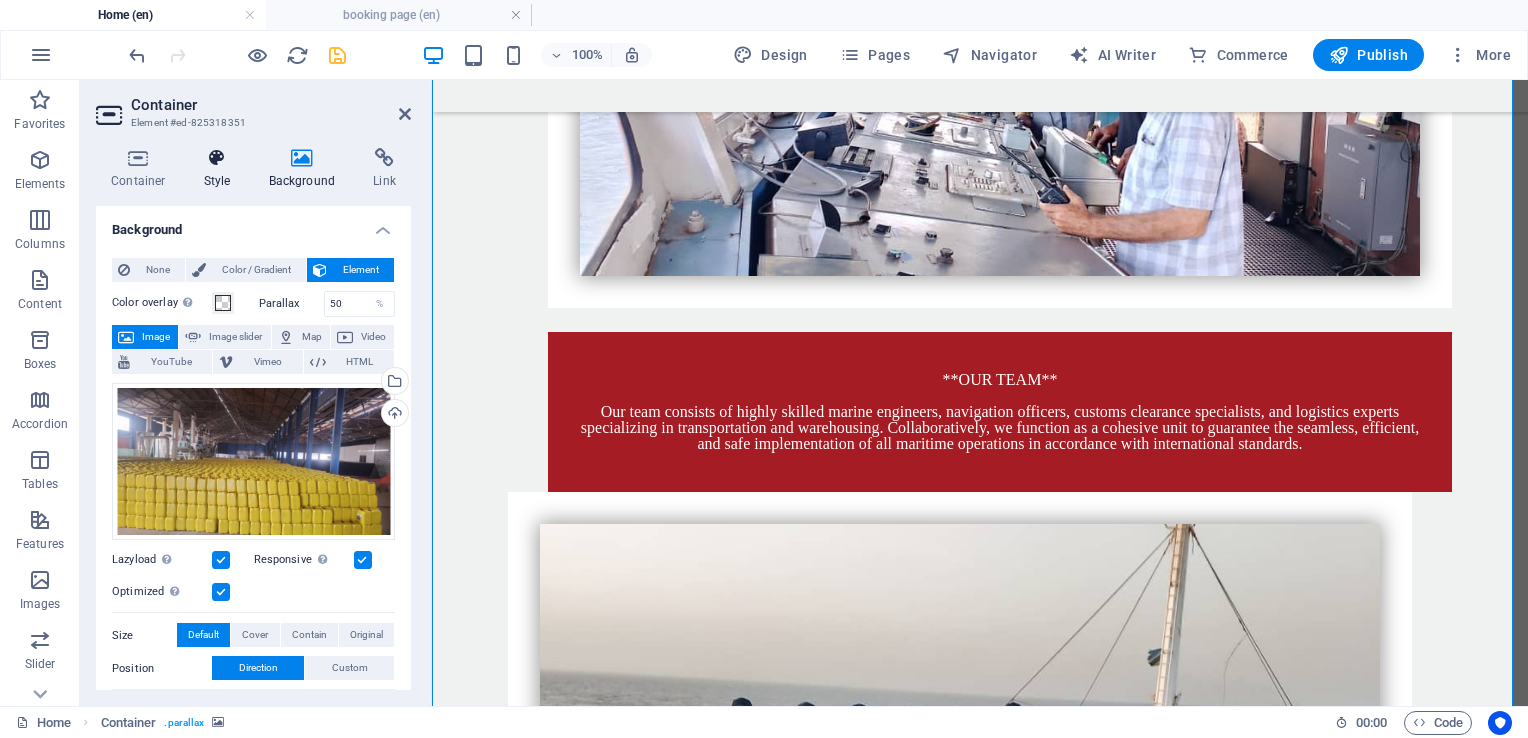 click at bounding box center [217, 158] 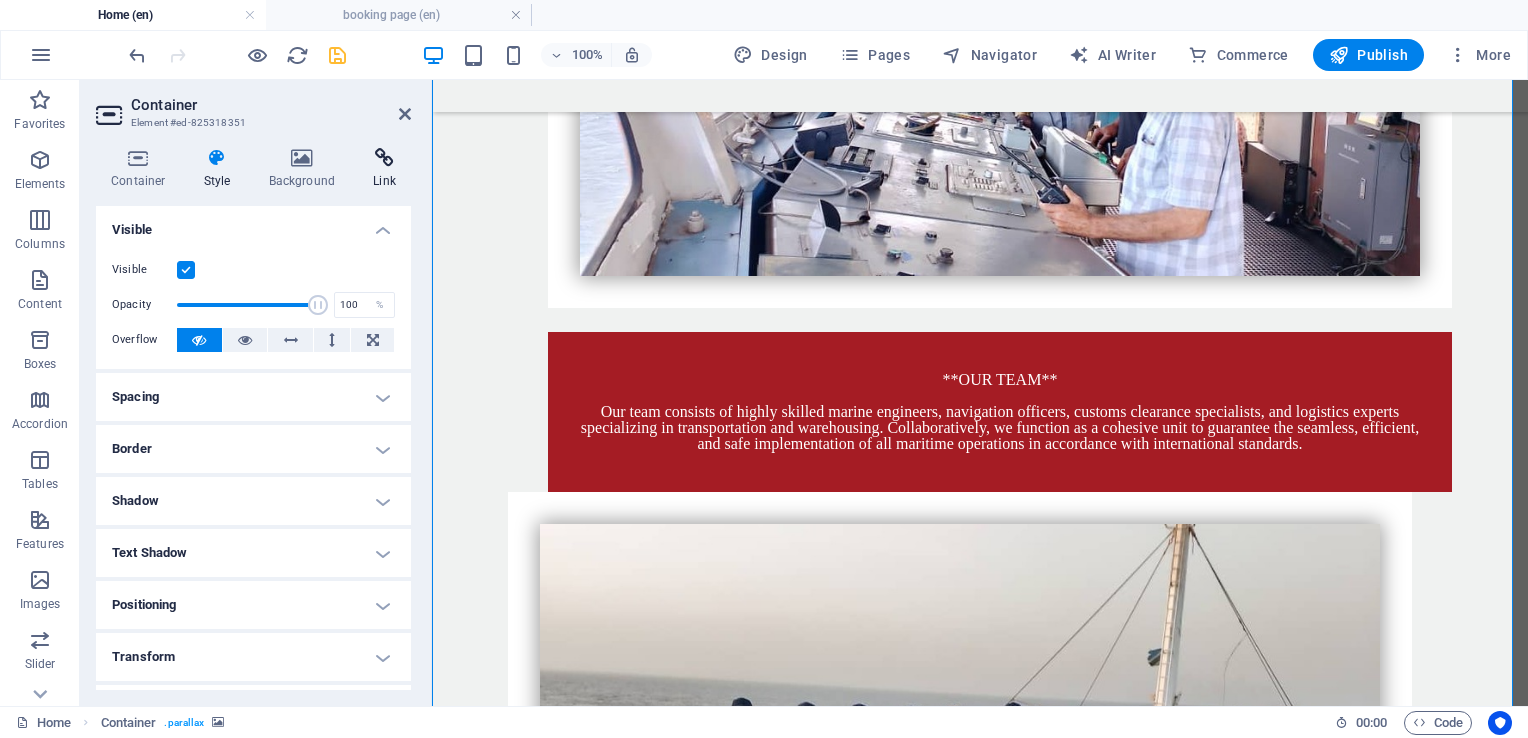 click at bounding box center [384, 158] 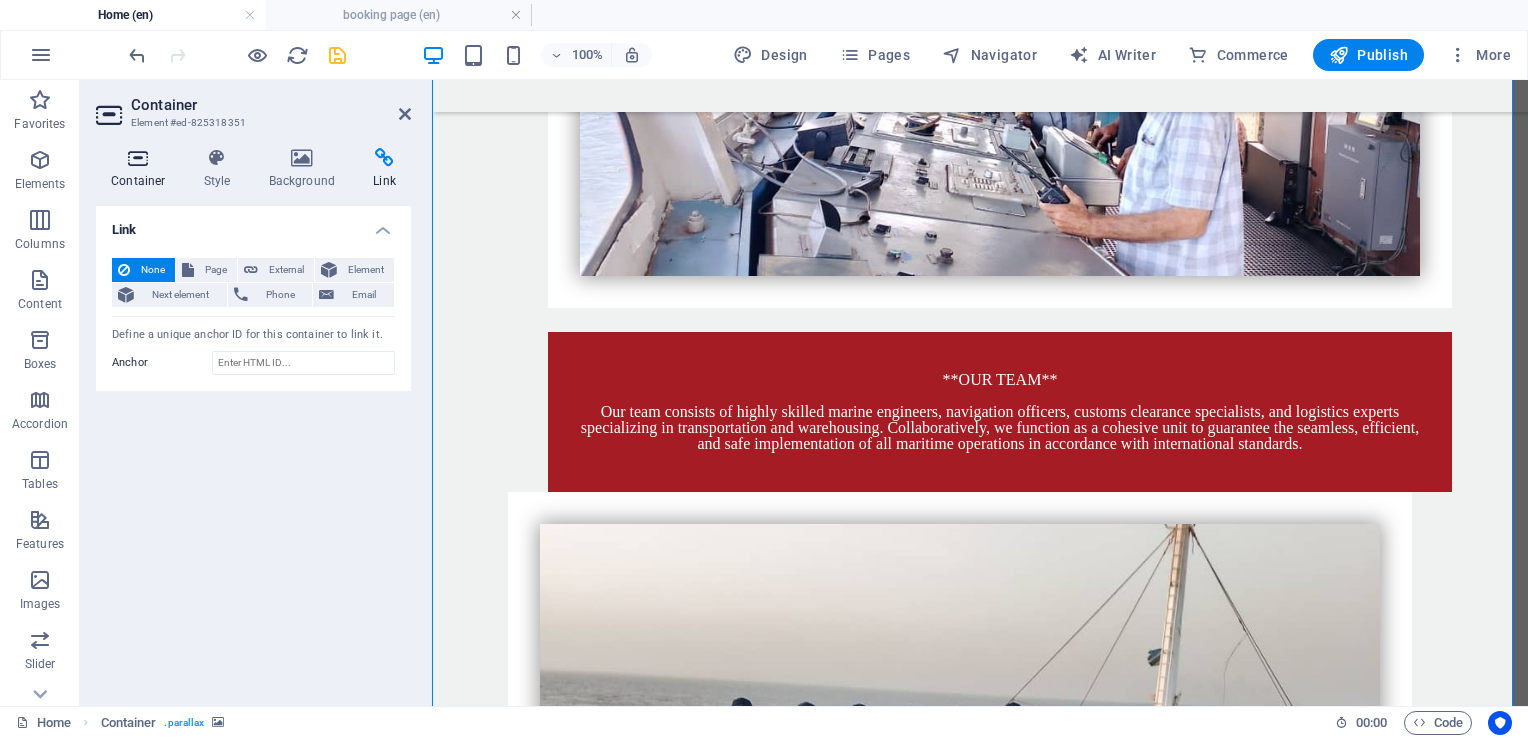 click on "Container" at bounding box center [142, 169] 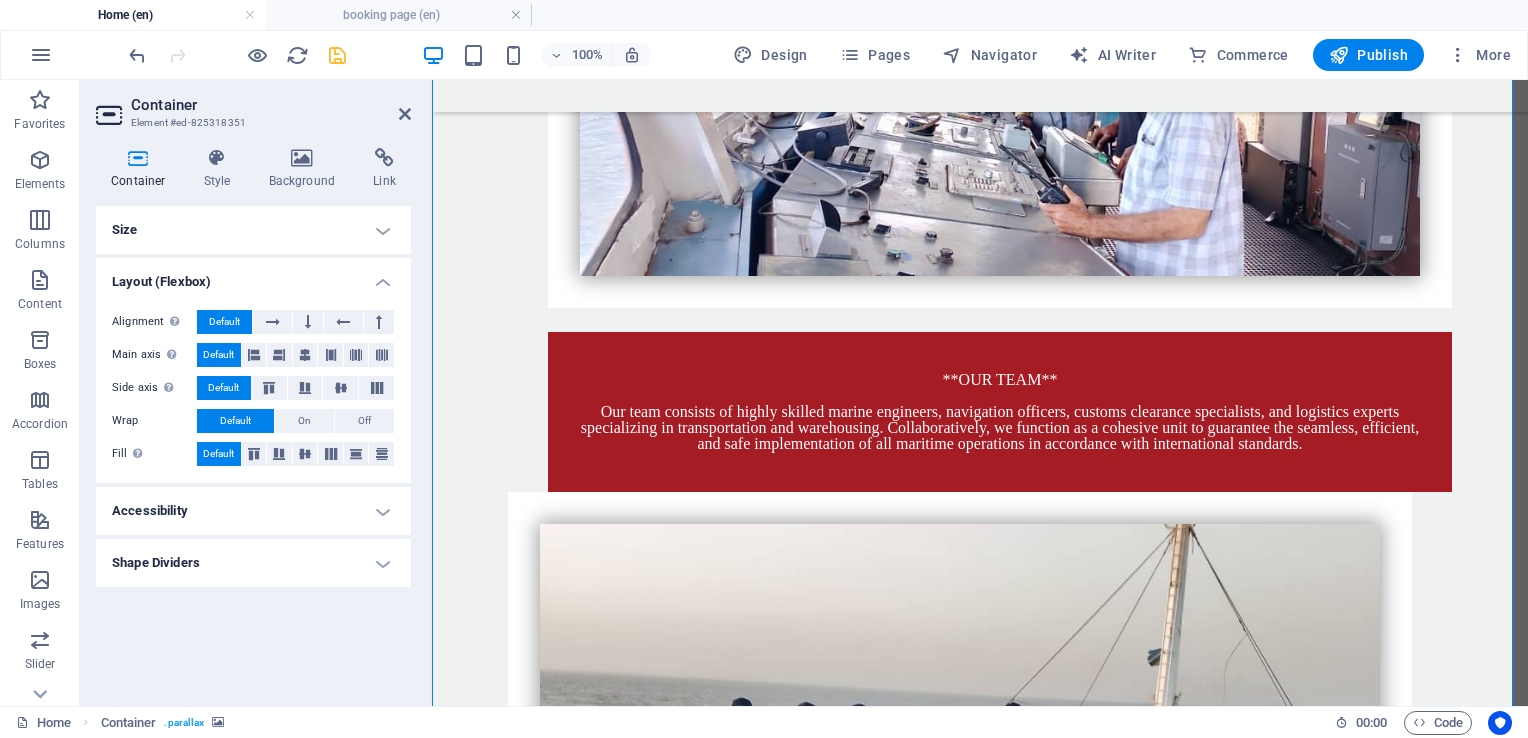 click on "Shape Dividers" at bounding box center [253, 563] 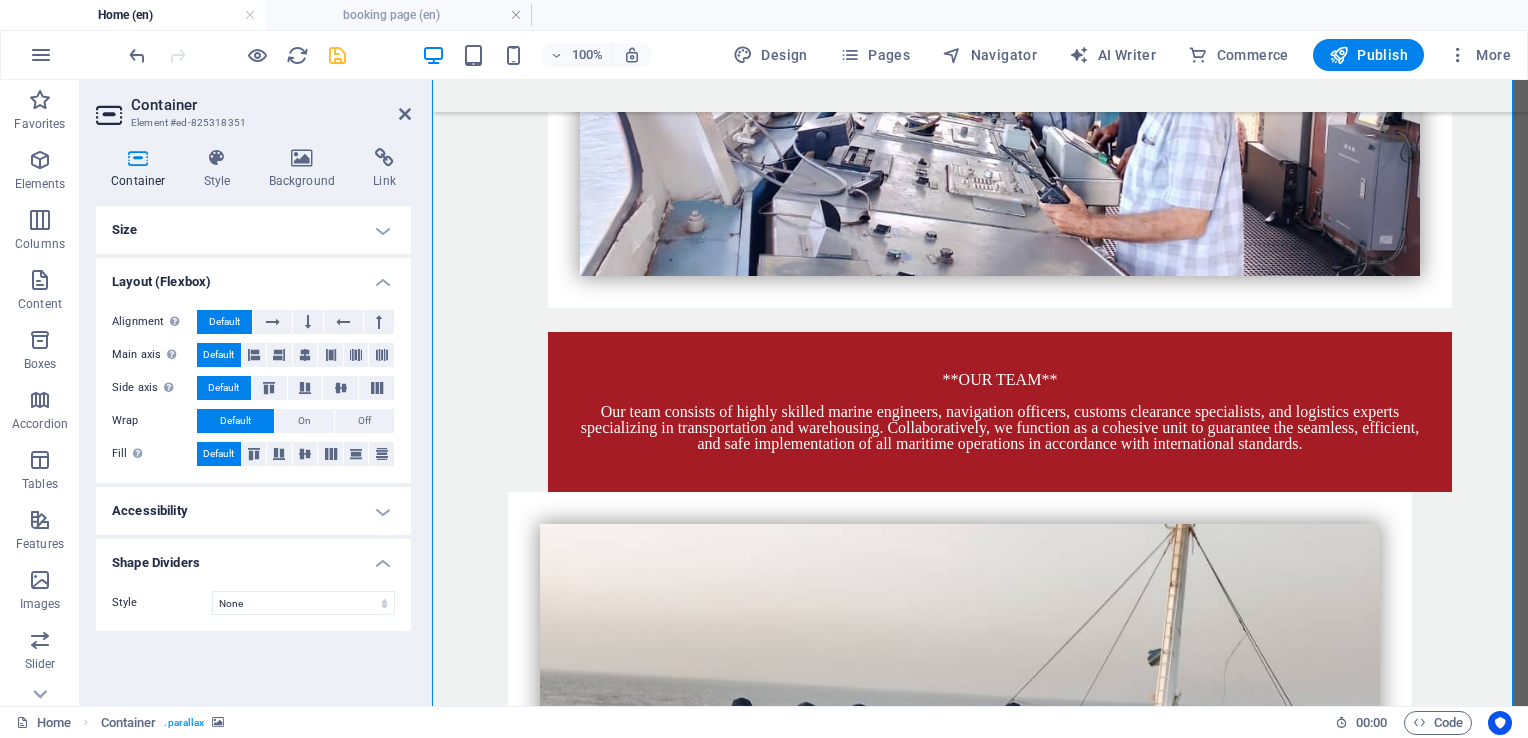 click on "Size Height Default px rem % vh vw Min. height None px rem % vh vw Width Default px rem % em vh vw Min. width None px rem % vh vw Content width Default Custom width Width Default px rem % em vh vw Min. width None px rem % vh vw Default padding Custom spacing Default content width and padding can be changed under Design. Edit design Layout (Flexbox) Alignment Determines the flex direction. Default Main axis Determine how elements should behave along the main axis inside this container (justify content). Default Side axis Control the vertical direction of the element inside of the container (align items). Default Wrap Default On Off Fill Controls the distances and direction of elements on the y-axis across several lines (align content). Default Accessibility ARIA helps assistive technologies (like screen readers) to understand the role, state, and behavior of web elements Role The ARIA role defines the purpose of an element.  Here you can find all explanations and recommendations None Alert Article Banner Timer" at bounding box center [253, 448] 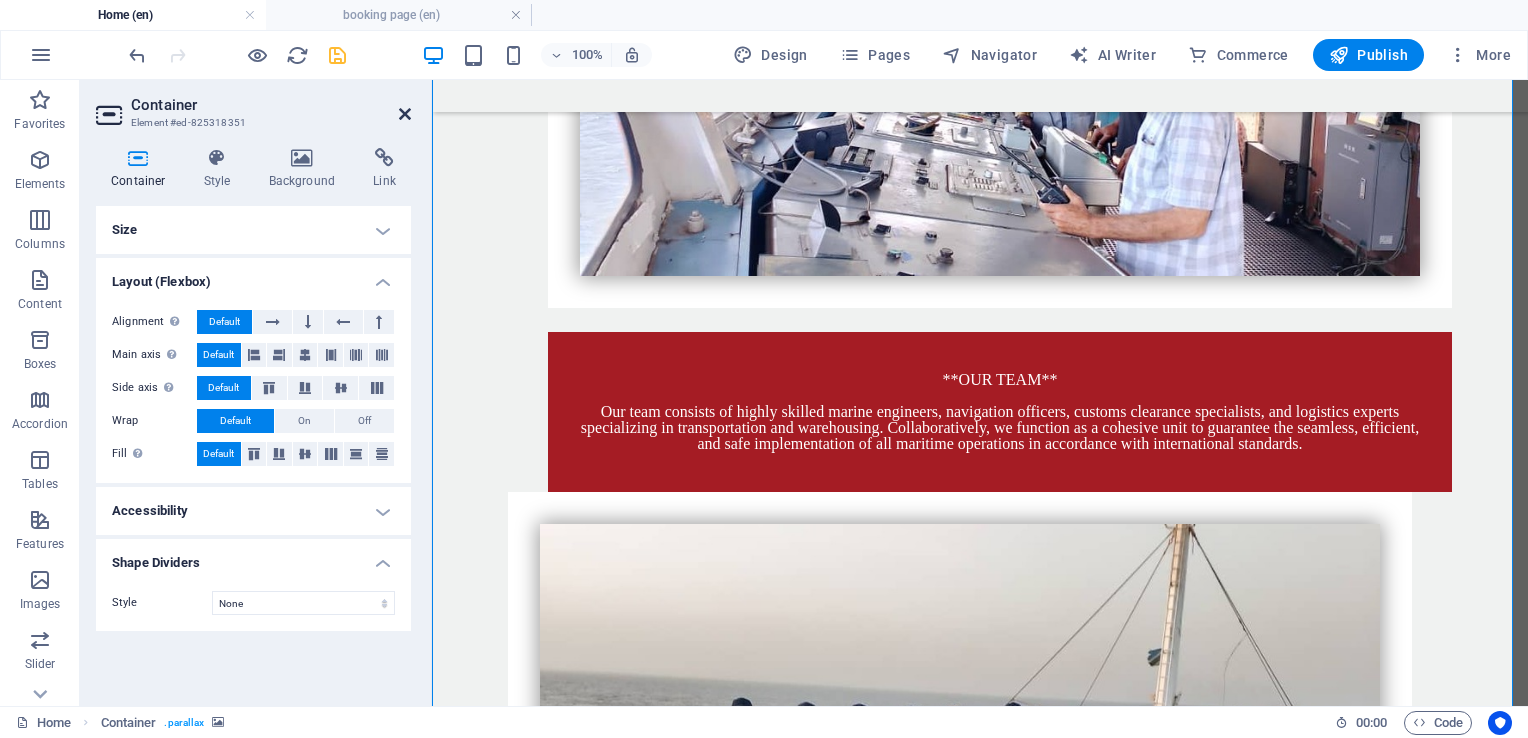 click at bounding box center [405, 114] 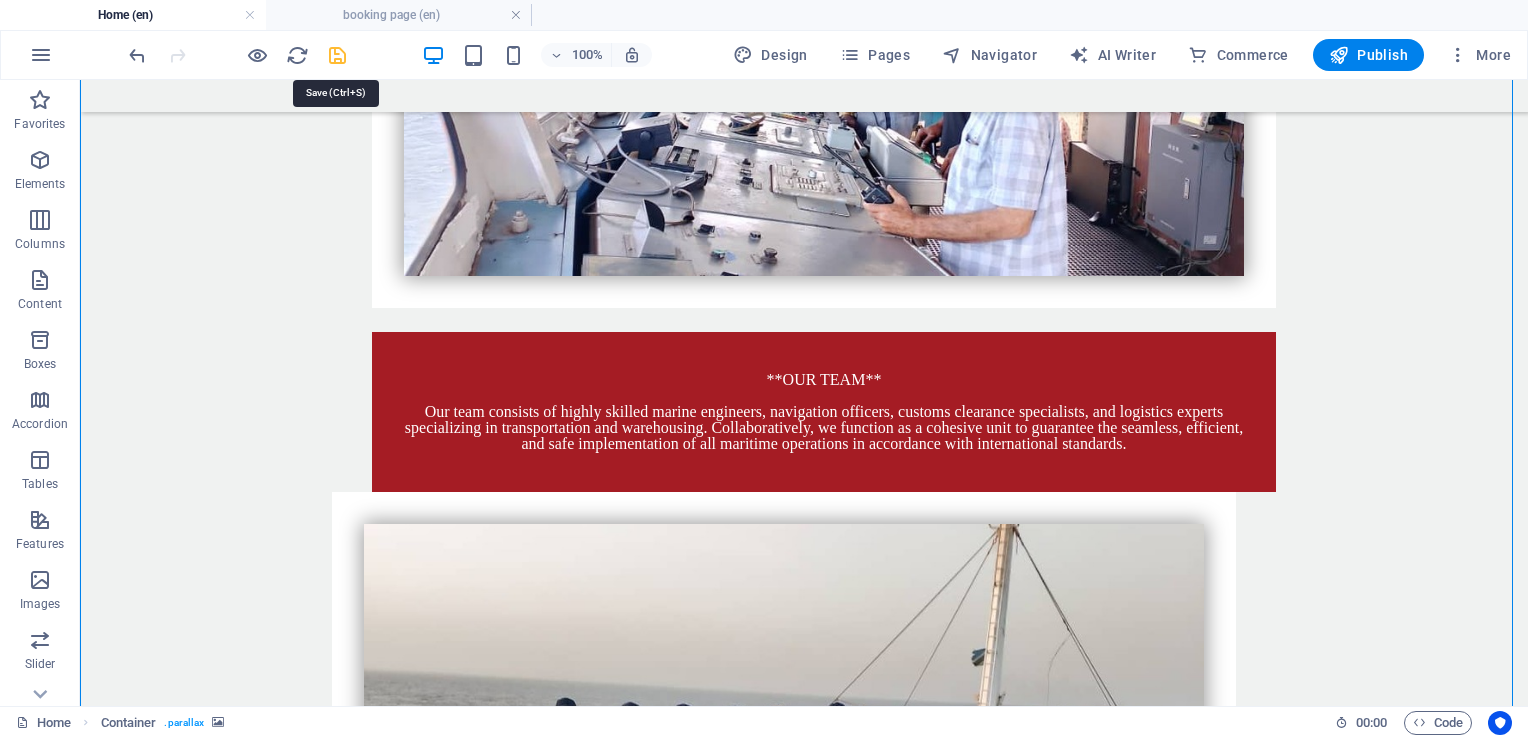 click at bounding box center [337, 55] 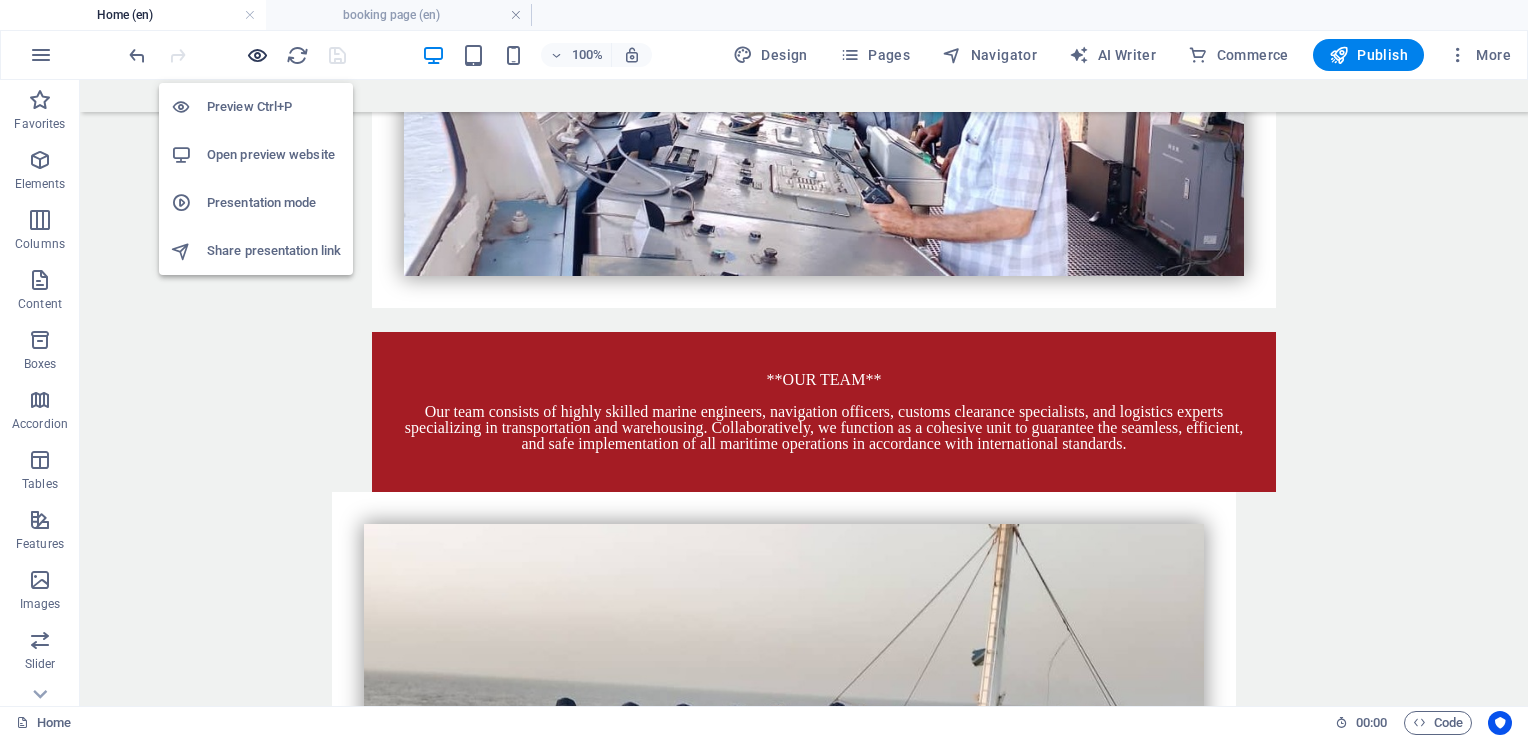 click at bounding box center (257, 55) 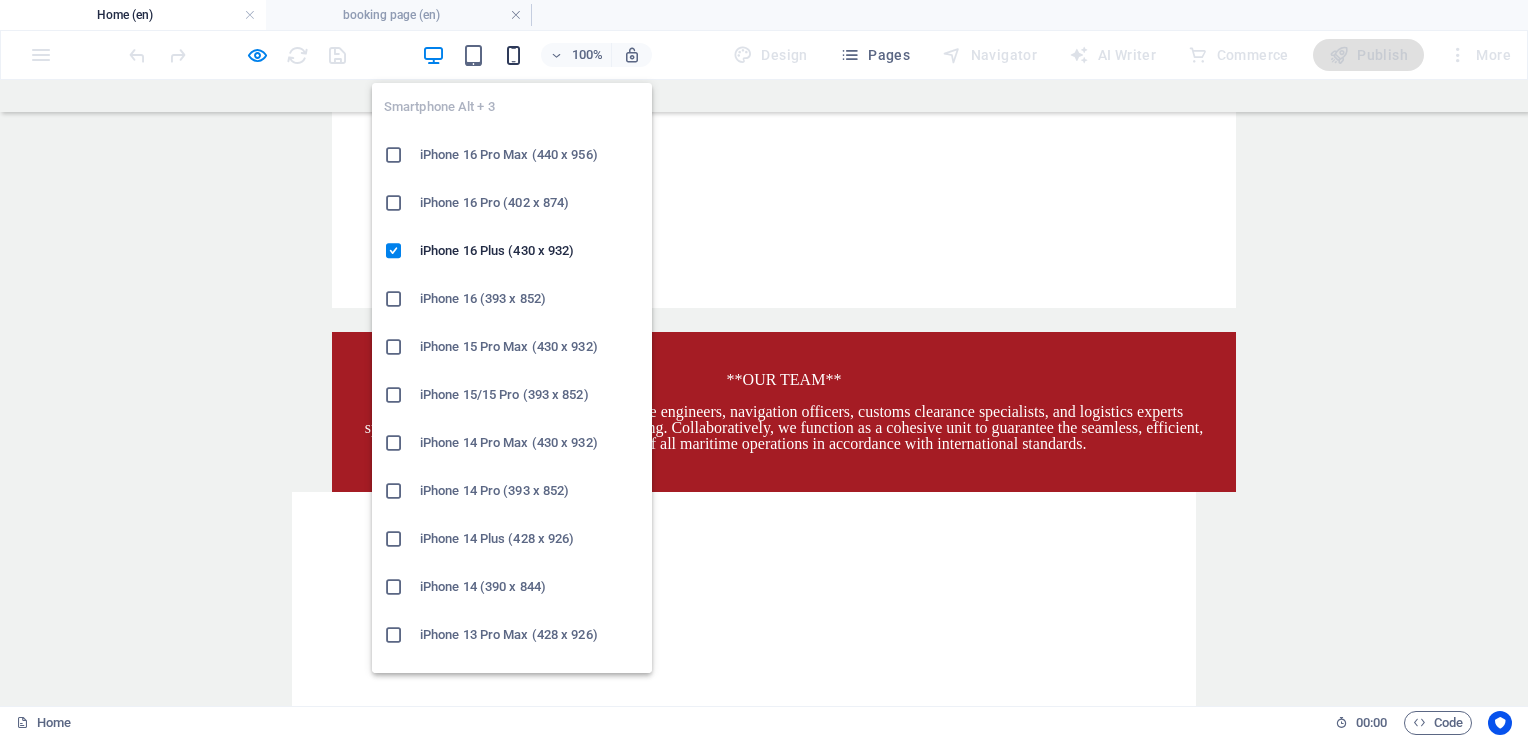 click at bounding box center [513, 55] 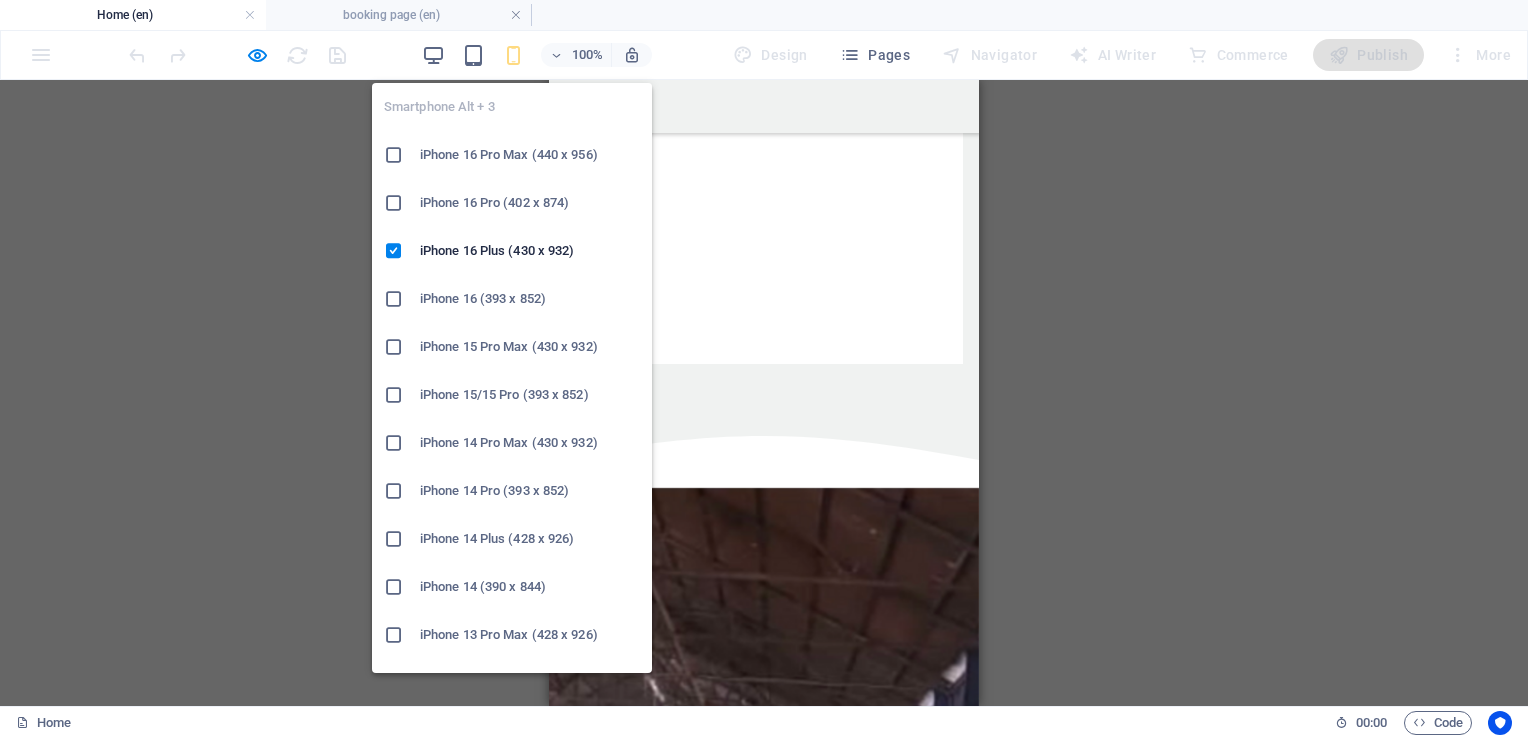 scroll, scrollTop: 4174, scrollLeft: 0, axis: vertical 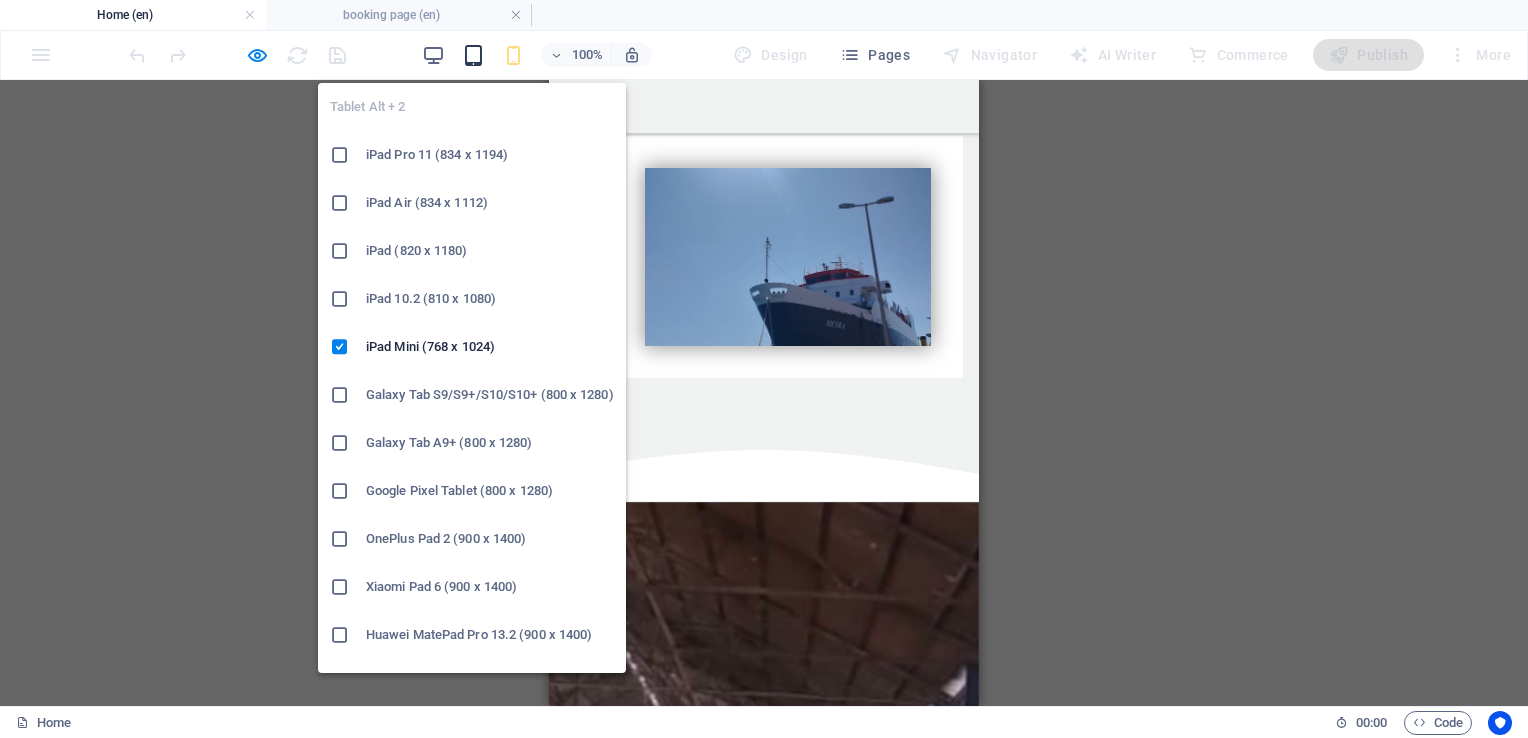 click at bounding box center [473, 55] 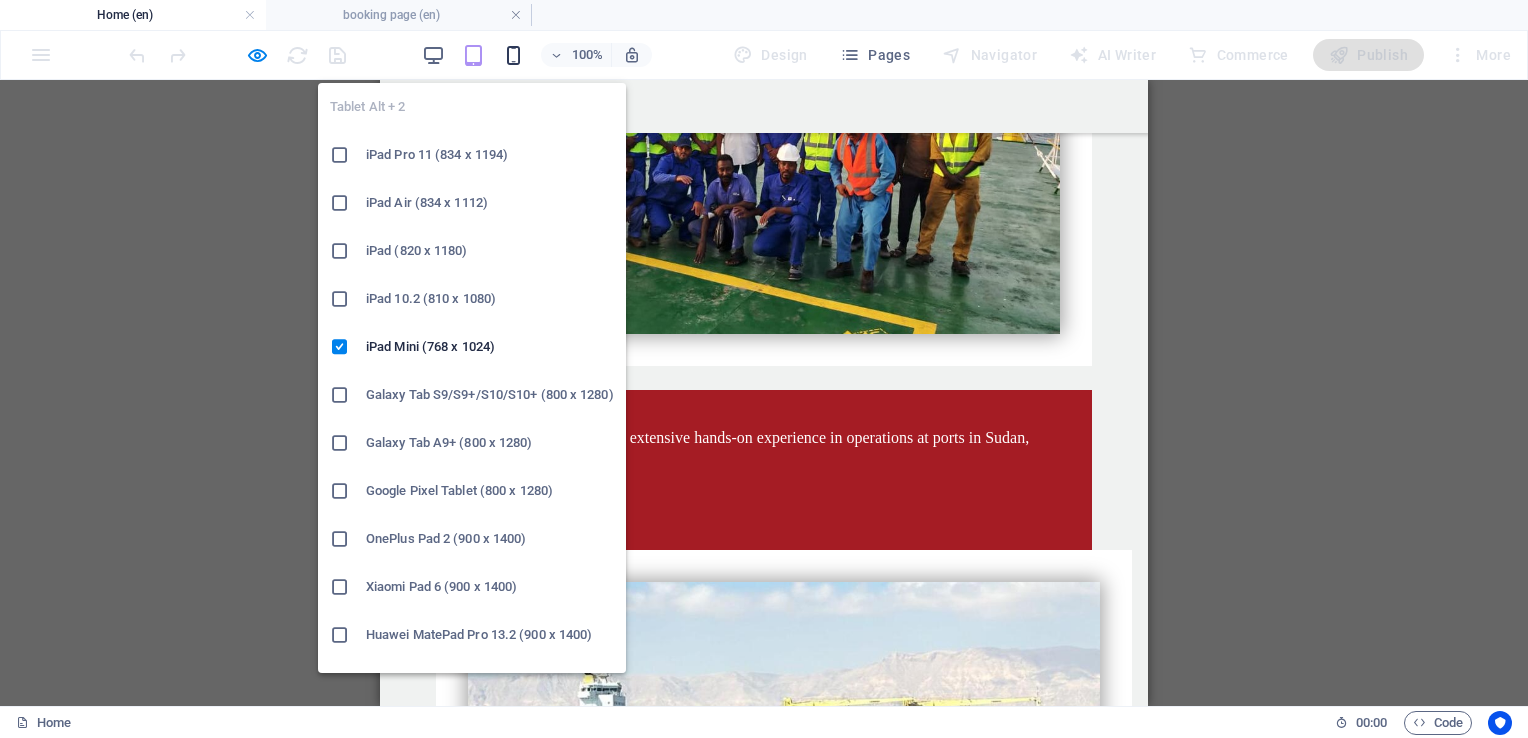 scroll, scrollTop: 4120, scrollLeft: 0, axis: vertical 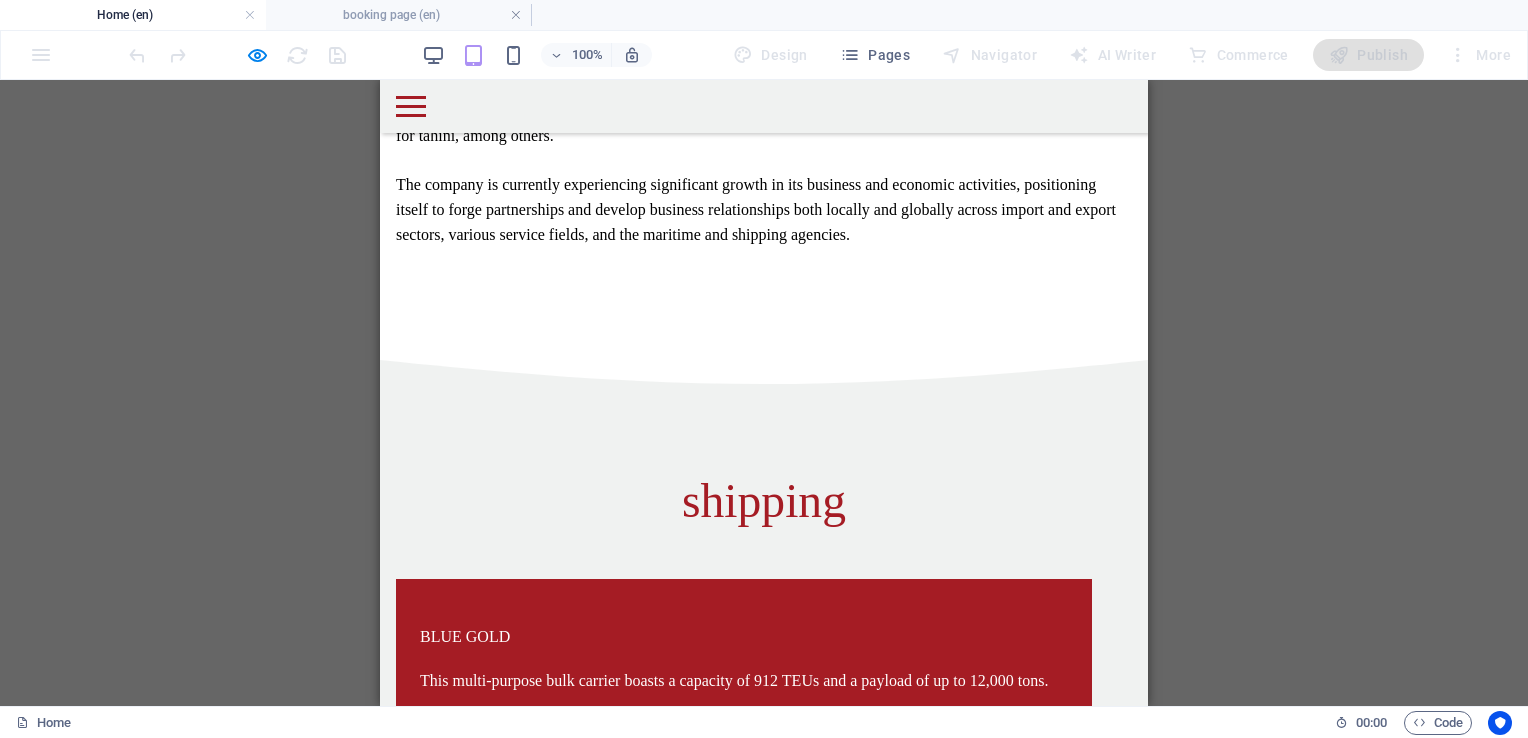 drag, startPoint x: 1140, startPoint y: 233, endPoint x: 1536, endPoint y: 401, distance: 430.16275 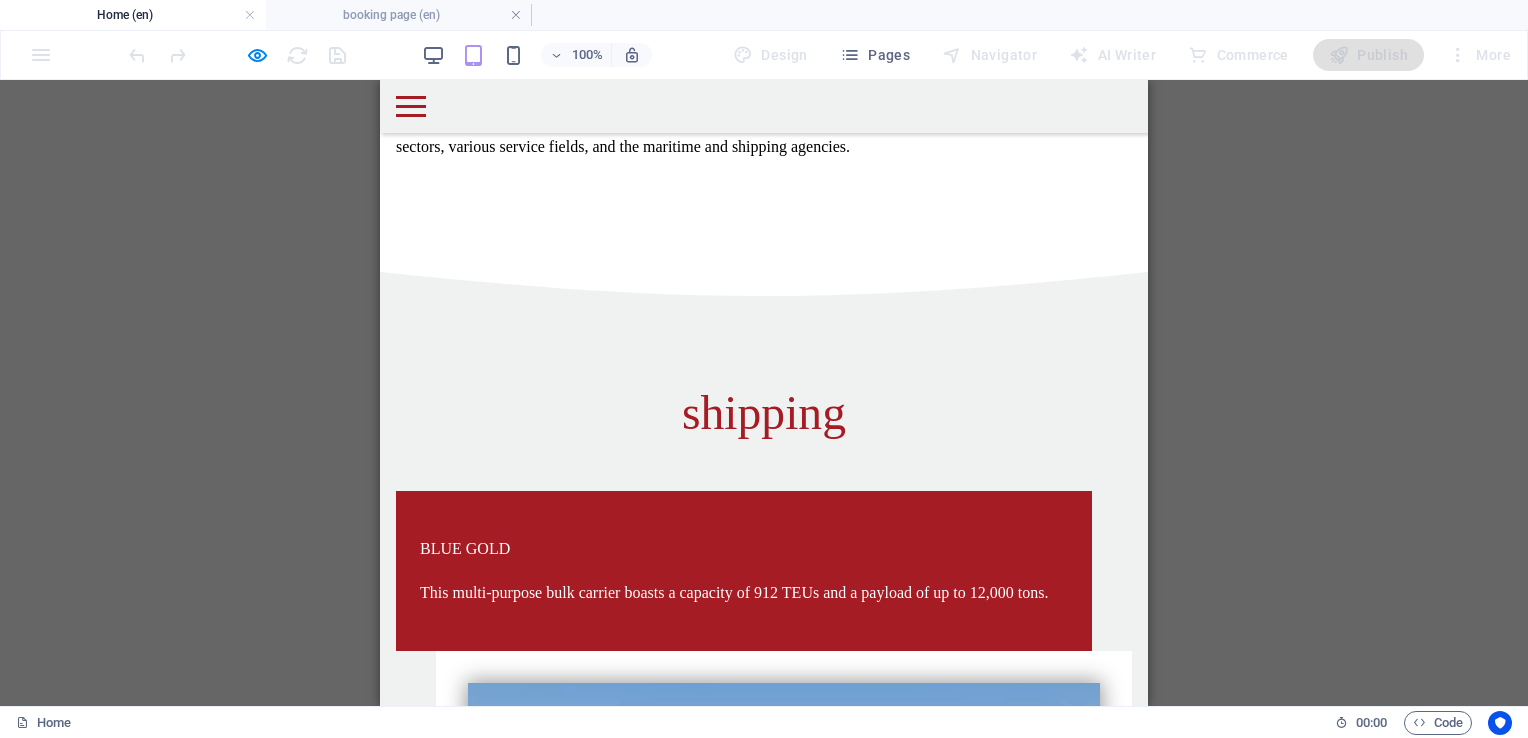 scroll, scrollTop: 1529, scrollLeft: 0, axis: vertical 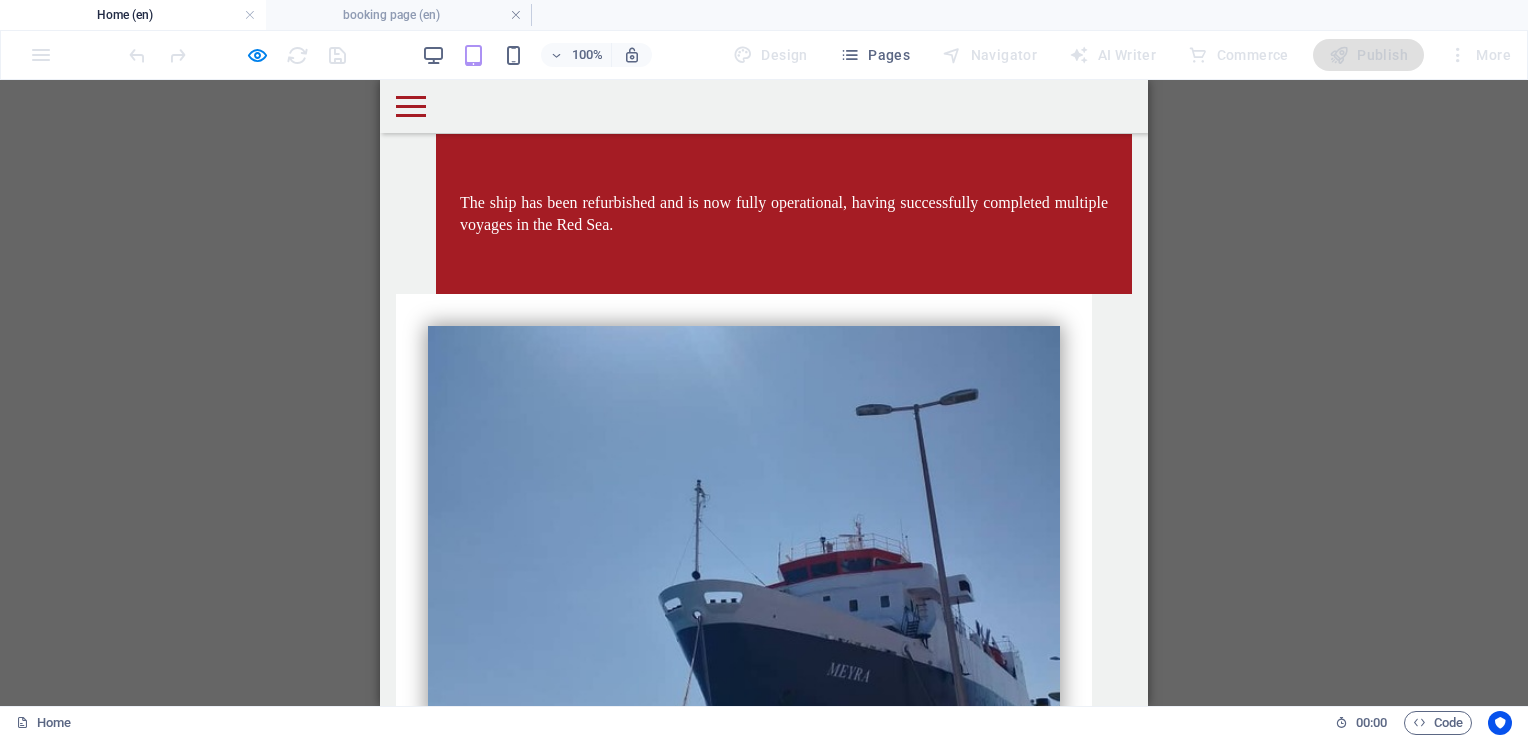 drag, startPoint x: 1140, startPoint y: 380, endPoint x: 1543, endPoint y: 518, distance: 425.973 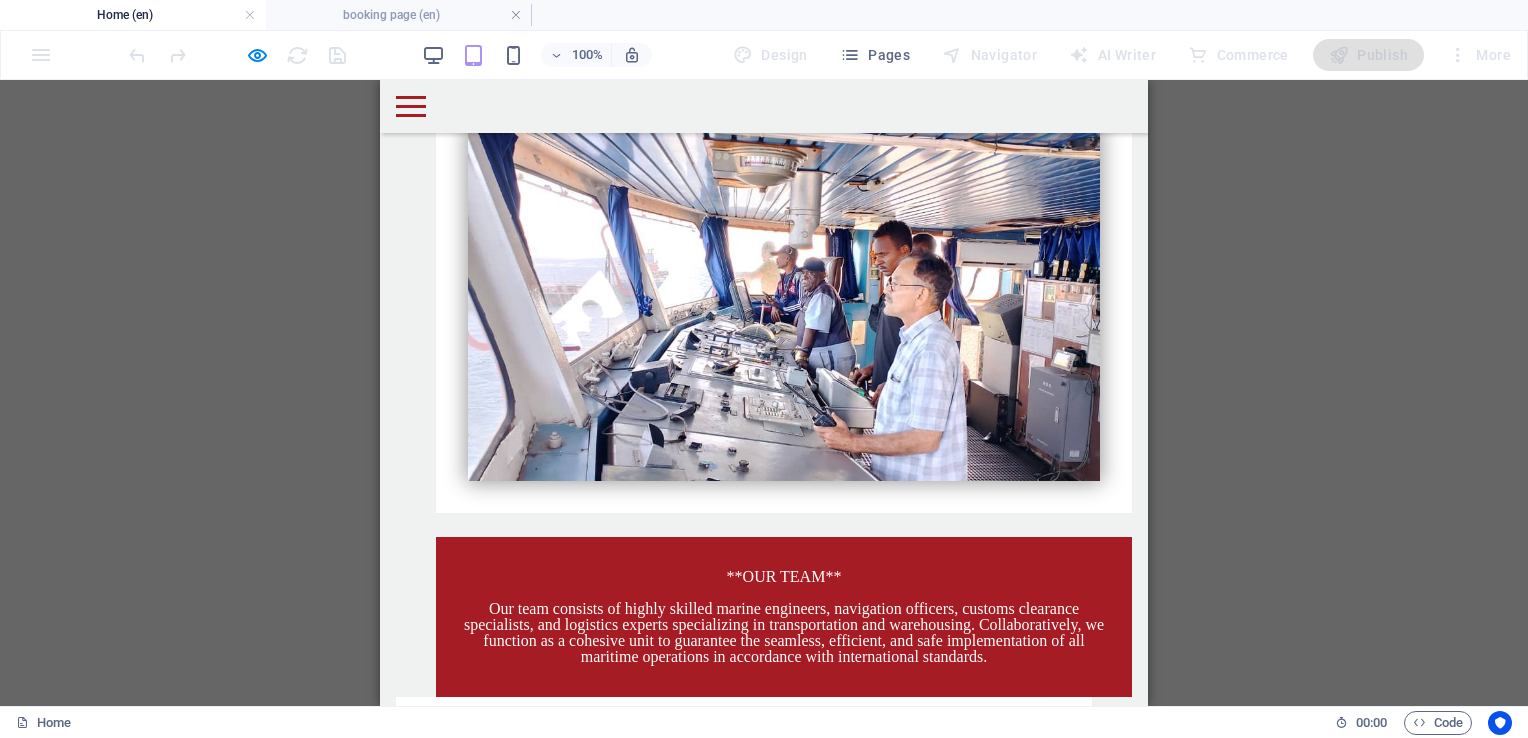 scroll, scrollTop: 3392, scrollLeft: 0, axis: vertical 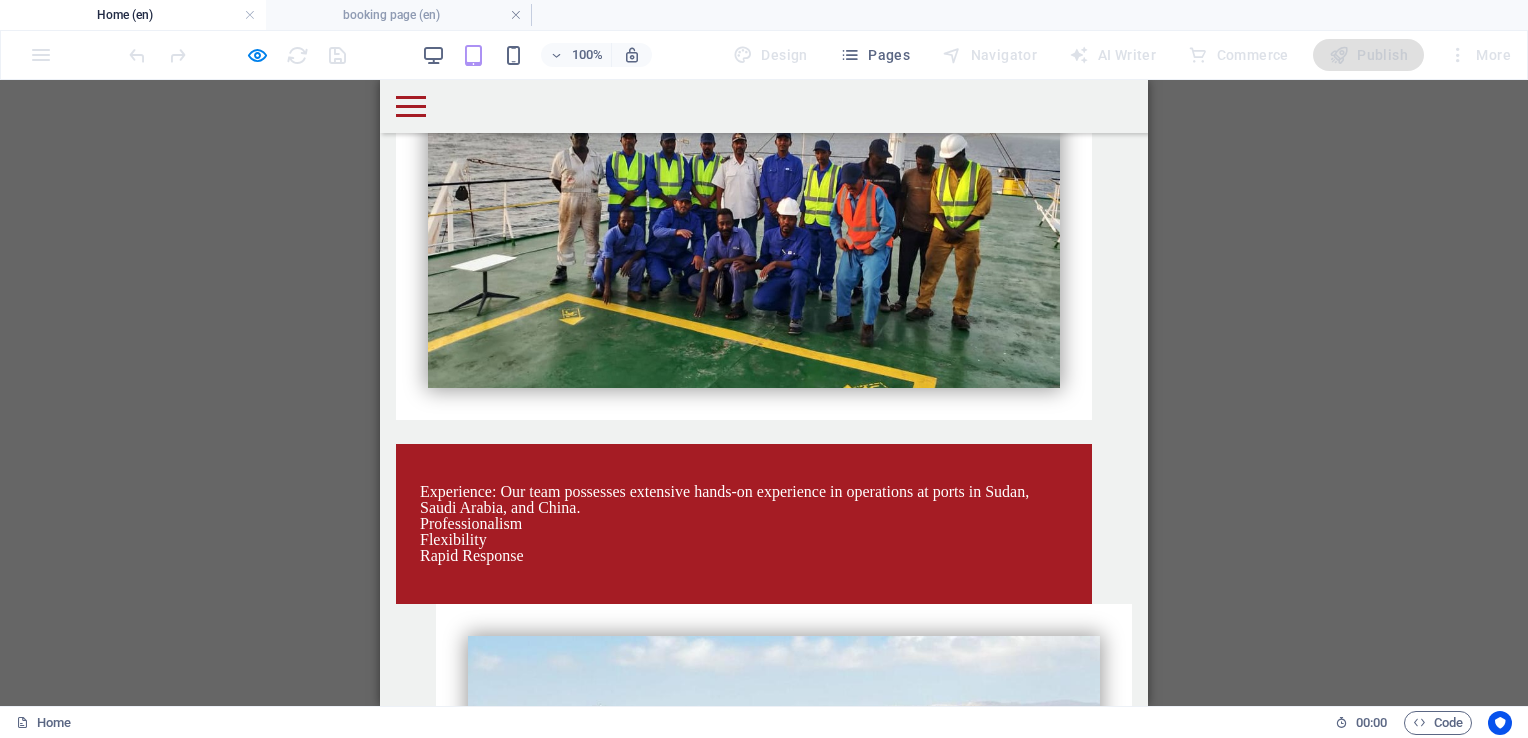 drag, startPoint x: 1137, startPoint y: 582, endPoint x: 1532, endPoint y: 744, distance: 426.92975 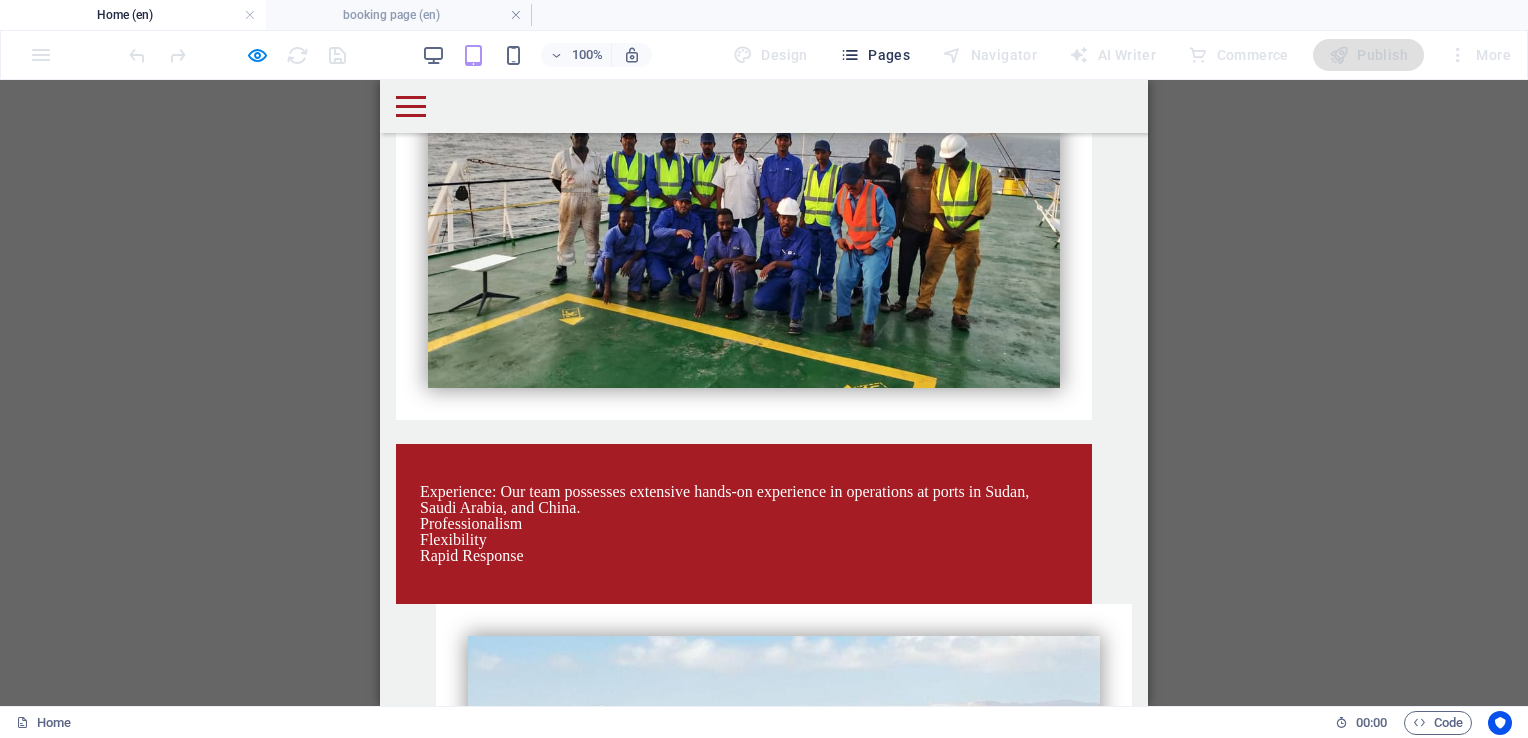 click at bounding box center (850, 55) 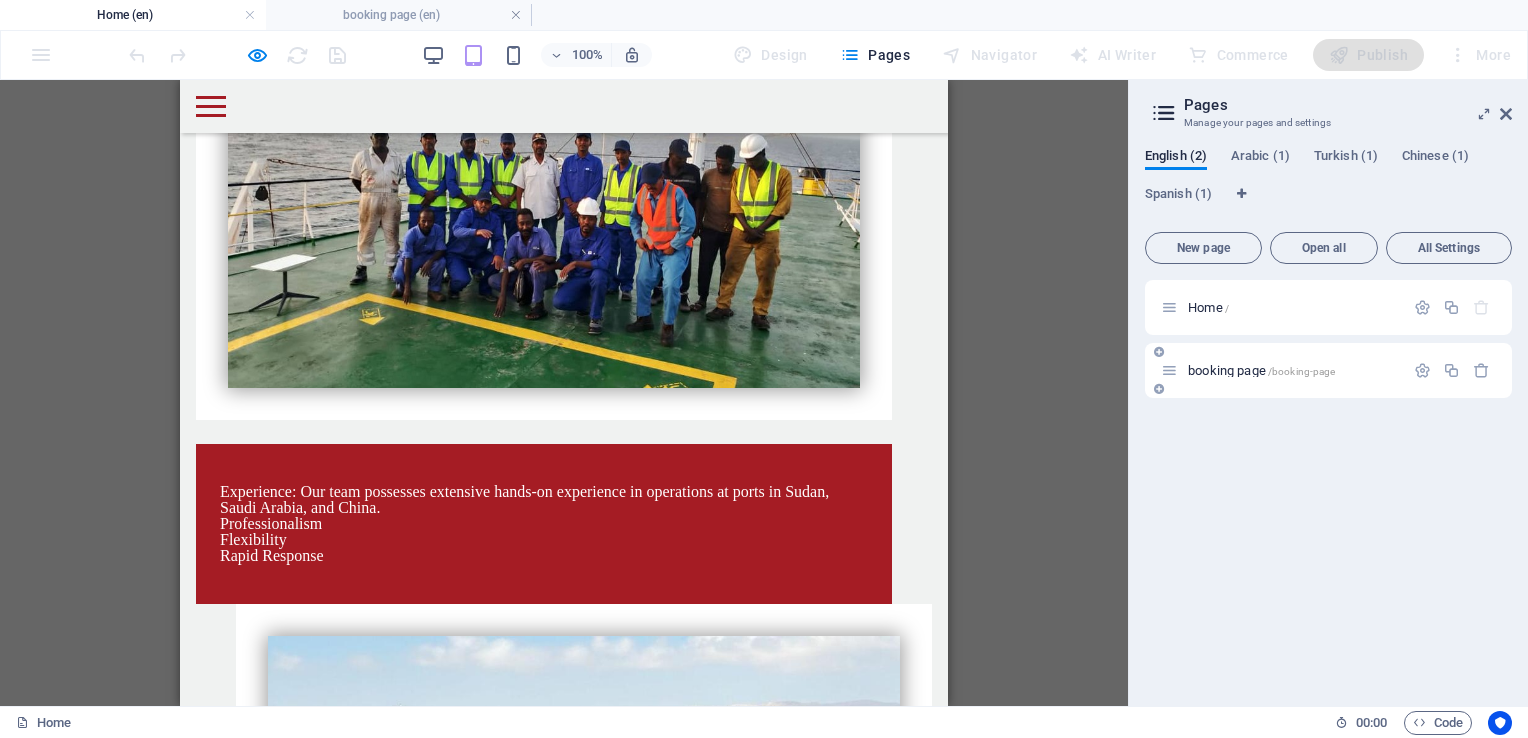 click on "booking page /booking-page" at bounding box center (1282, 370) 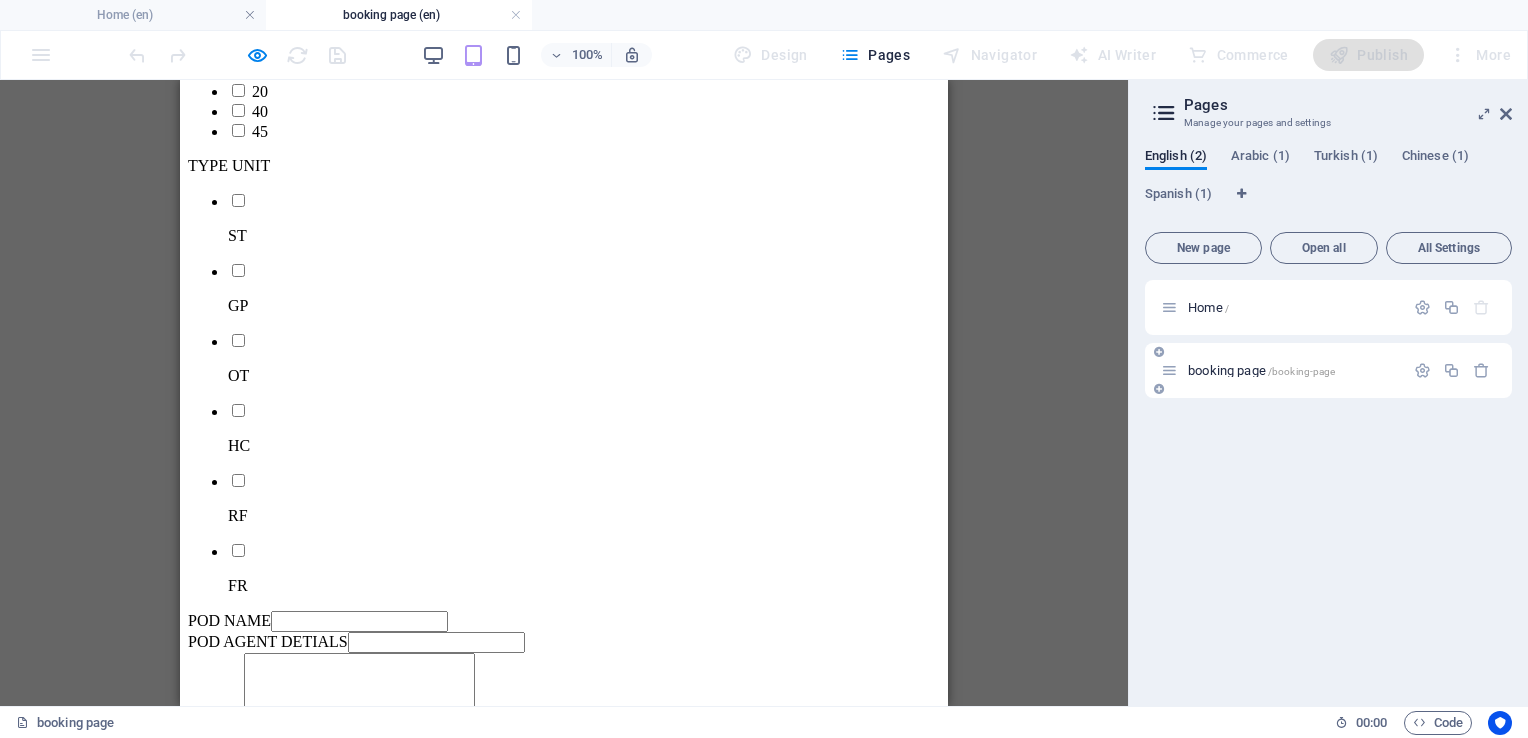 scroll, scrollTop: 0, scrollLeft: 0, axis: both 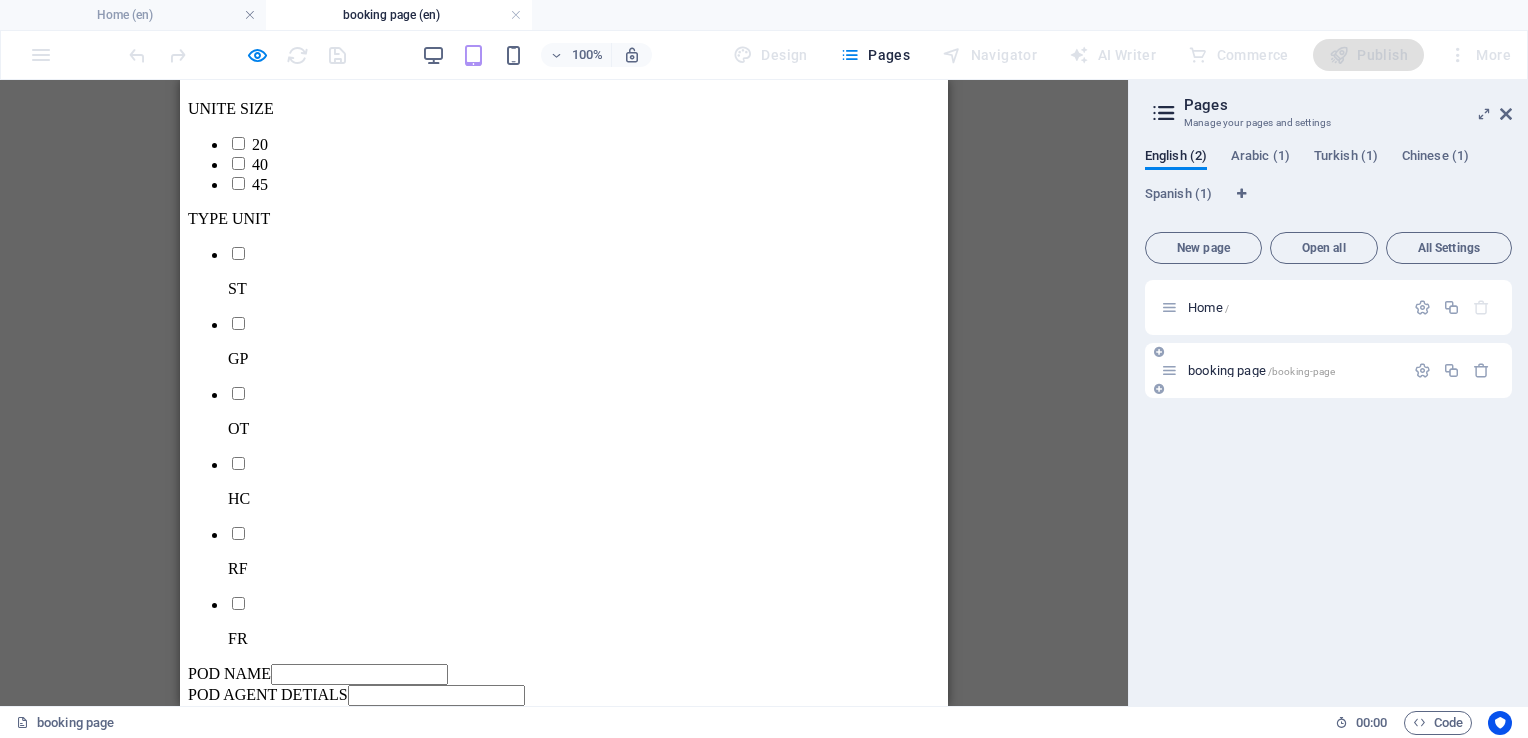 click on "booking page /booking-page" at bounding box center [1261, 370] 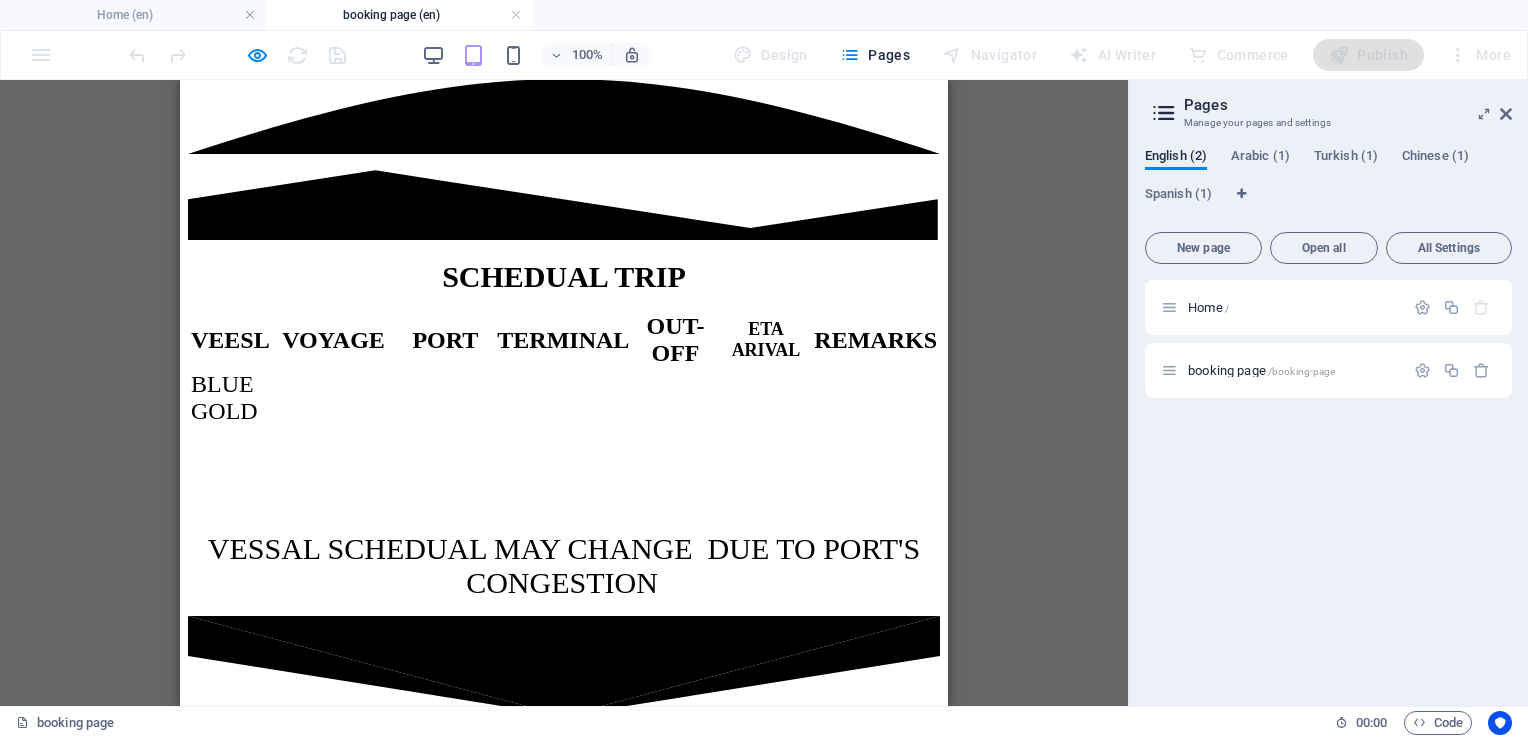 scroll, scrollTop: 0, scrollLeft: 0, axis: both 